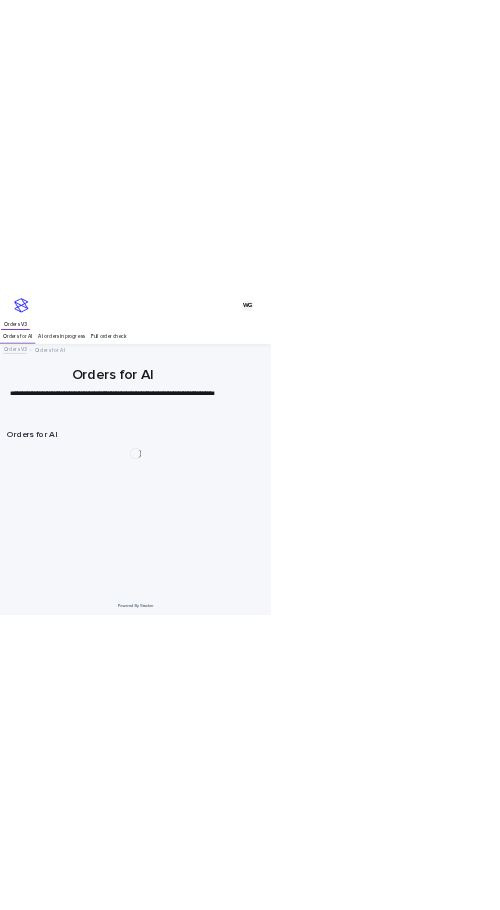 scroll, scrollTop: 0, scrollLeft: 0, axis: both 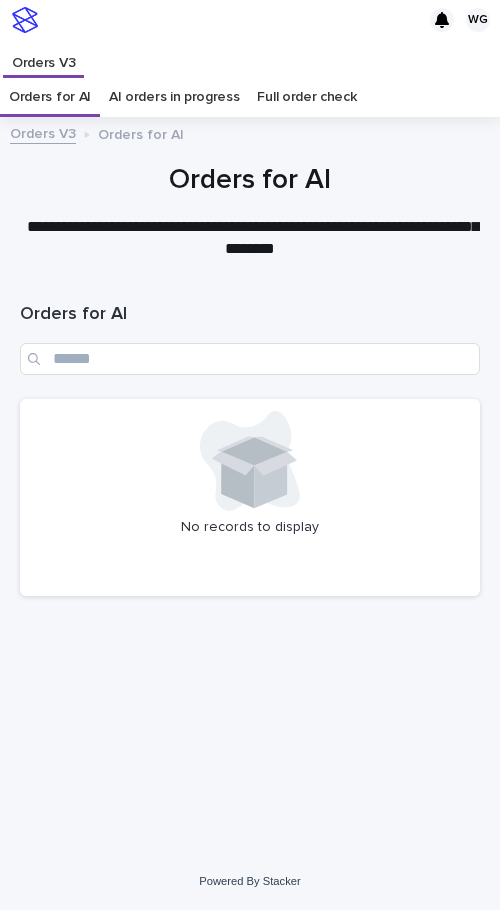 click at bounding box center [250, 461] 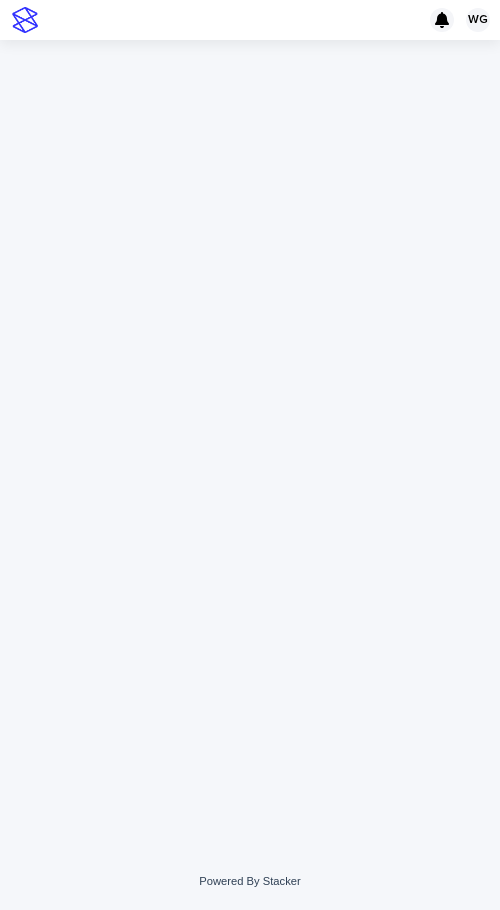 scroll, scrollTop: 0, scrollLeft: 0, axis: both 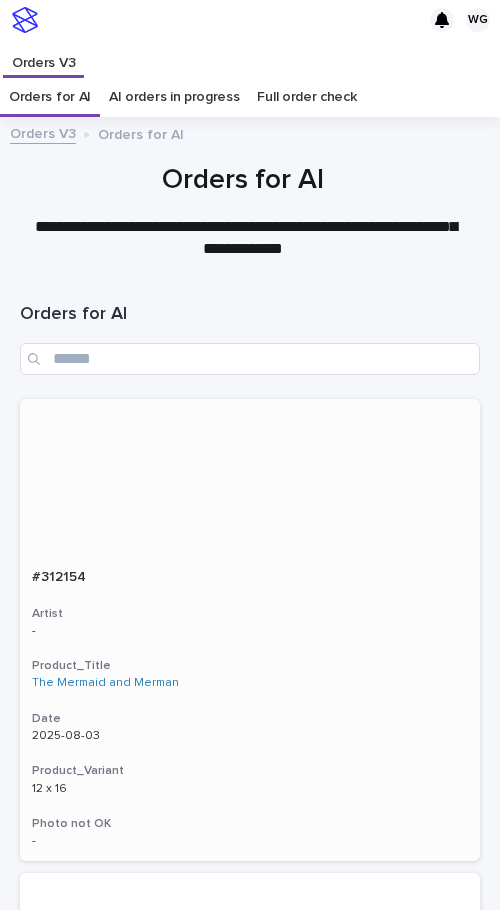 click on "#312154 #312154   Artist - Product_Title The Mermaid and Merman   Date 2025-08-03 Product_Variant 12 x 16 12 x 16   Photo not OK -" at bounding box center [250, 709] 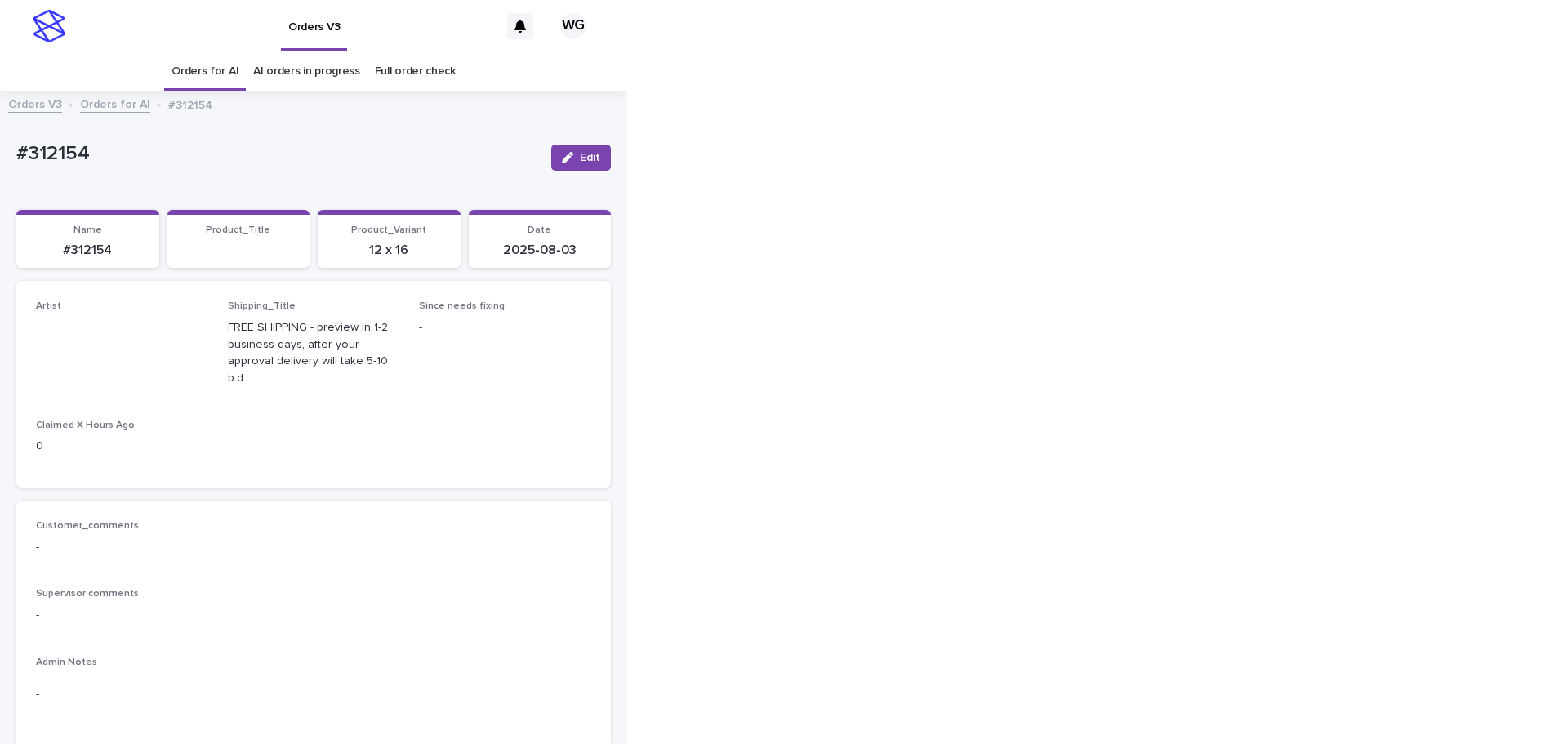 scroll, scrollTop: 52, scrollLeft: 0, axis: vertical 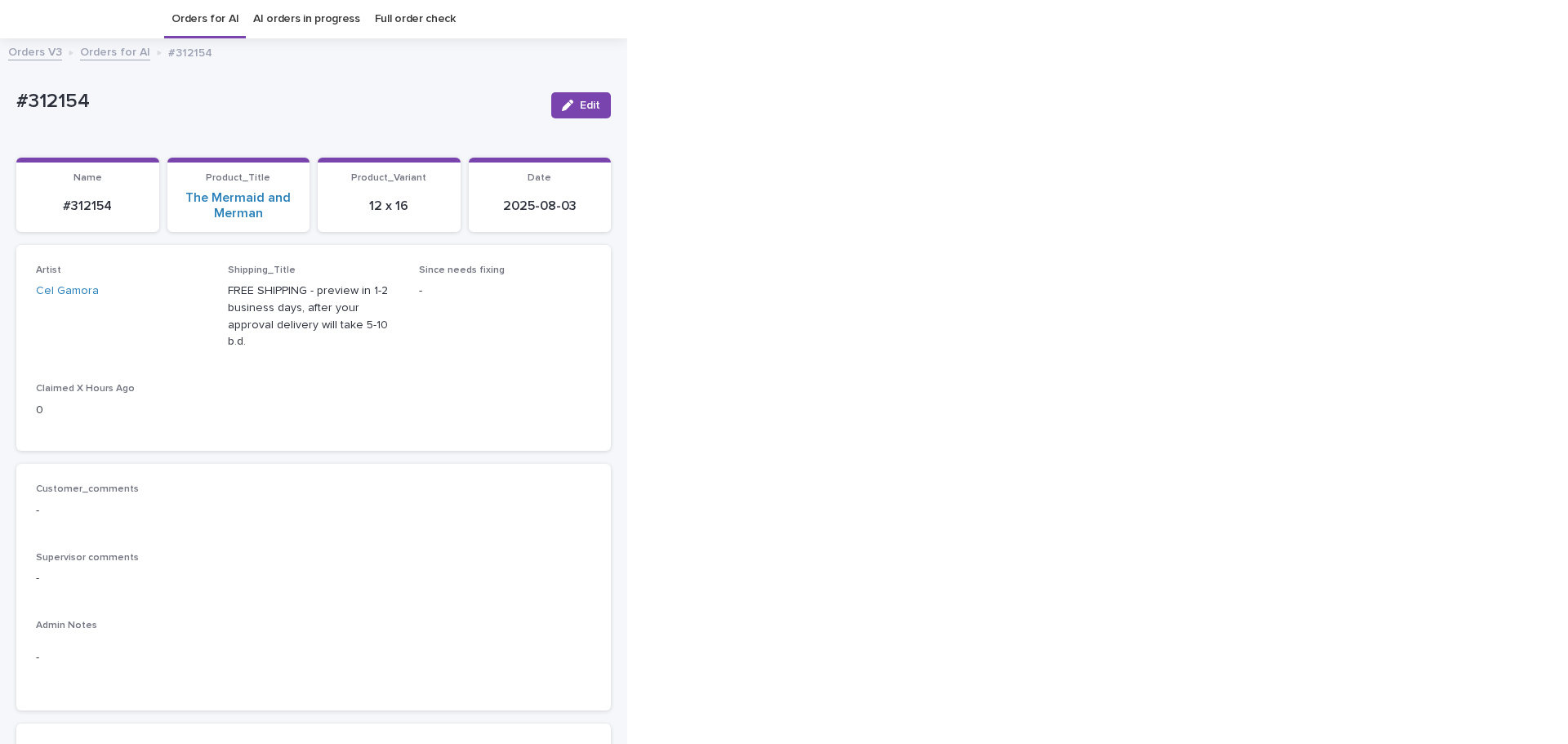 click on "Edit" at bounding box center [590, 105] 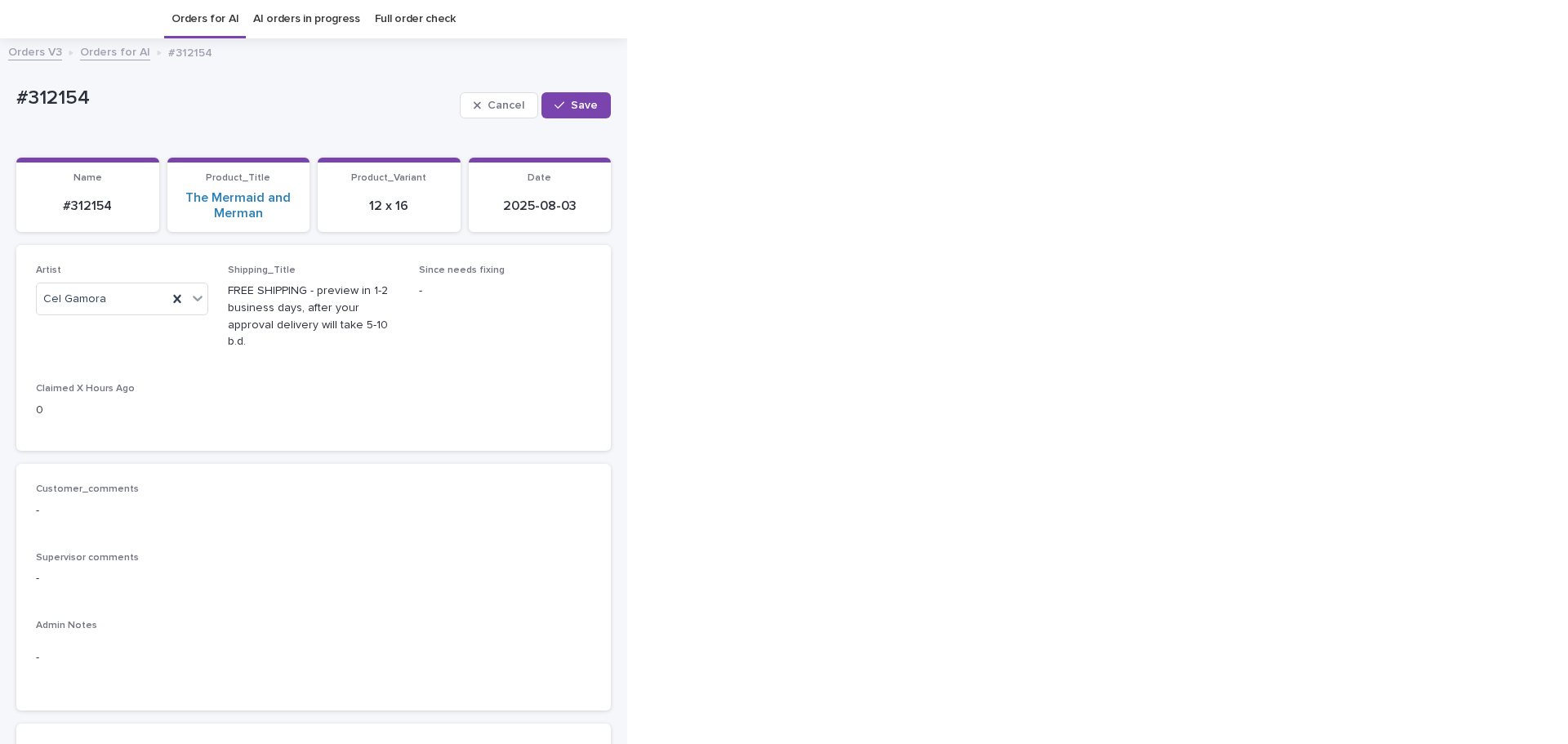 click on "Orders for AI" at bounding box center (205, 19) 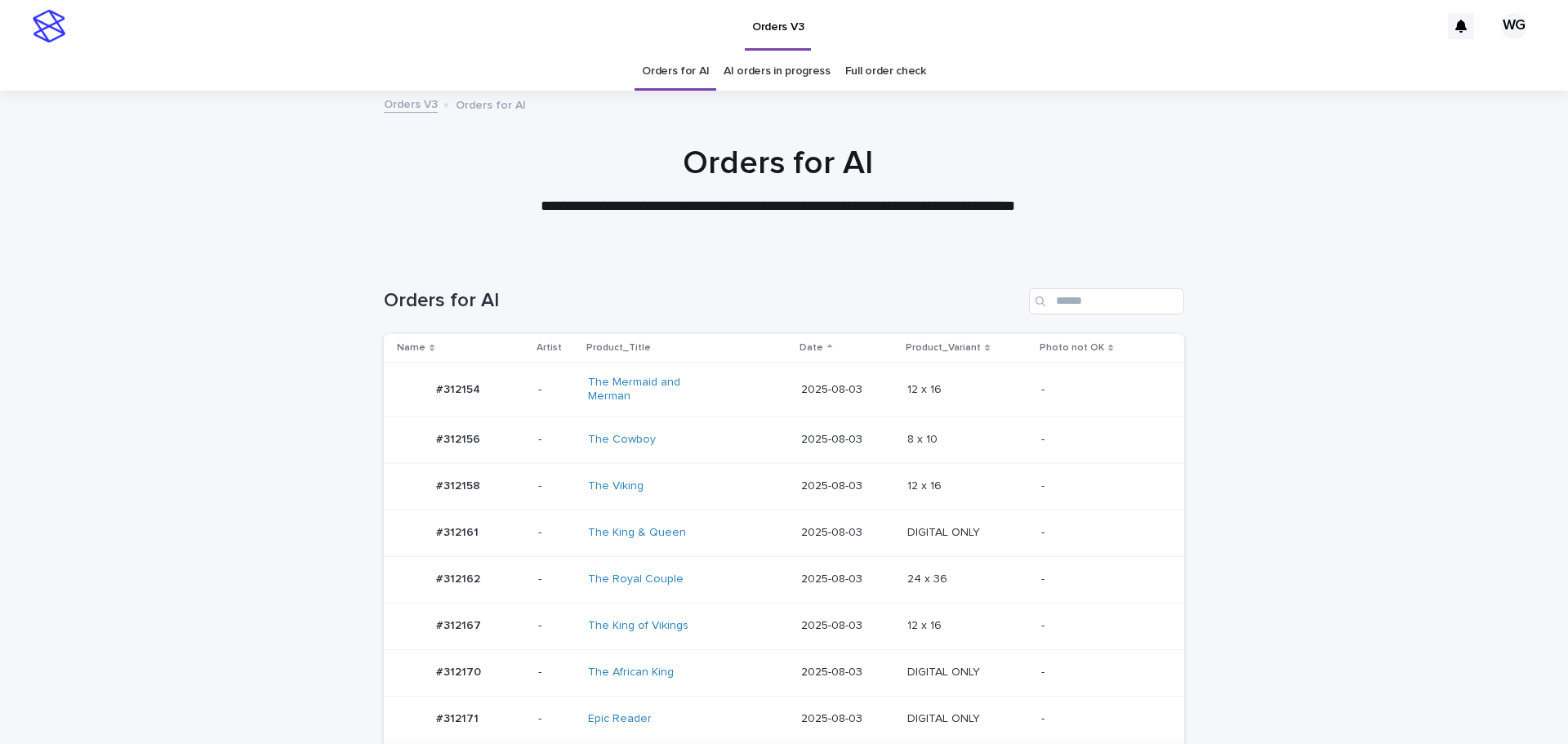 scroll, scrollTop: 968, scrollLeft: 0, axis: vertical 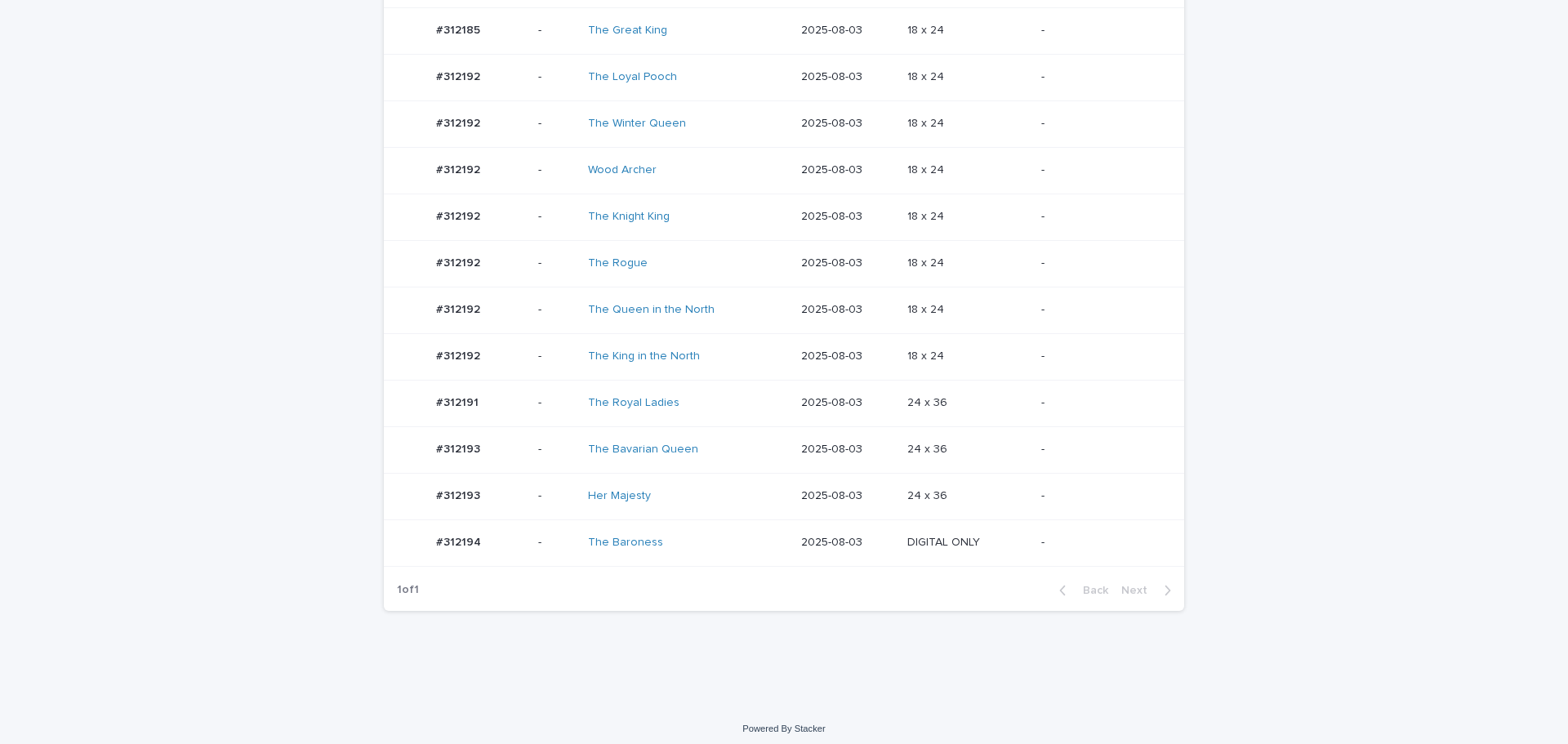 click on "Loading... Saving… Loading... Saving… Orders for AI Name Artist Product_Title Date Product_Variant Photo not OK #312154 #312154   - The Mermaid and Merman   2025-08-03 12 x 16 12 x 16   - #312156 #312156   - The Cowboy   2025-08-03 8 x 10 8 x 10   - #312158 #312158   - The Viking   2025-08-03 12 x 16 12 x 16   - #312161 #312161   - The King & Queen   2025-08-03 DIGITAL ONLY DIGITAL ONLY   - #312162 #312162   - The Royal Couple   2025-08-03 24 x 36 24 x 36   - #312167 #312167   - The King of Vikings   2025-08-03 12 x 16 12 x 16   - #312170 #312170   - The African King   2025-08-03 DIGITAL ONLY DIGITAL ONLY   - #312171 #312171   - Epic Reader   2025-08-03 DIGITAL ONLY DIGITAL ONLY   - #312180 #312180   - The Warrior Princess   2025-08-03 DIGITAL ONLY DIGITAL ONLY   - #312179 #312179   - The Garden of Eden   2025-08-03 8 x 10 8 x 10   - #312181 #312181   - The Fairytale Princess   2025-08-03 18 x 24 18 x 24   - #312184 #312184   - The King of Vikings   2025-08-03 DIGITAL ONLY   -   -" at bounding box center (784, -24) 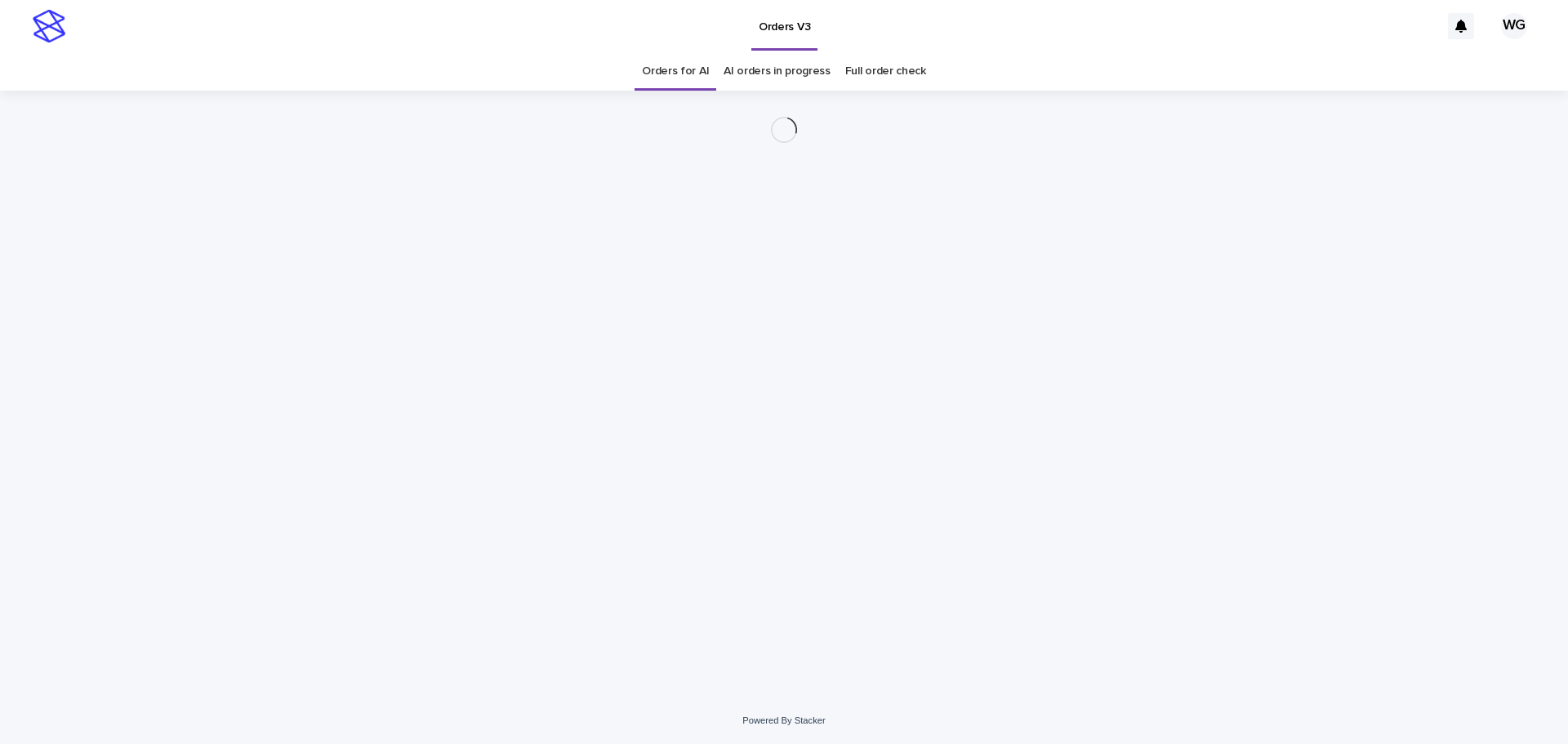 scroll, scrollTop: 0, scrollLeft: 0, axis: both 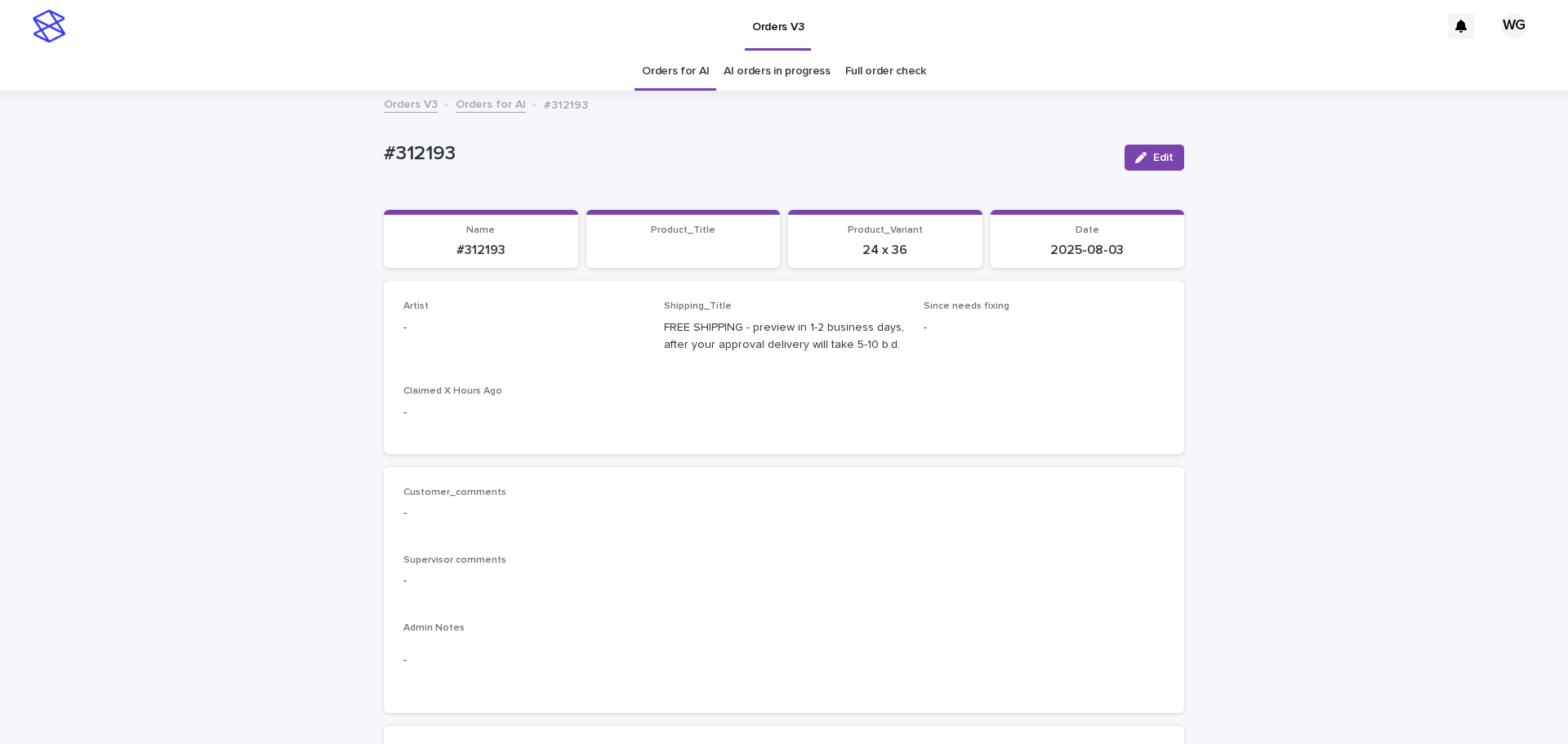 click on "Edit" at bounding box center (1154, 158) 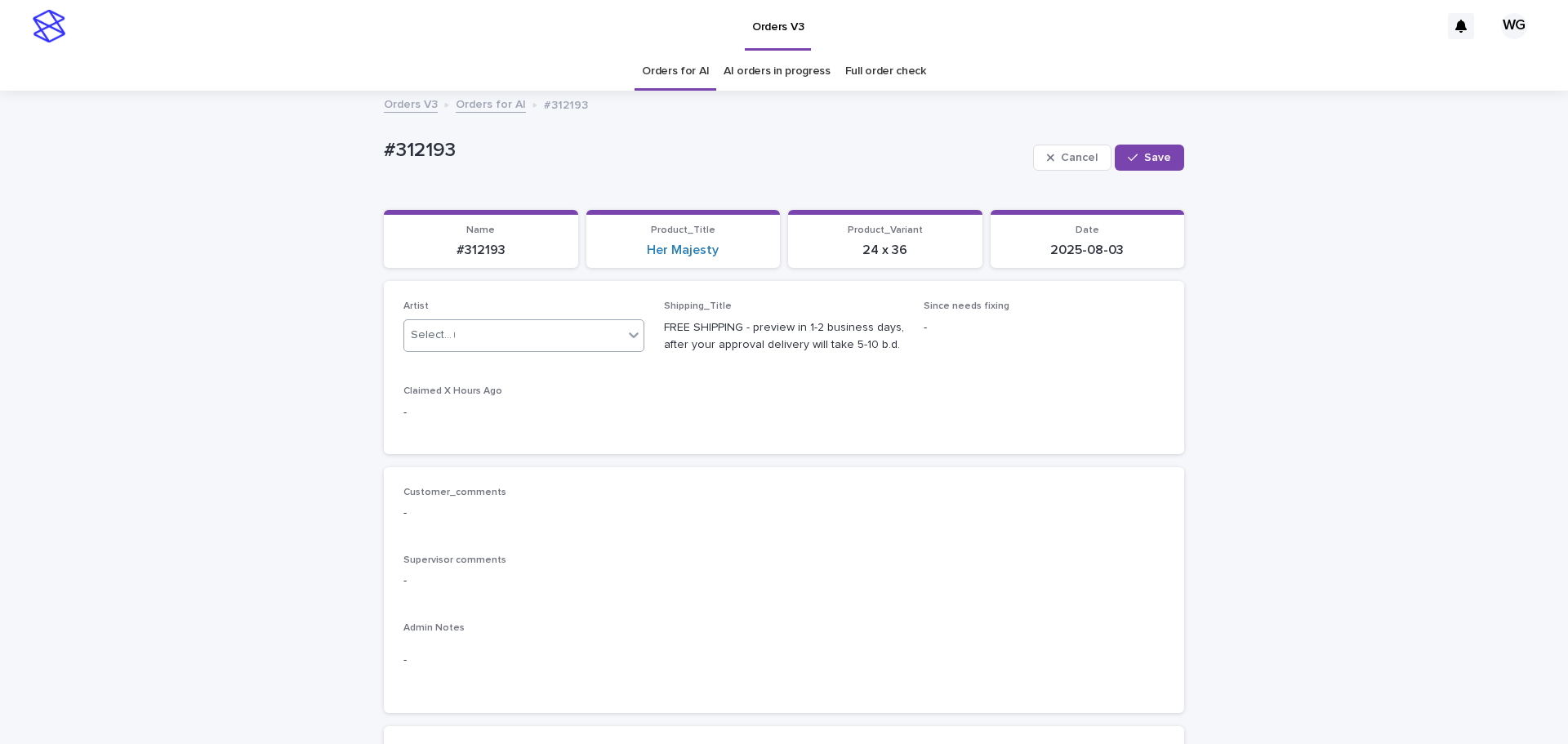 type on "**" 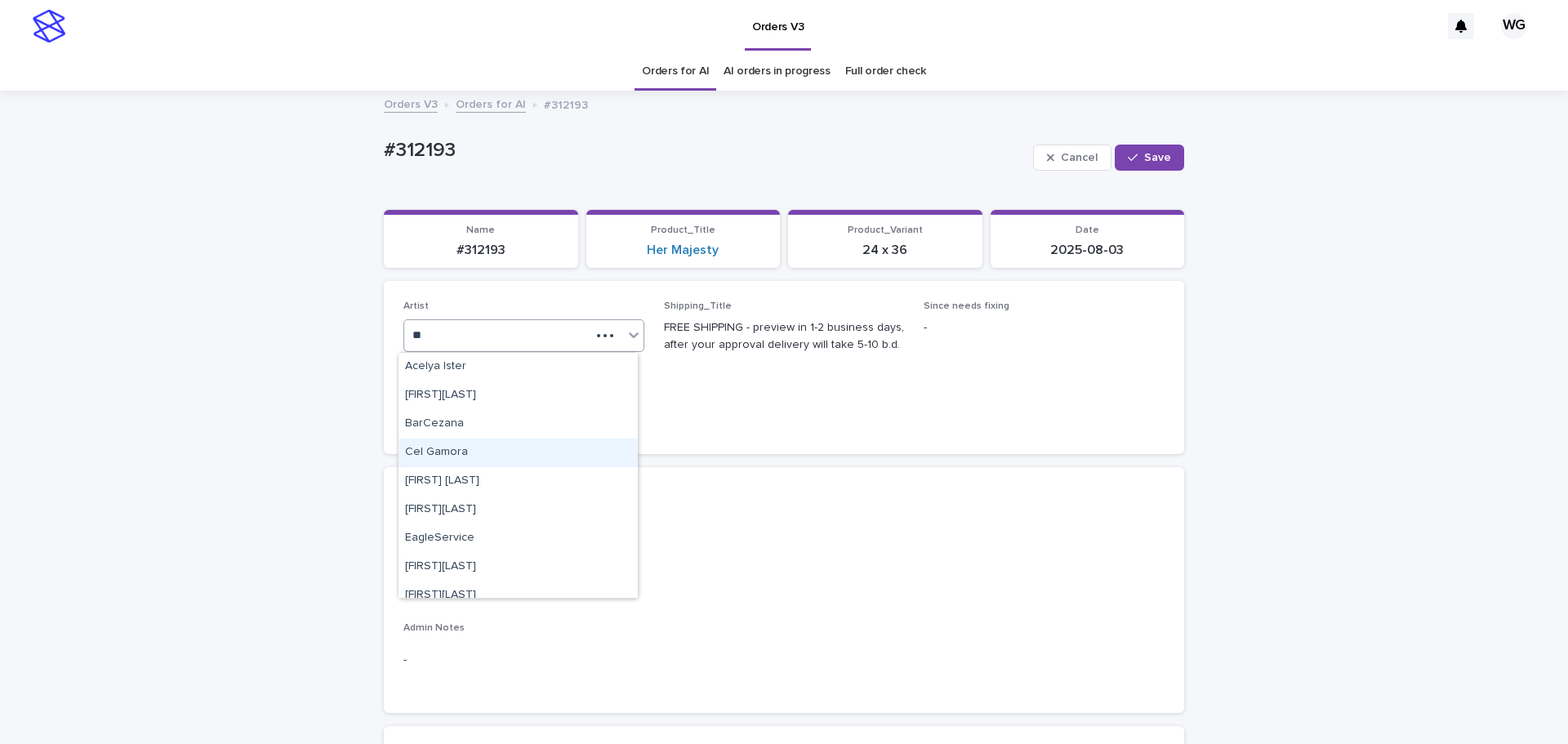 click on "Cel Gamora" at bounding box center [518, 452] 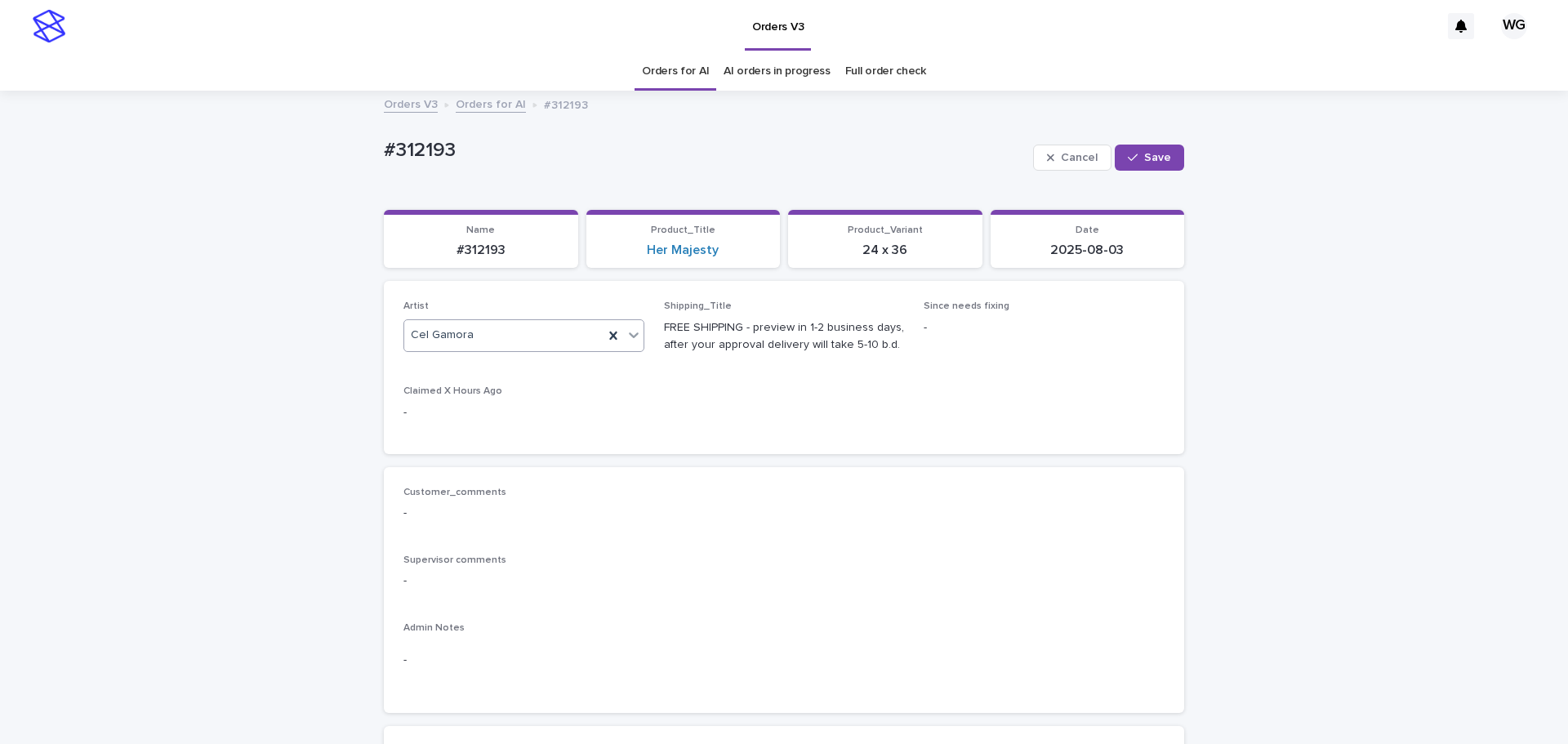 click on "Save" at bounding box center [1149, 158] 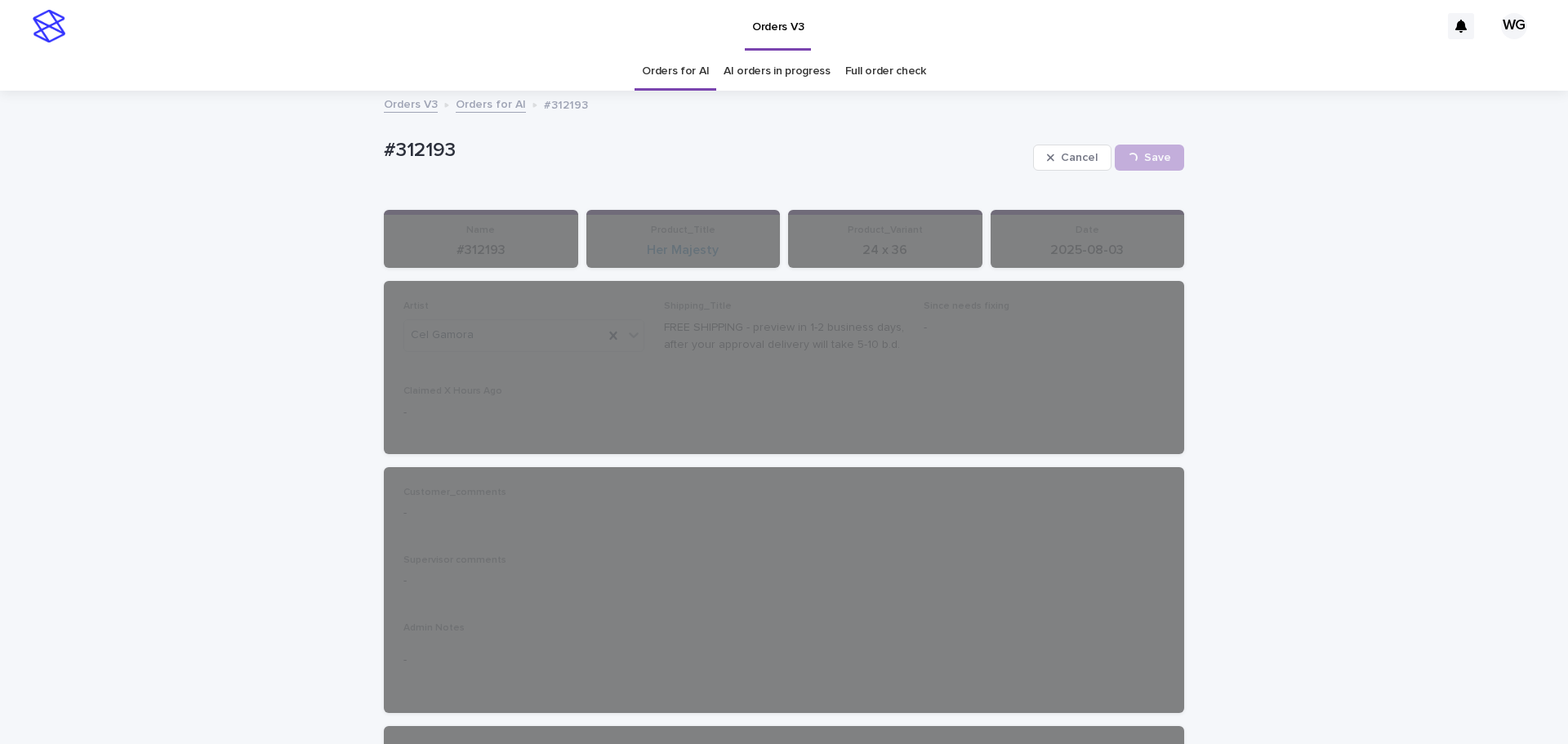 drag, startPoint x: 679, startPoint y: 73, endPoint x: 676, endPoint y: 84, distance: 11.4017543 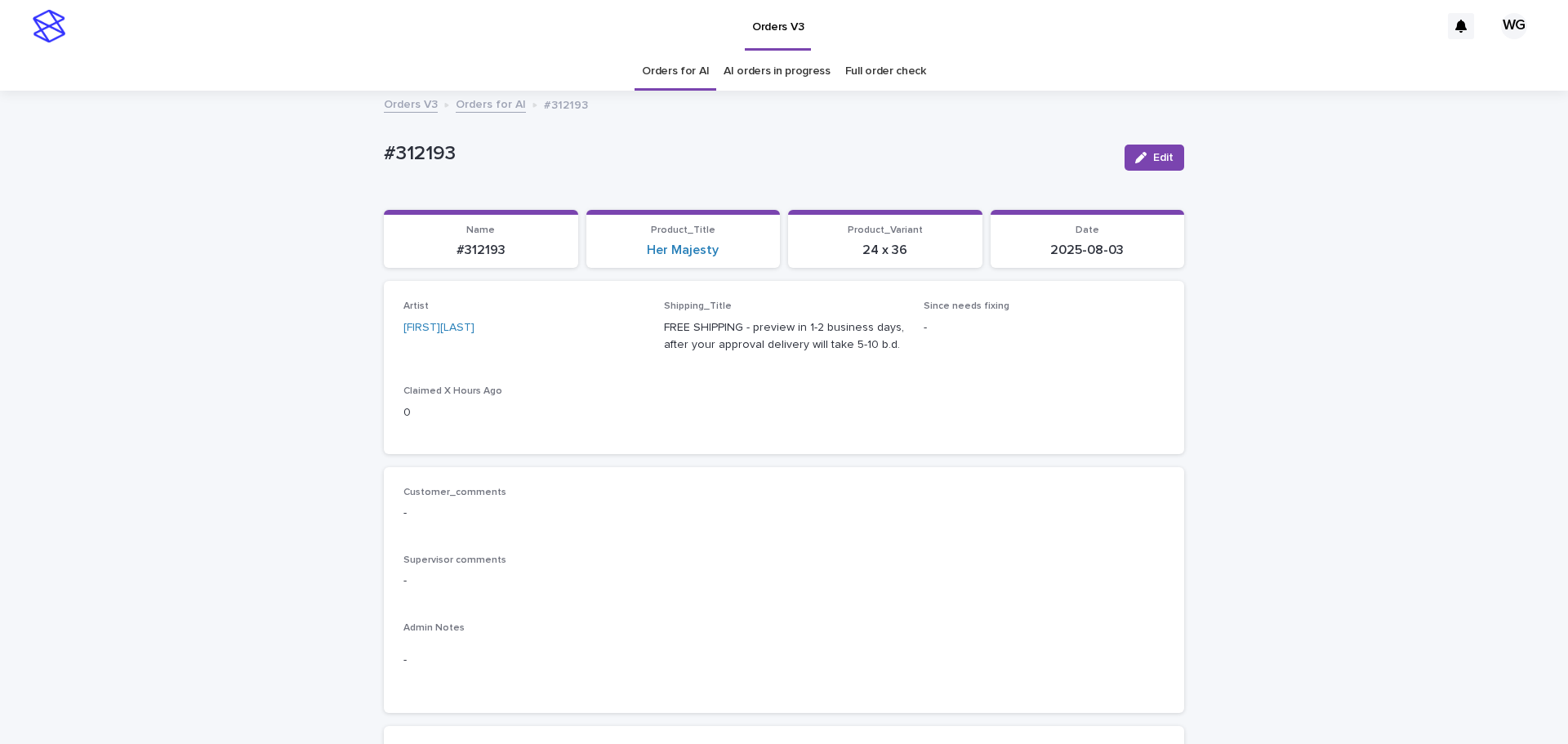 click on "Orders for AI" at bounding box center [675, 71] 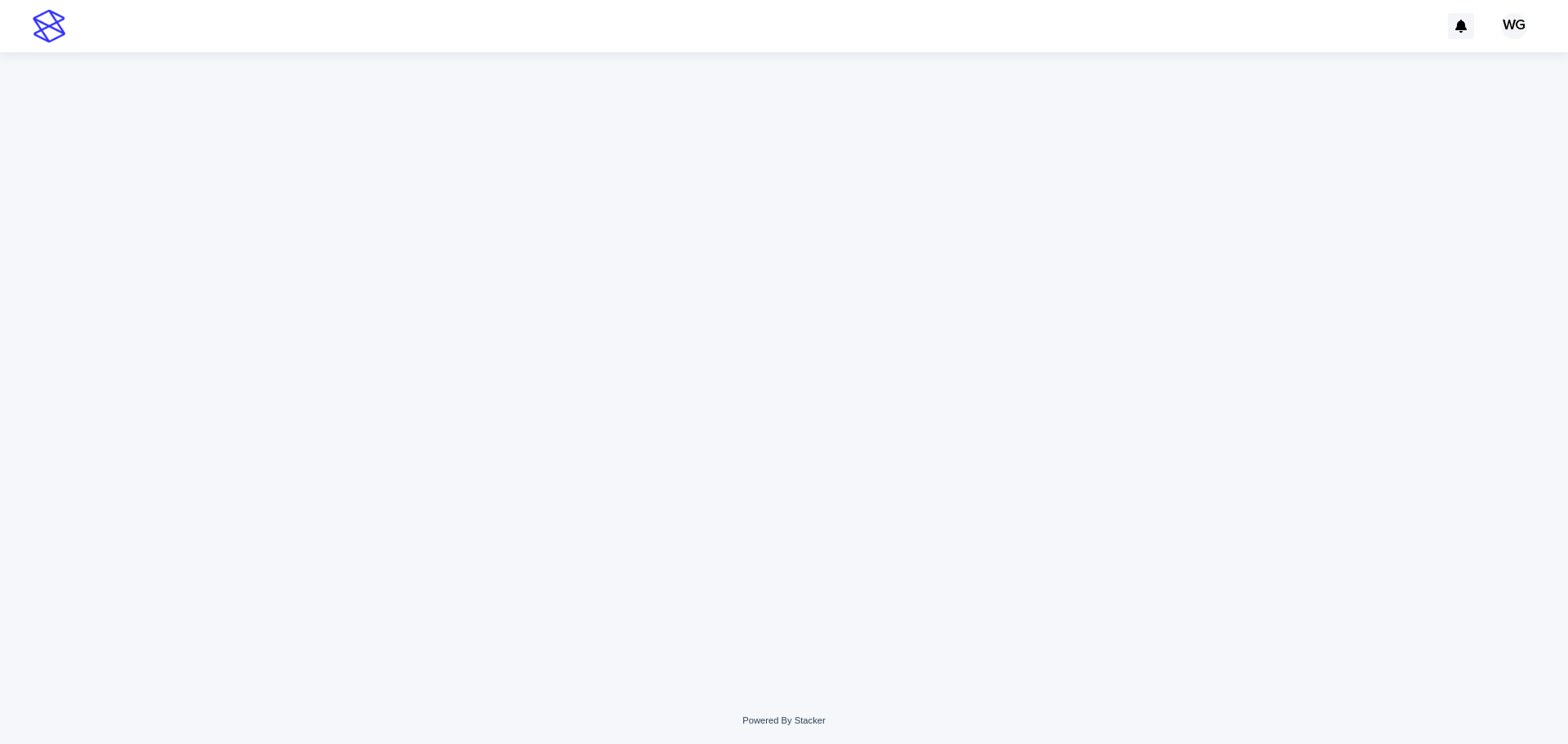 scroll, scrollTop: 0, scrollLeft: 0, axis: both 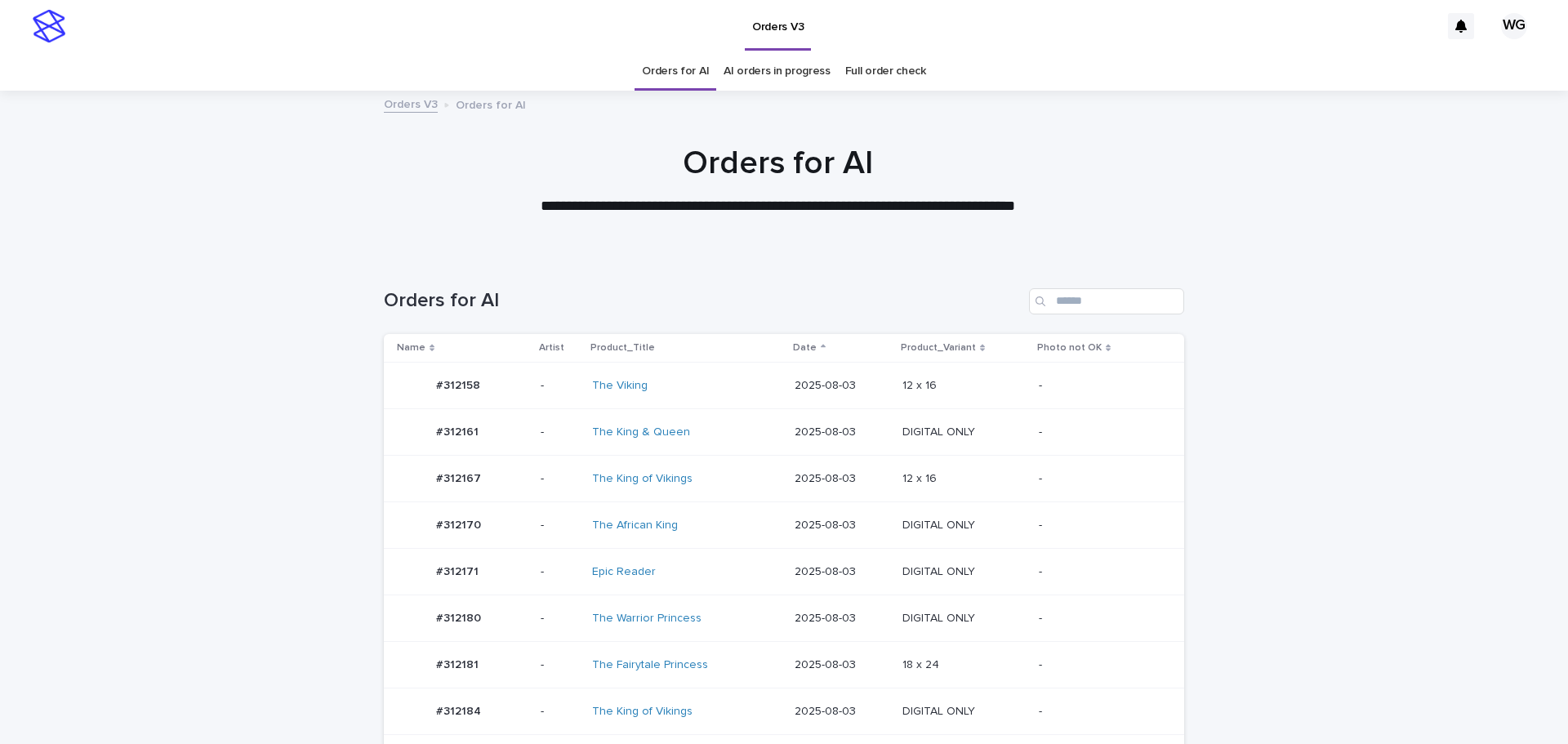 click on "18 x 24 18 x 24" at bounding box center (964, 665) 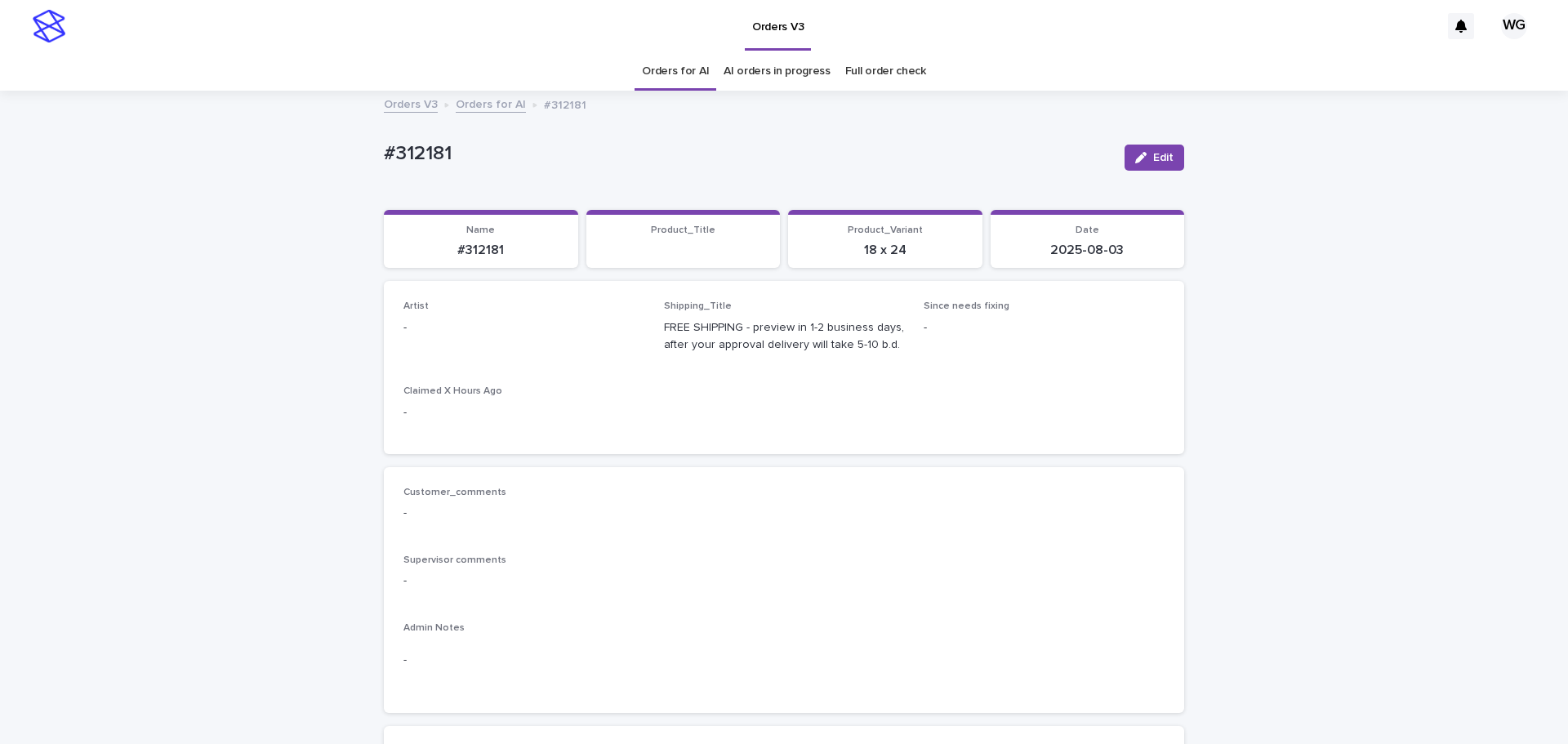 click on "Edit" at bounding box center (1163, 158) 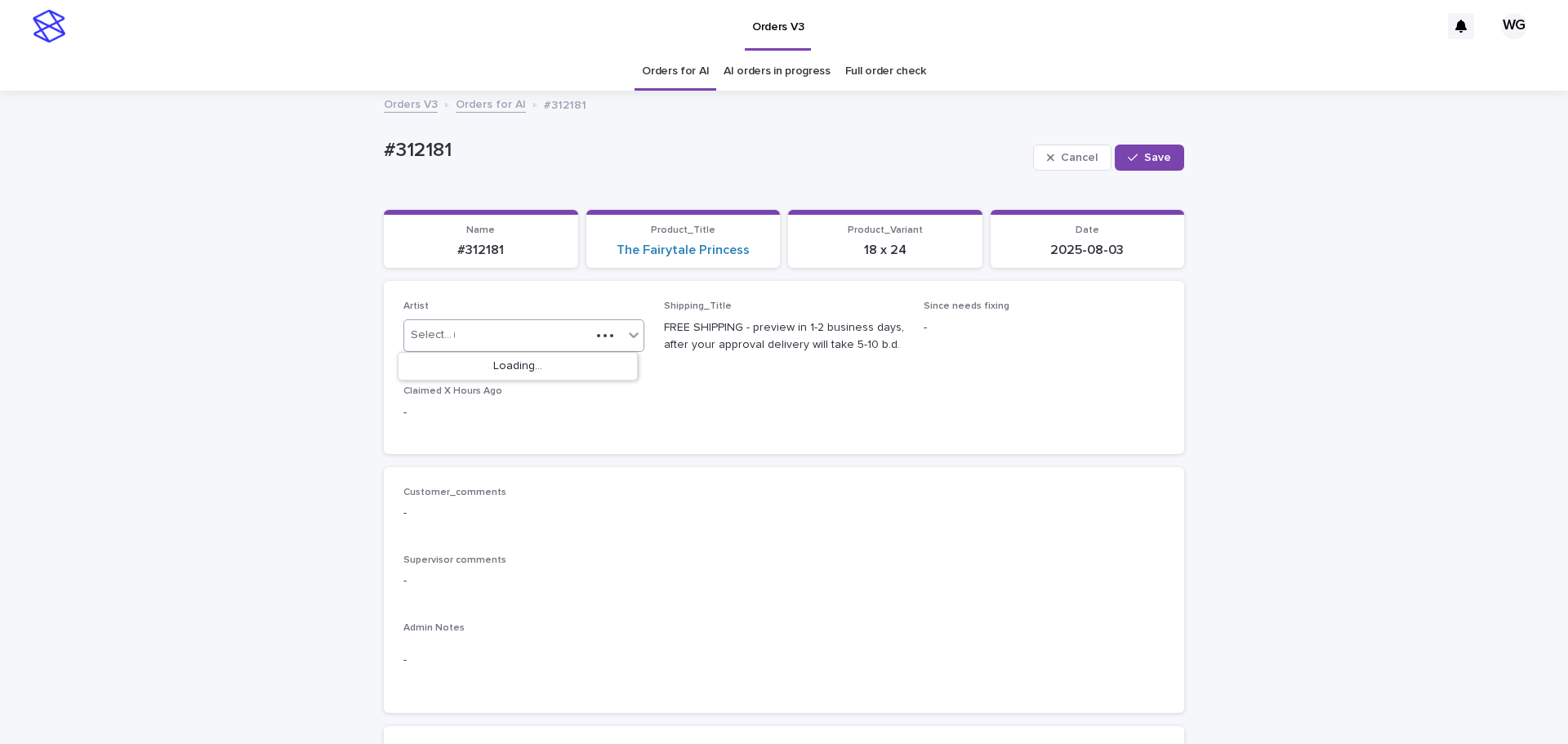 type on "**" 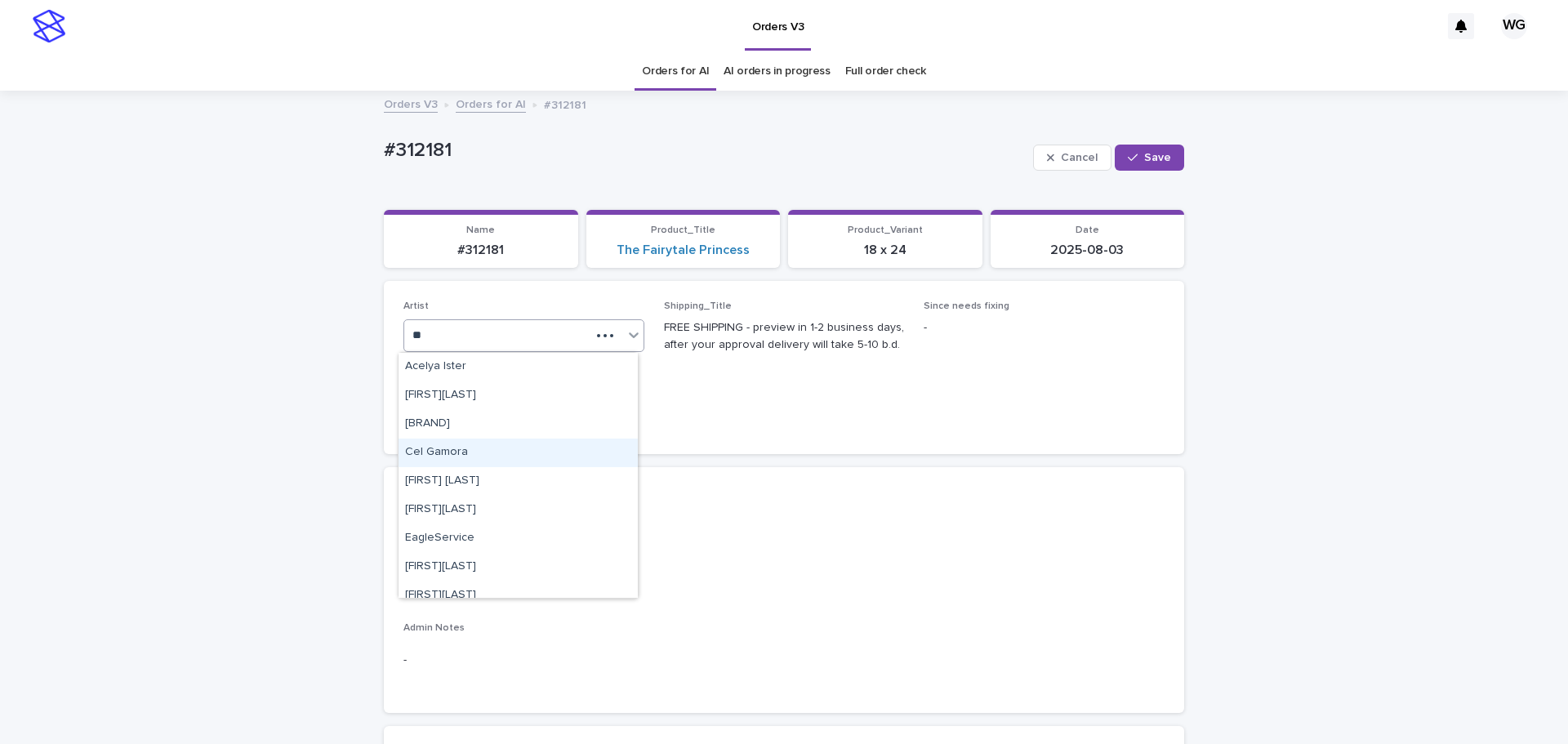 click on "Cel Gamora" at bounding box center (518, 452) 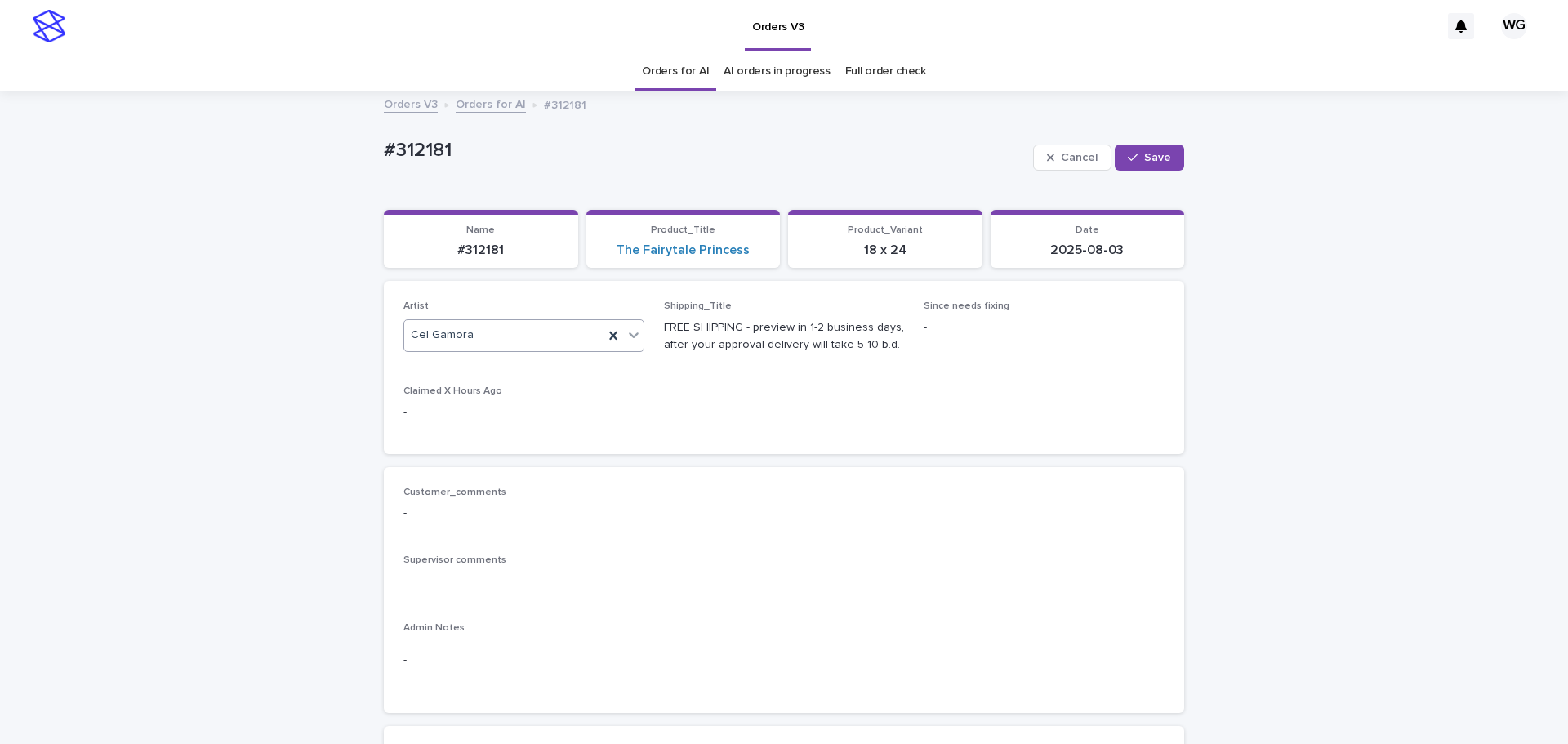 click on "Save" at bounding box center (1157, 158) 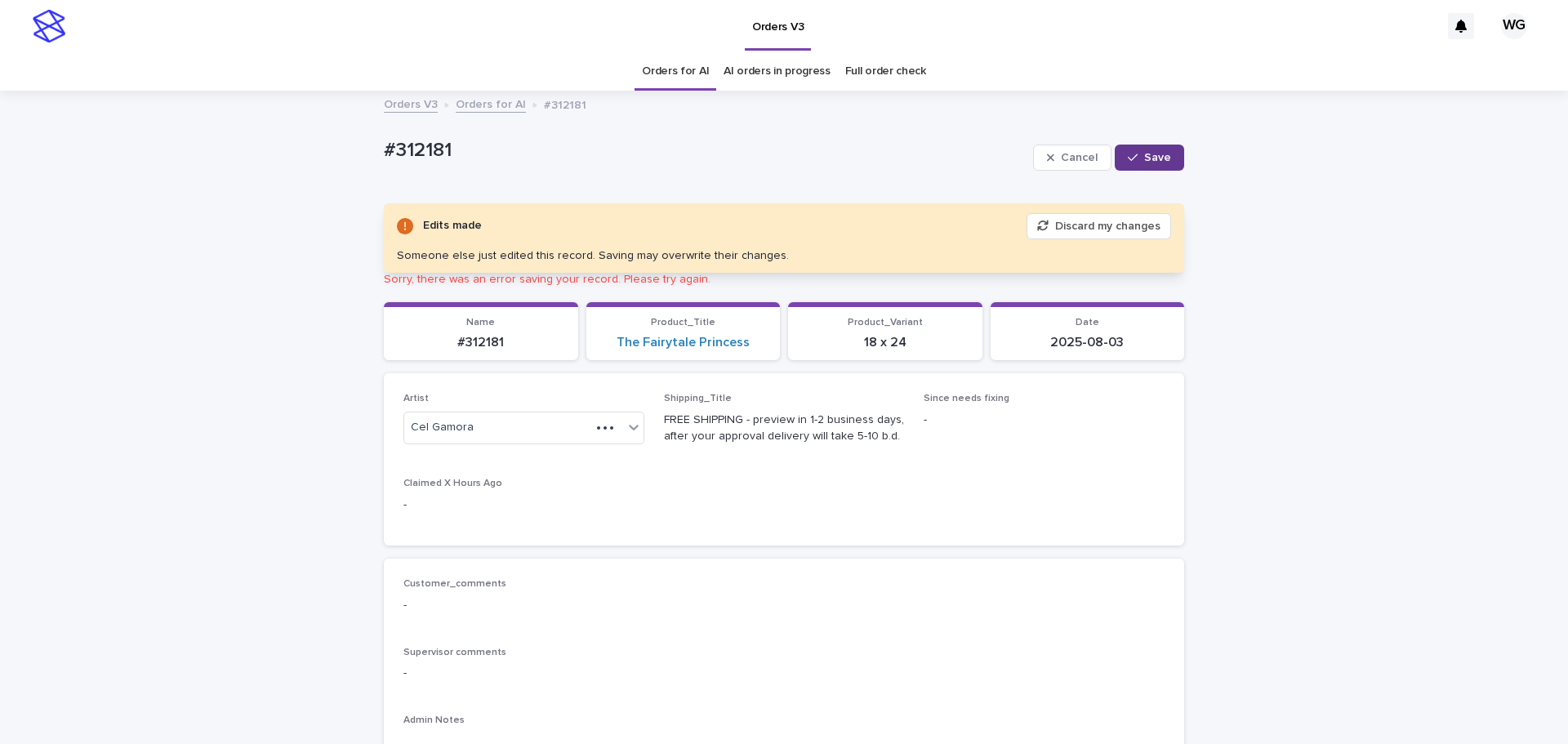 click on "Save" at bounding box center [1149, 158] 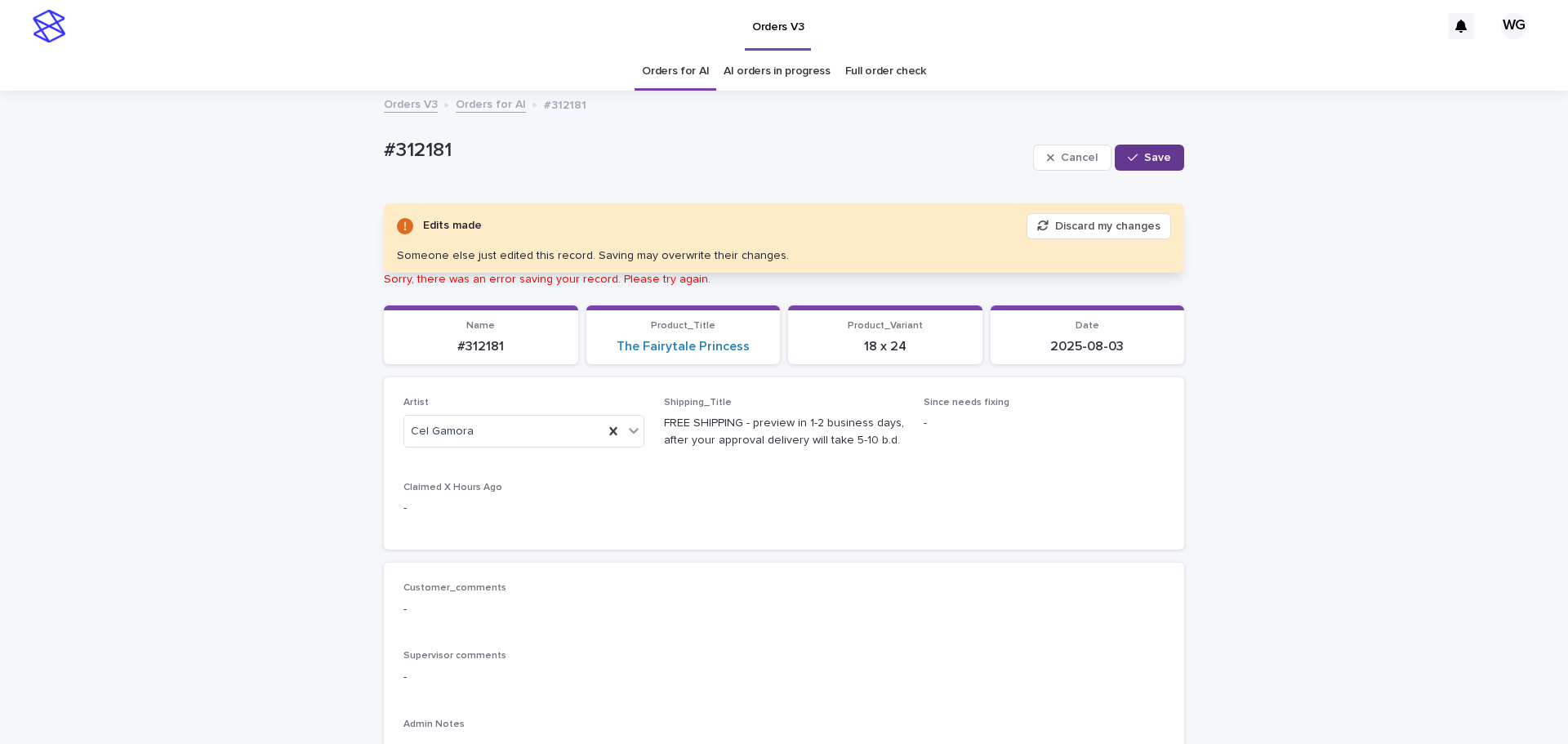 click 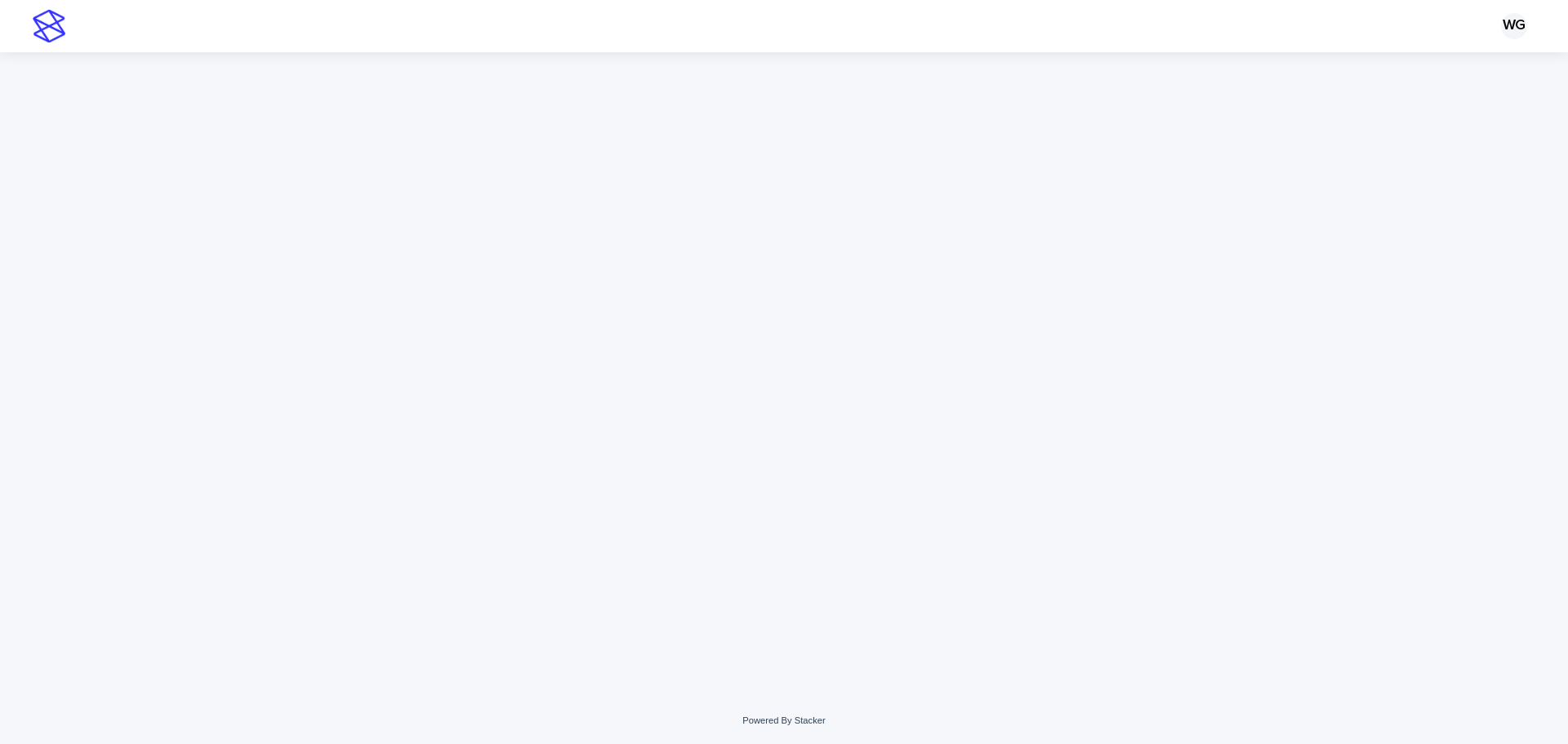scroll, scrollTop: 0, scrollLeft: 0, axis: both 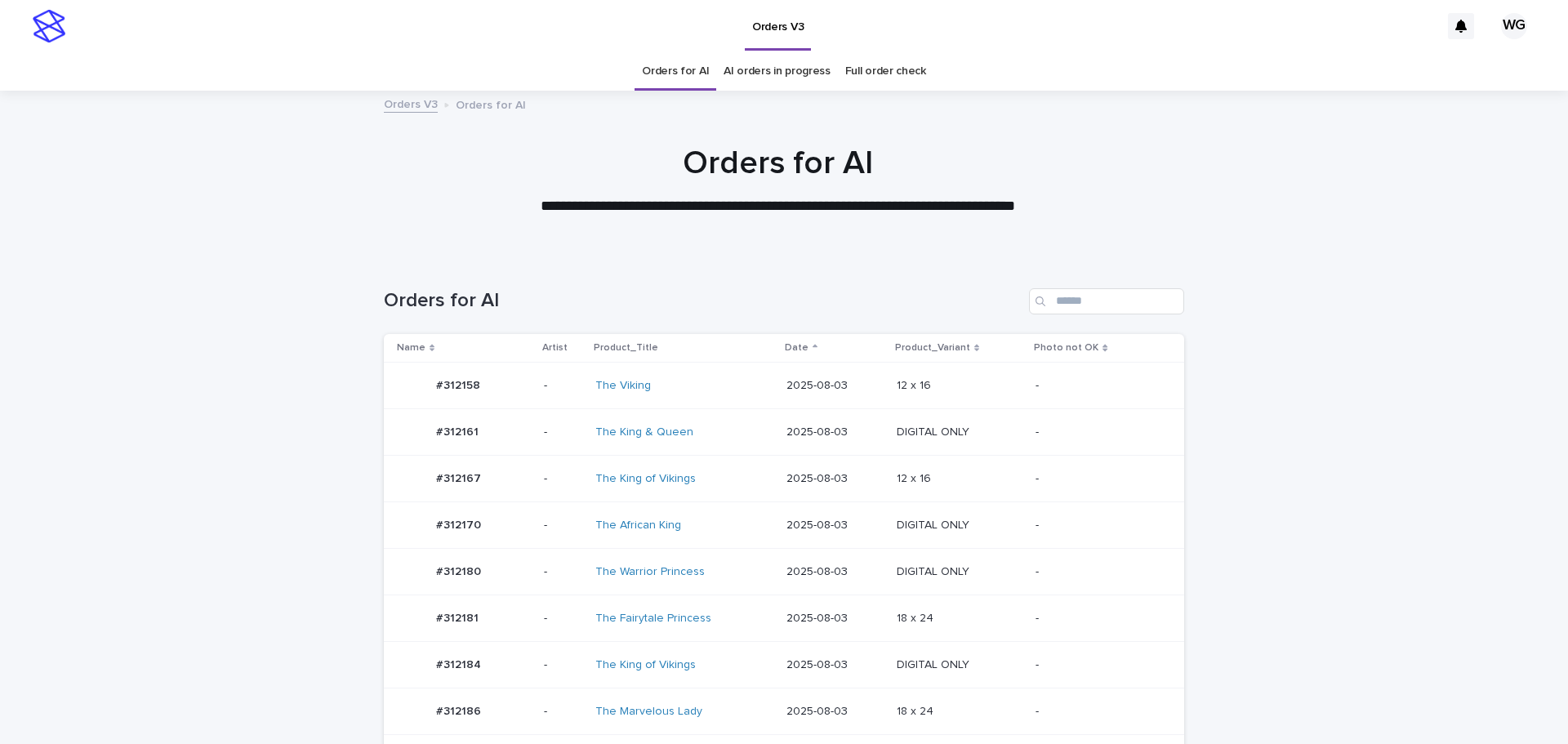 click on "DIGITAL ONLY DIGITAL ONLY" at bounding box center [960, 665] 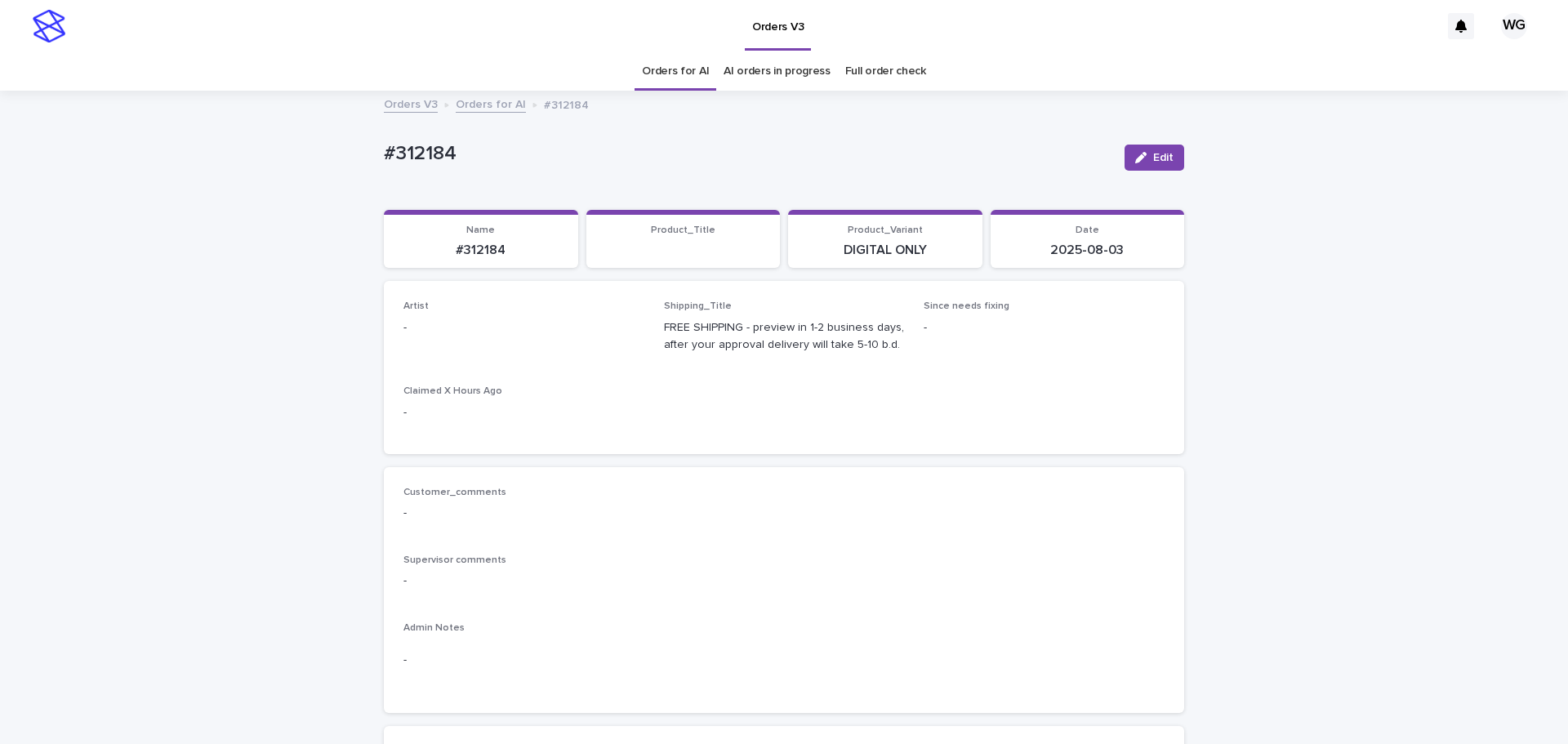 click 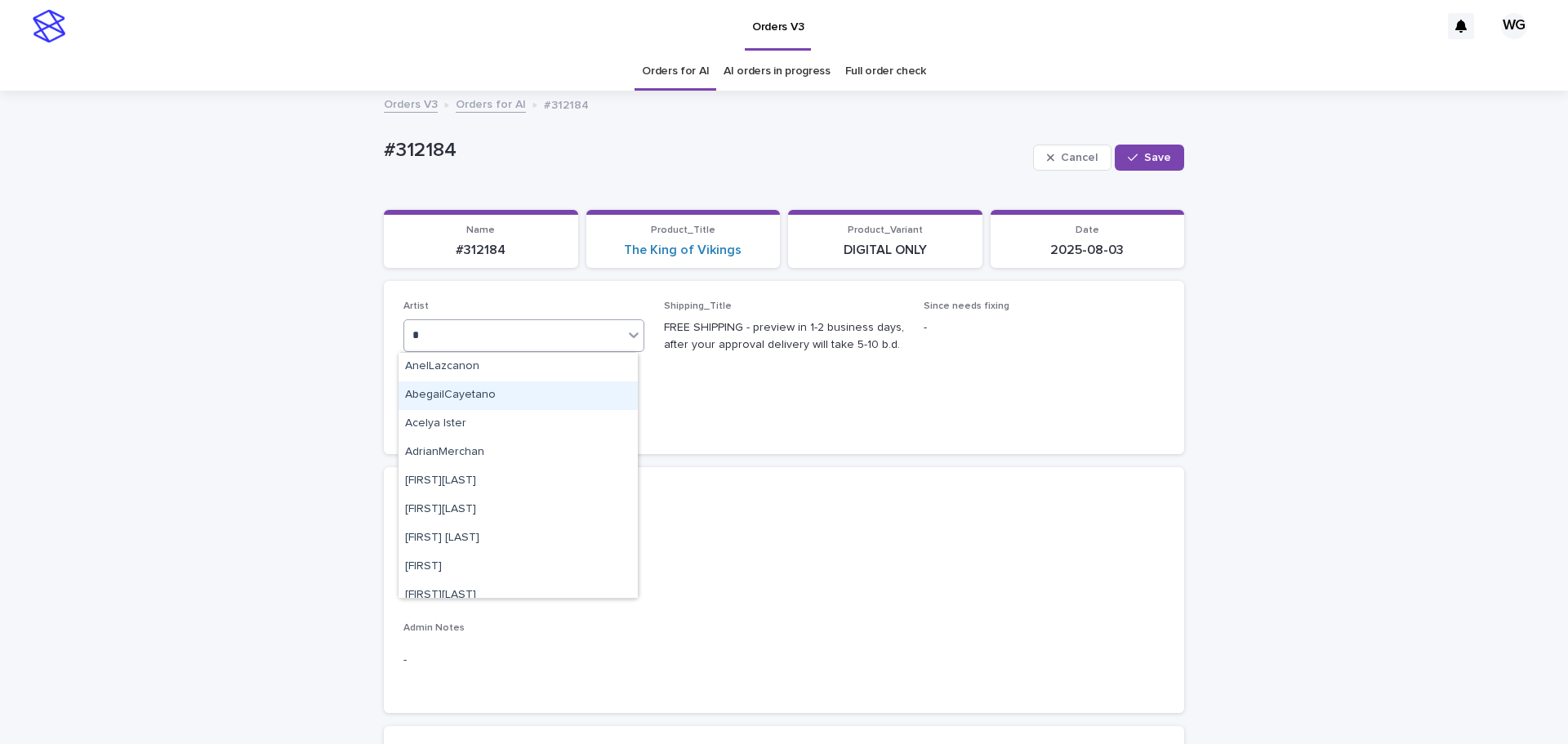 type on "**" 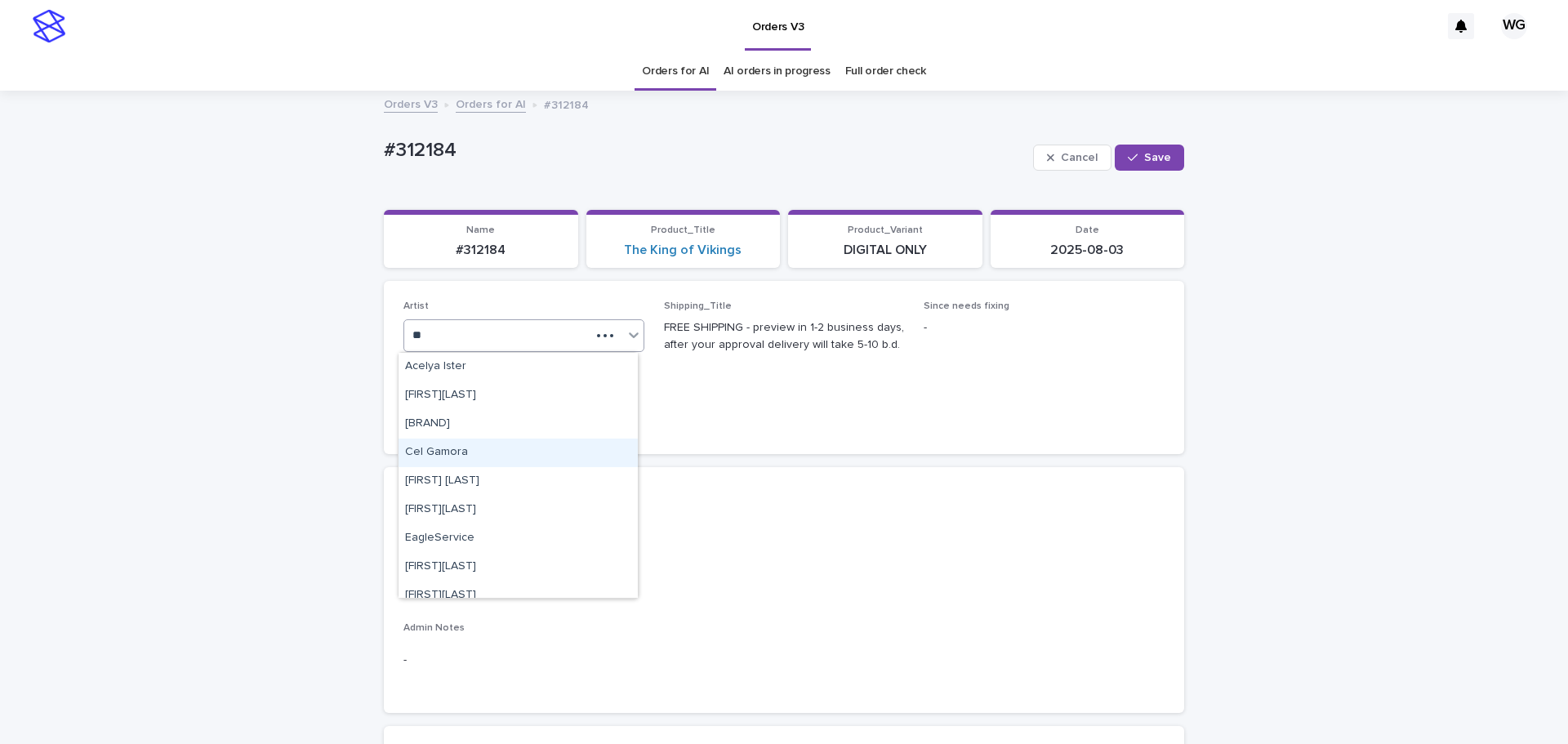 click on "Cel Gamora" at bounding box center [518, 452] 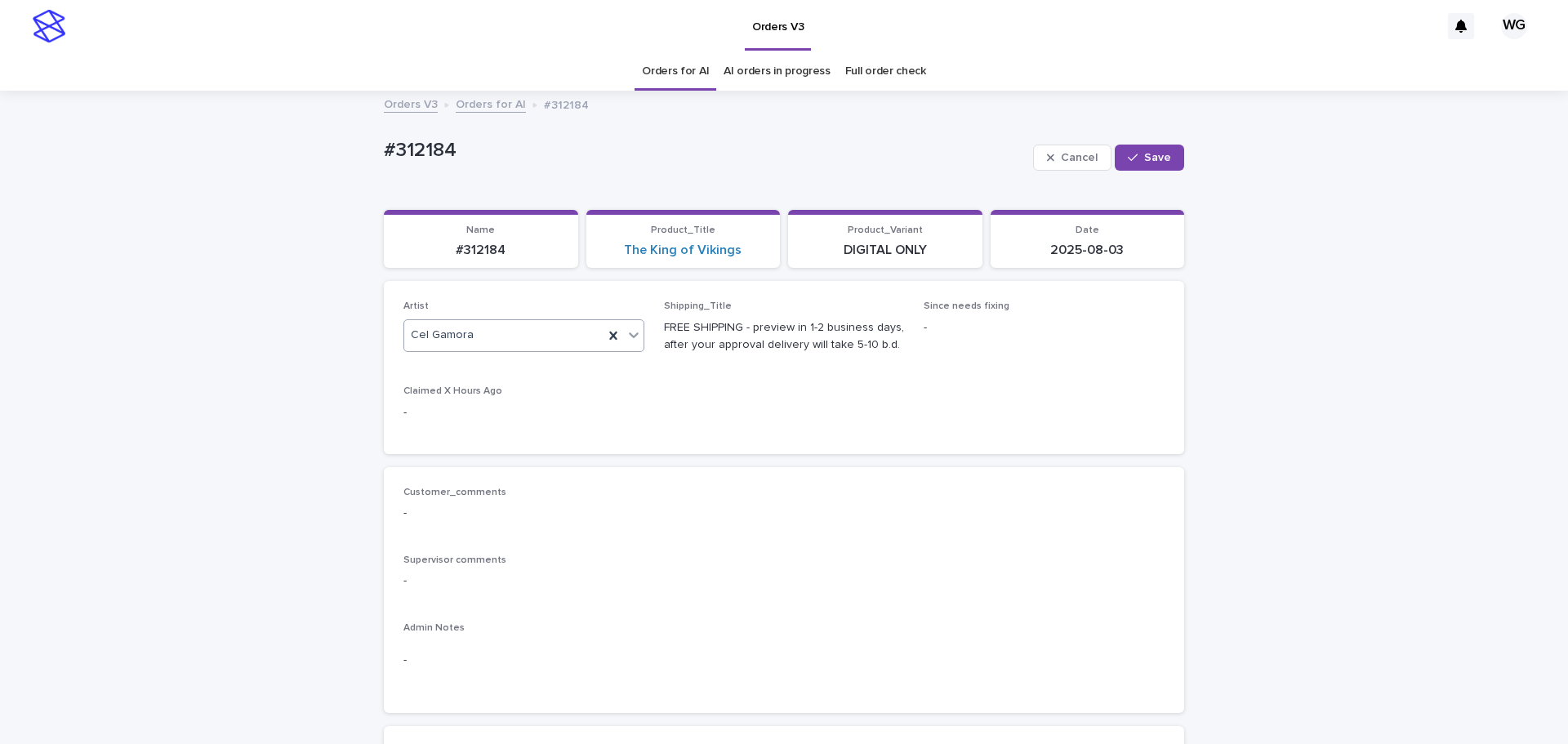 click at bounding box center (1136, 158) 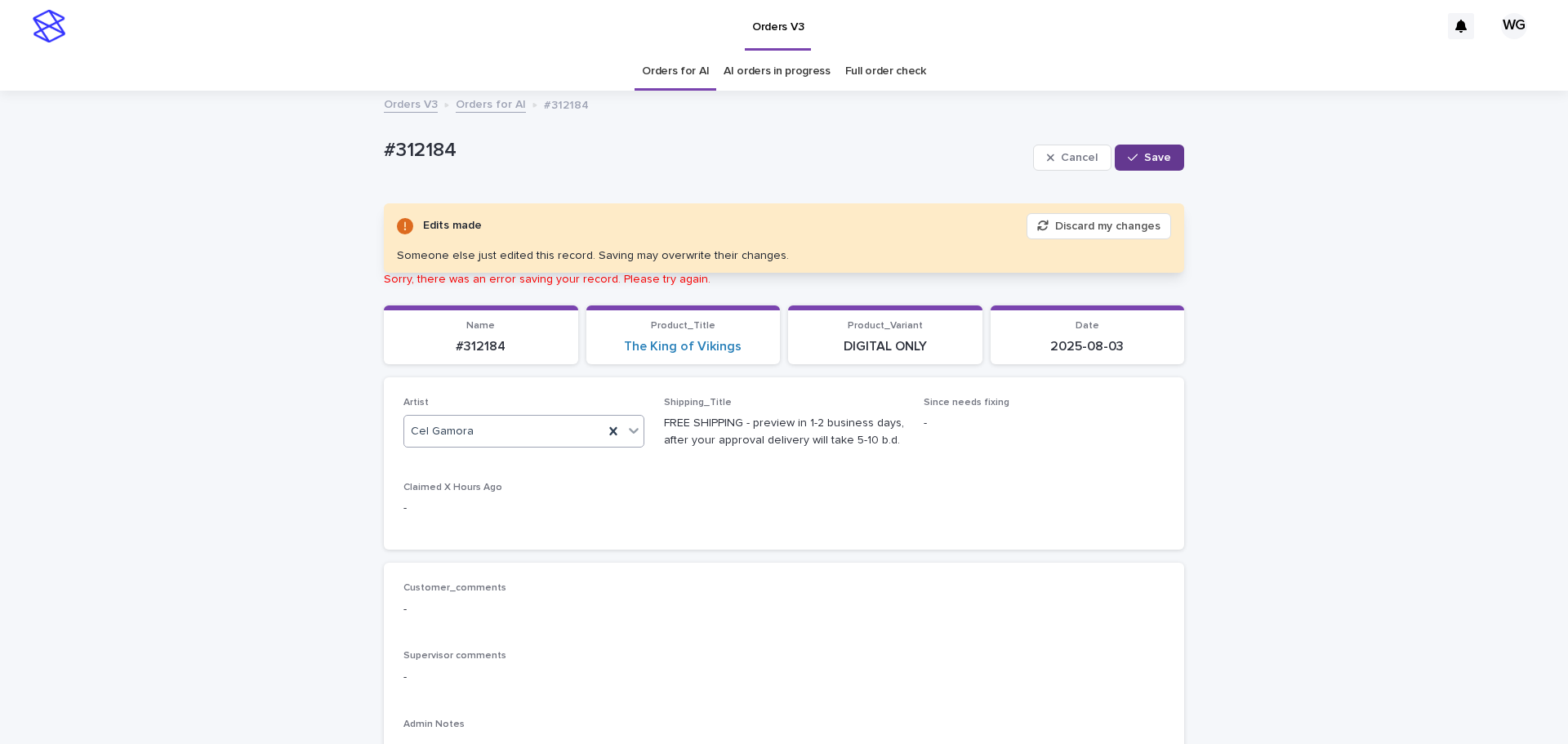 click on "Save" at bounding box center (1149, 158) 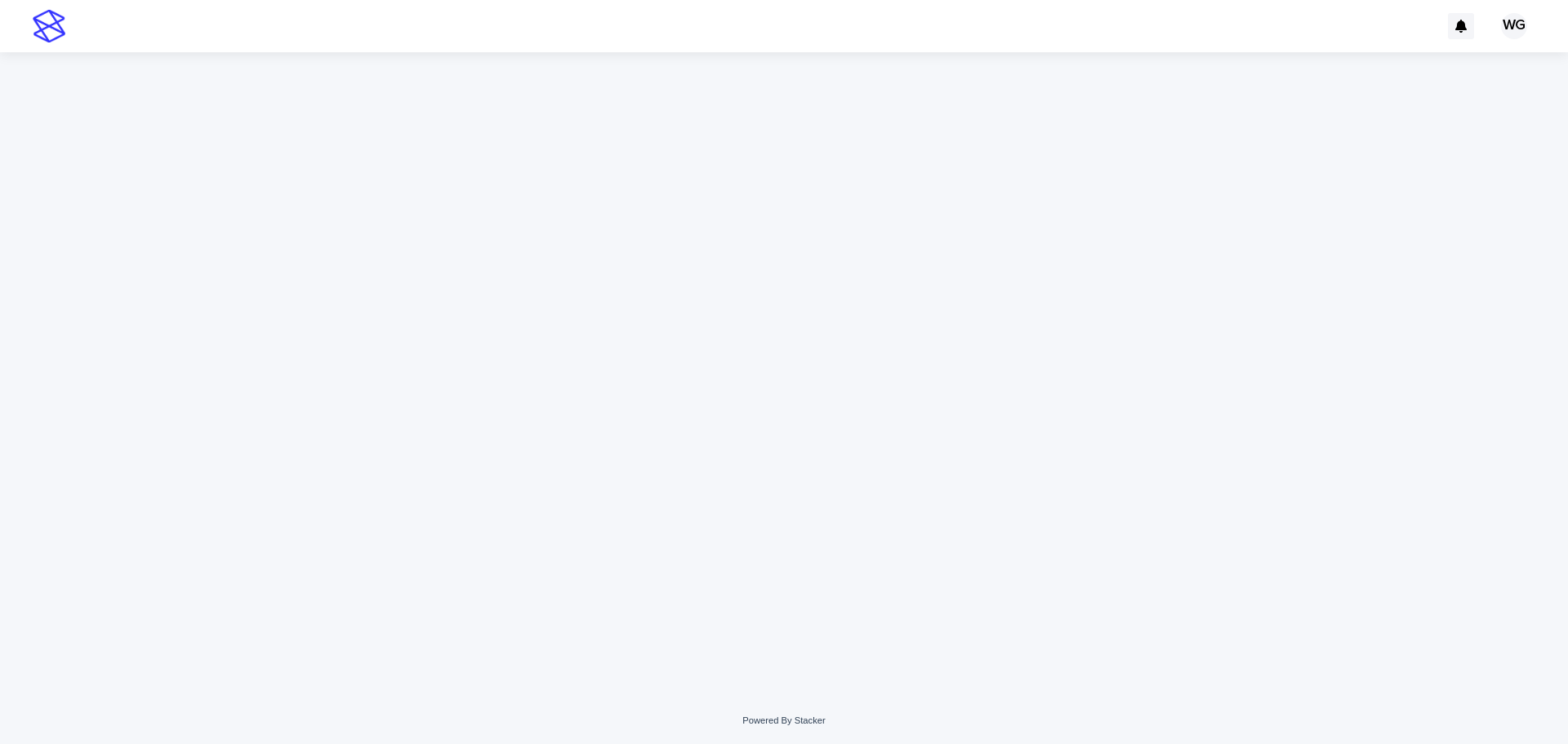 scroll, scrollTop: 0, scrollLeft: 0, axis: both 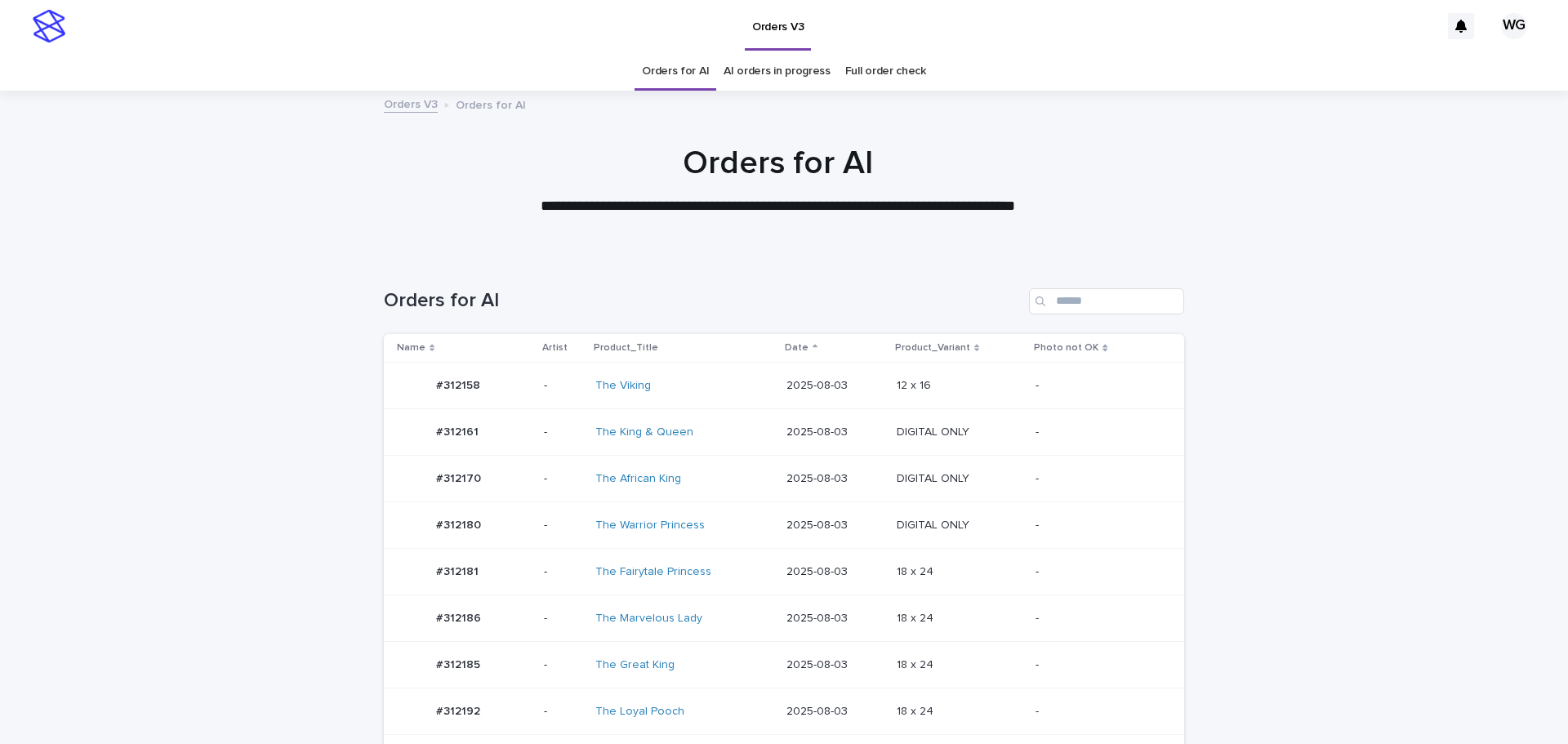click on "18 x 24 18 x 24" at bounding box center [960, 665] 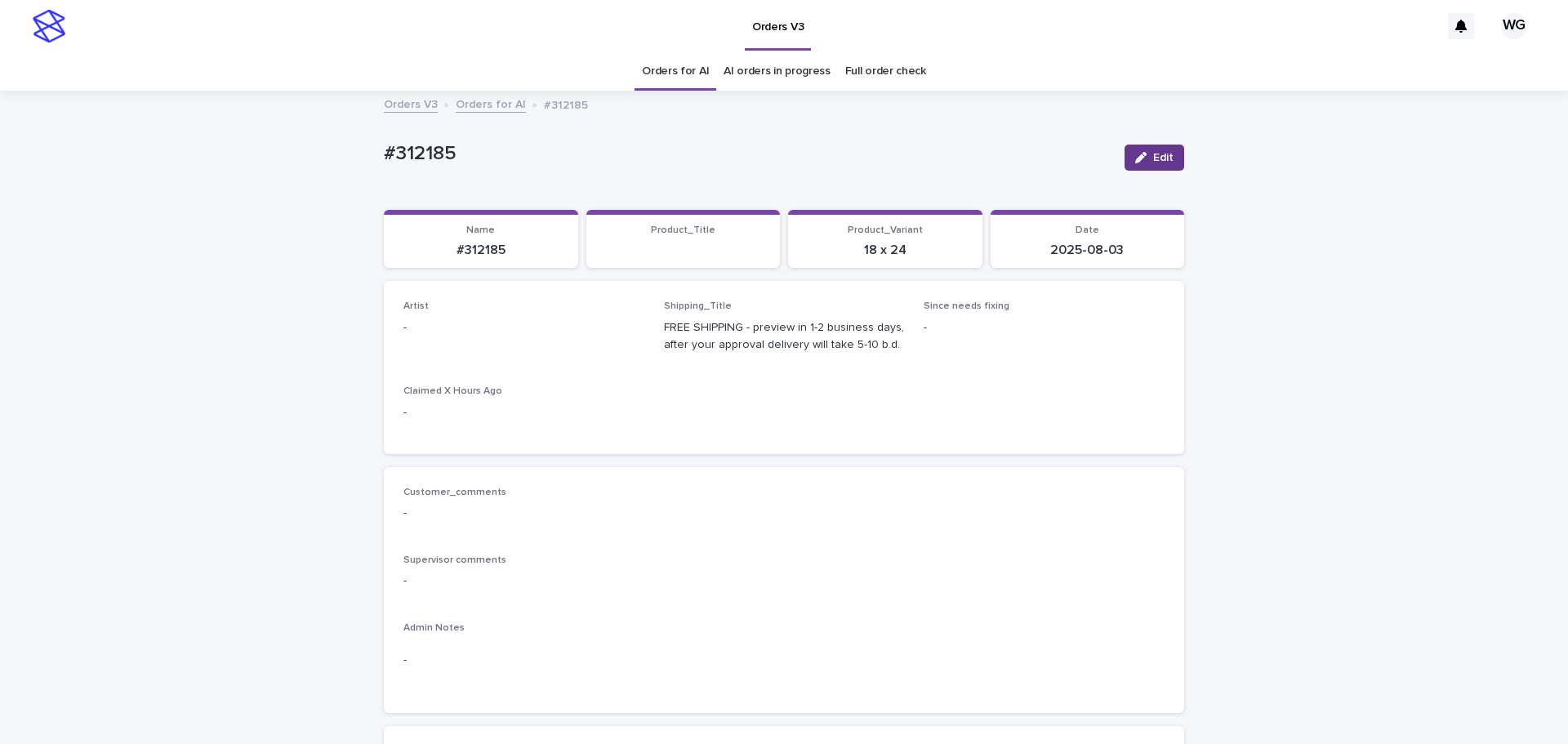click on "Edit" at bounding box center [1151, 158] 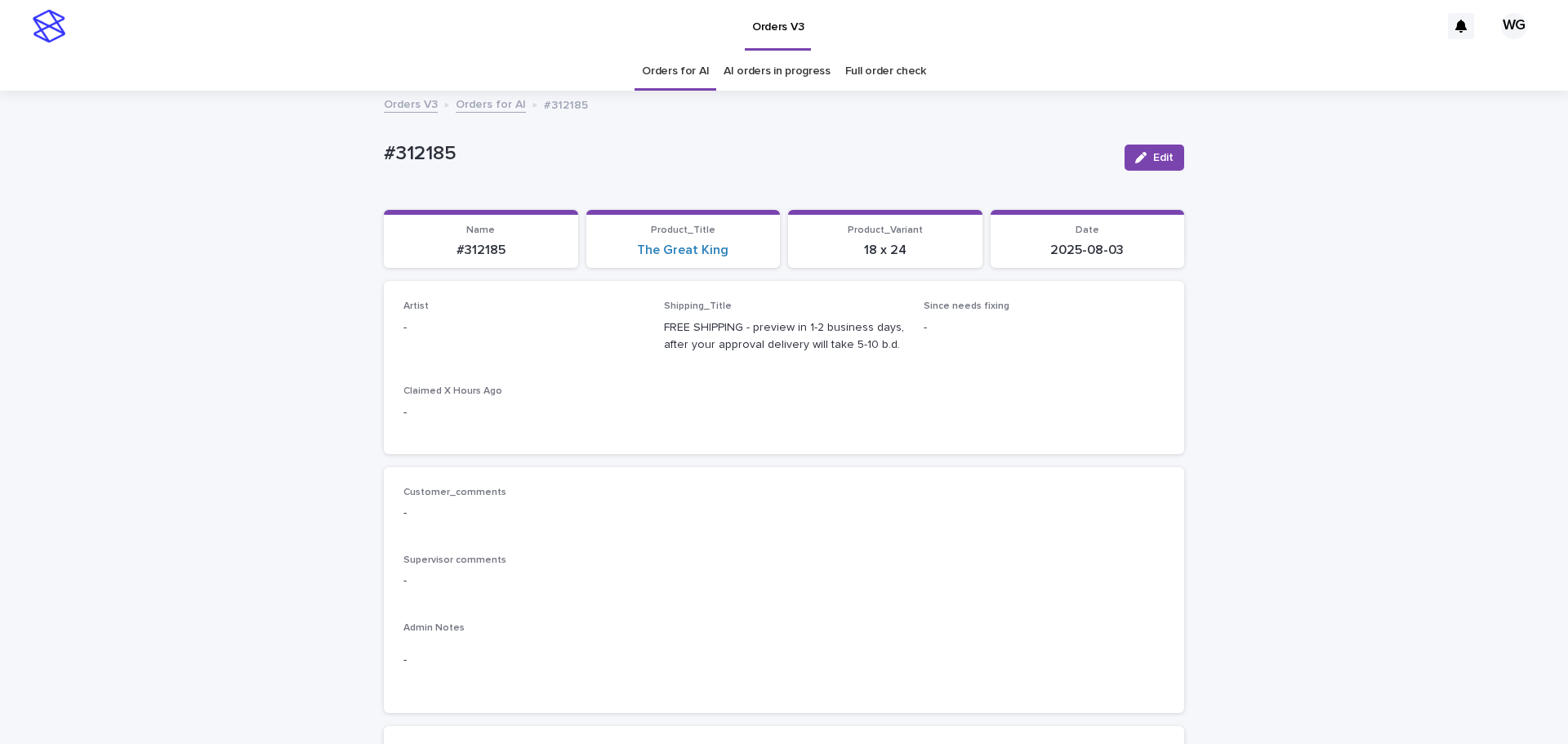 click on "Edit" at bounding box center (1154, 158) 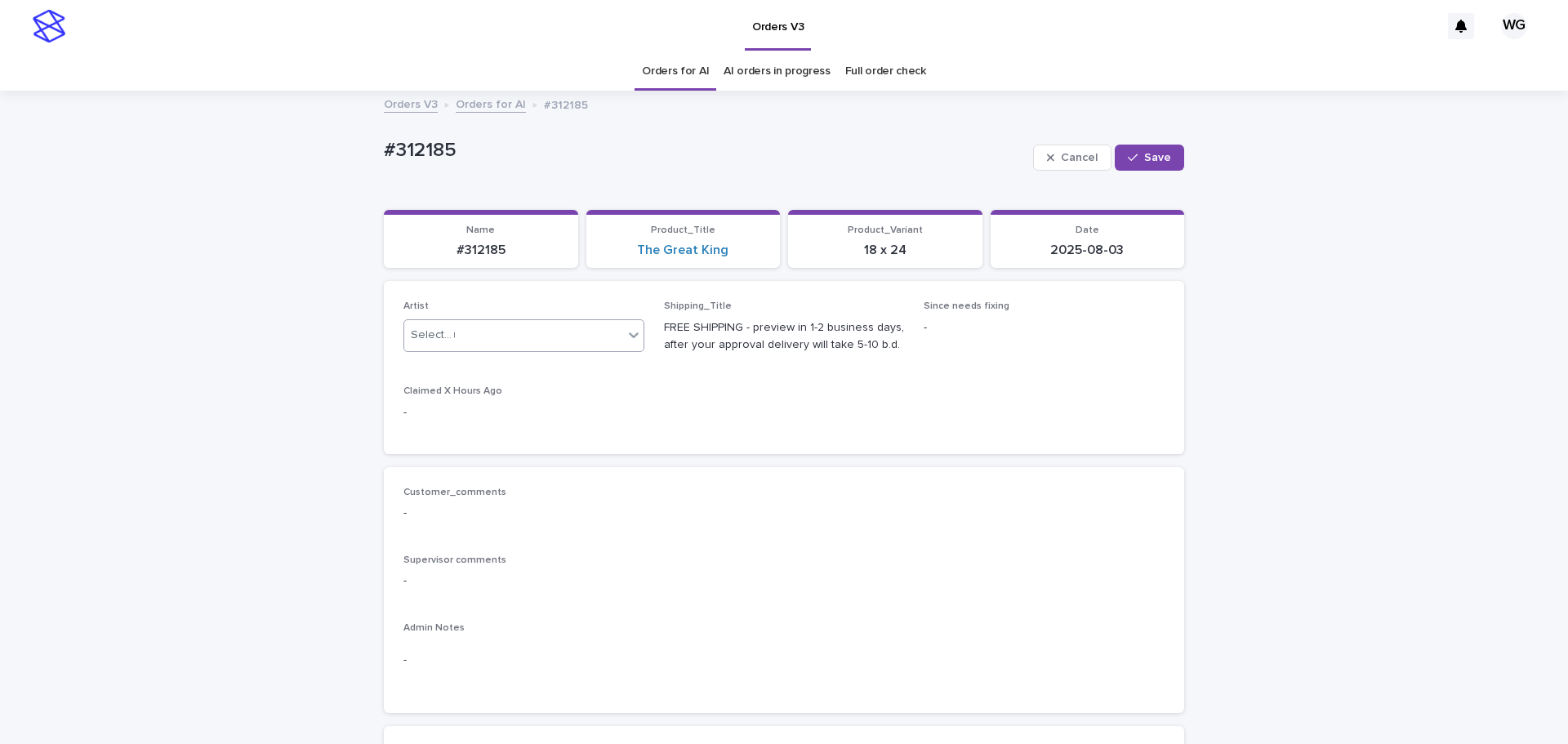 type on "**" 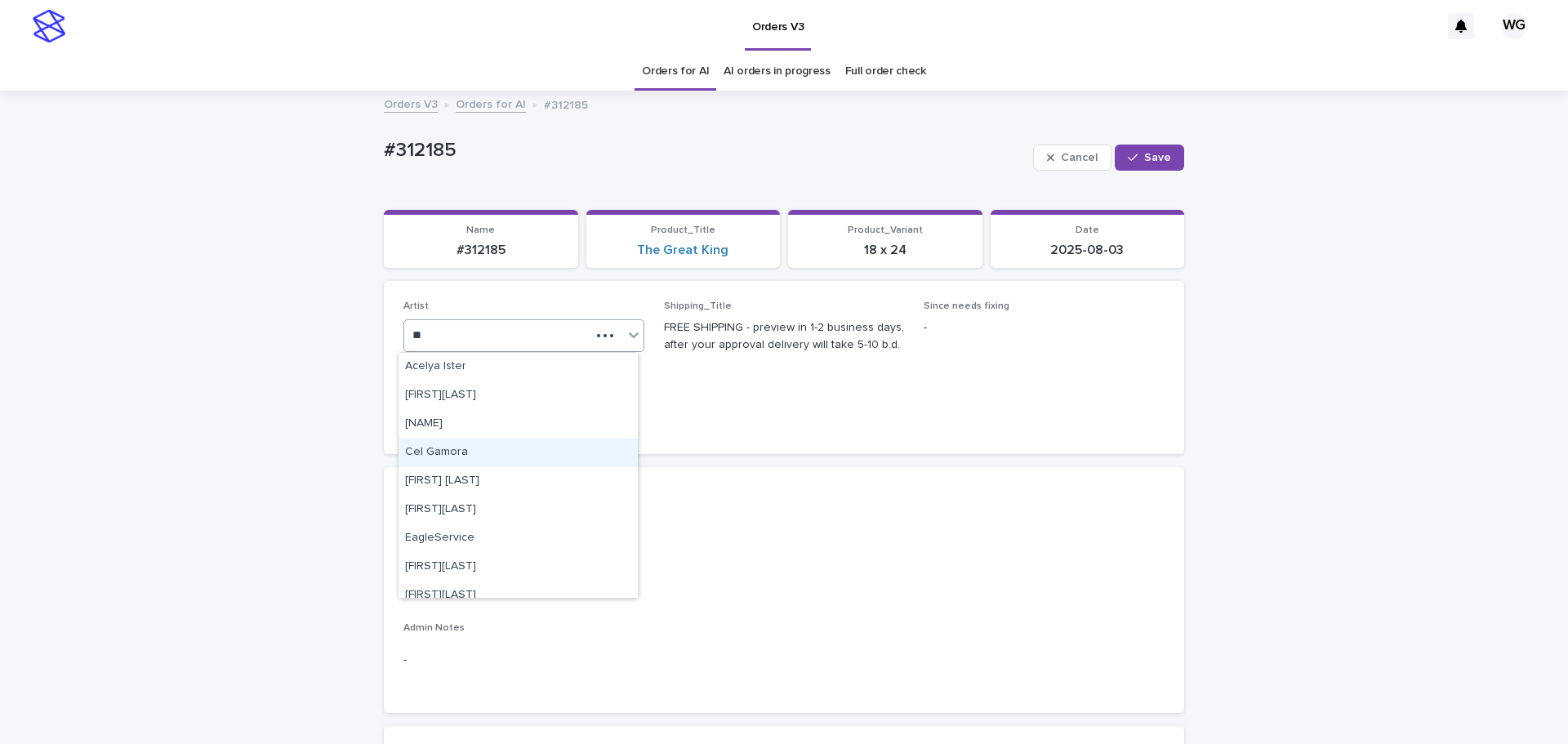 type 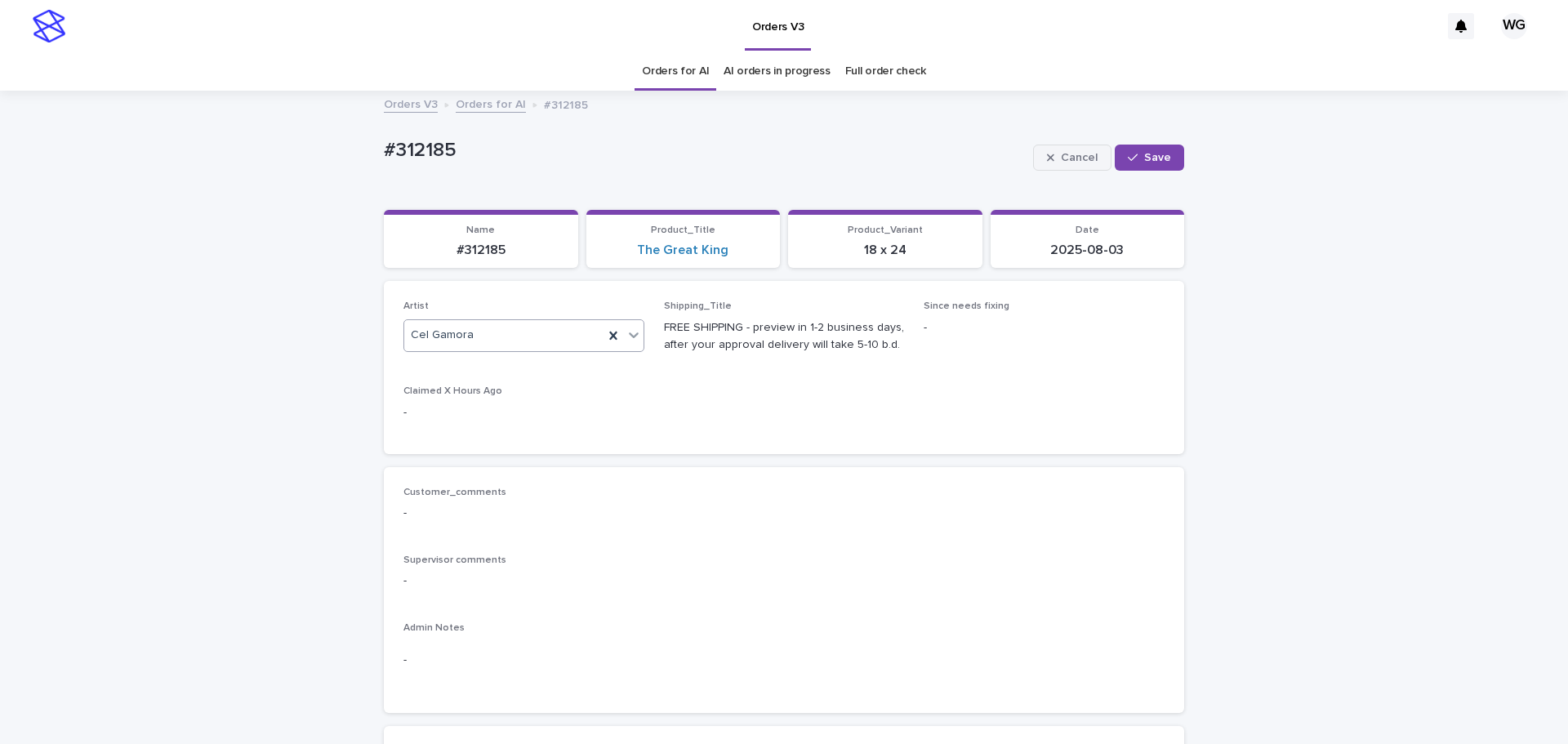 click on "Save" at bounding box center (1149, 158) 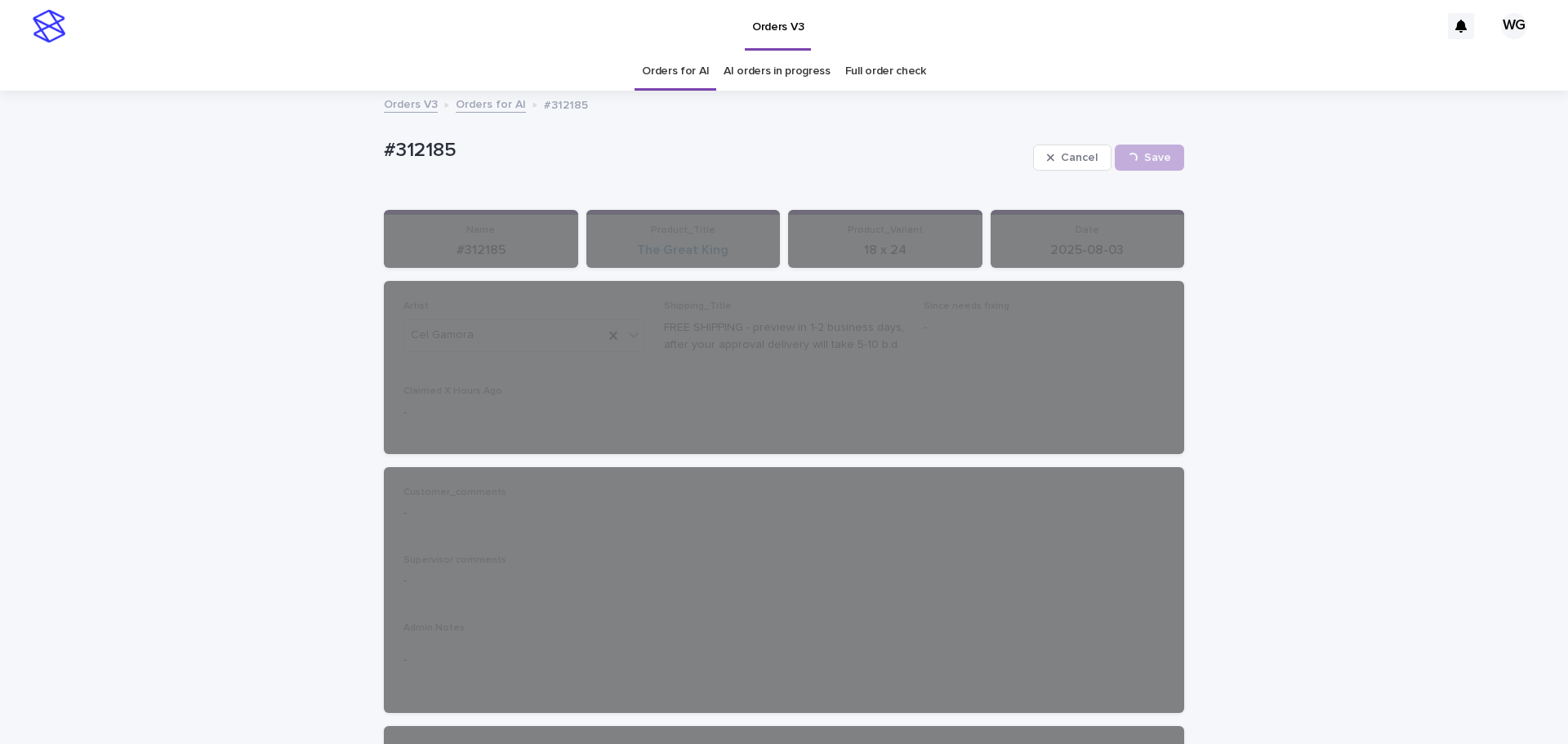 drag, startPoint x: 671, startPoint y: 72, endPoint x: 675, endPoint y: 81, distance: 9.848858 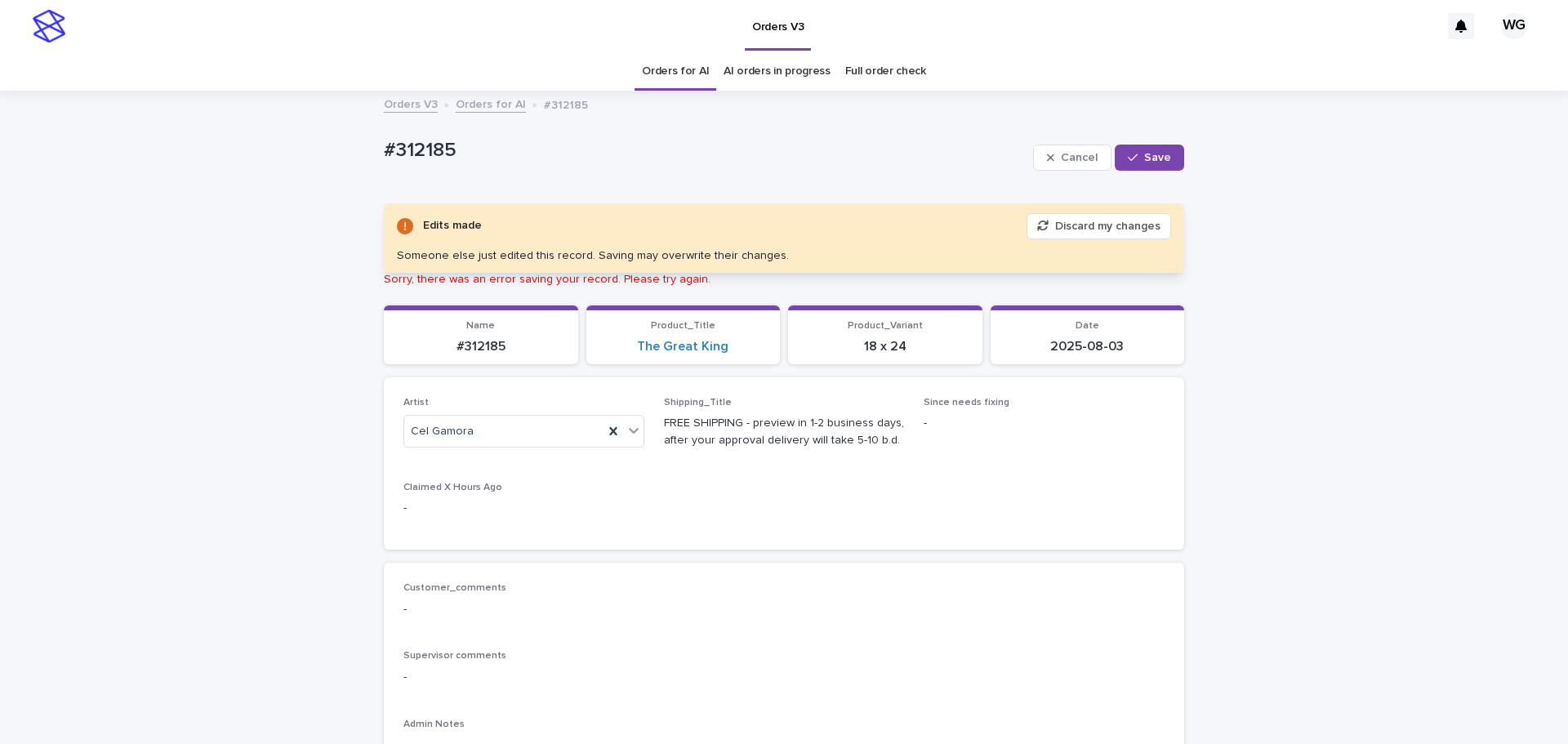 click on "Loading... Saving… Loading... Saving… #312185 Cancel Save #312185 Cancel Save Edits made Discard my changes Someone else just edited this record. Saving may overwrite their changes. Sorry, there was an error saving your record. Please try again. Please fill out the required fields below. Loading... Saving… Loading... Saving… Loading... Saving… Name #312185 Product_Title The Great King   Product_Variant 18 x 24 Date 2025-08-03 Loading... Saving… Artist Cel Gamora Shipping_Title FREE SHIPPING - preview in 1-2 business days, after your approval delivery will take 5-10 b.d. Since needs fixing - Claimed X Hours Ago - Loading... Saving… Customer_comments - Supervisor comments - Admin Notes - Loading... Saving… Client_Images Uploaded image:
_Uploaded image (direct link): https://files.getuploadkit.com/e11cfb23-3d37-4f5e-b252-d52a065c0f83/a6d2a190-ec11-448c-bcb8-db40e8efa6de/E3ED1838-48A5-4E40-B97B-76E6B6BF7EDA.jpeg?image
Notes Uploaded image:
_product-type:portrait Photo not OK Select... no - Add -" at bounding box center (784, 942) 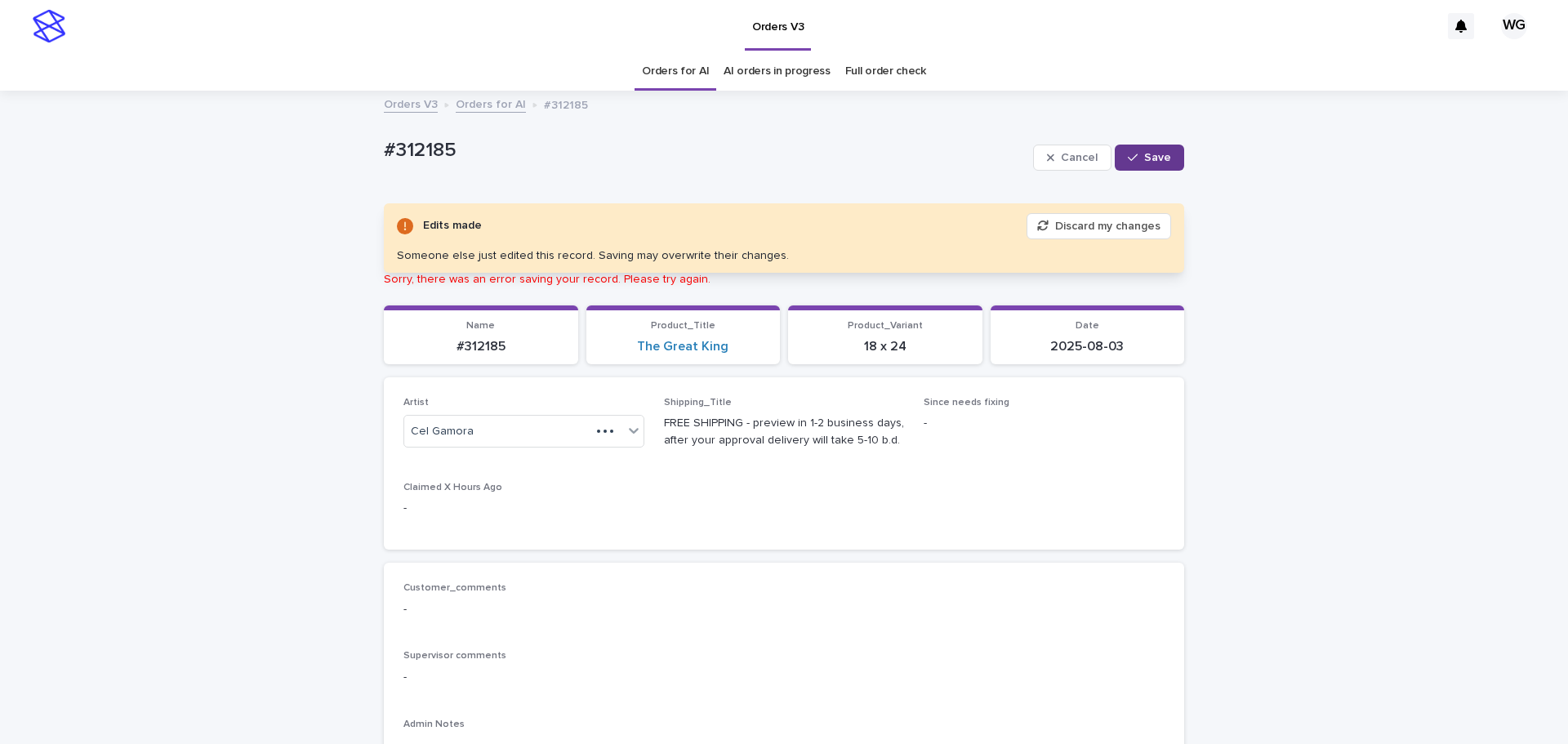 click on "Save" at bounding box center [1149, 158] 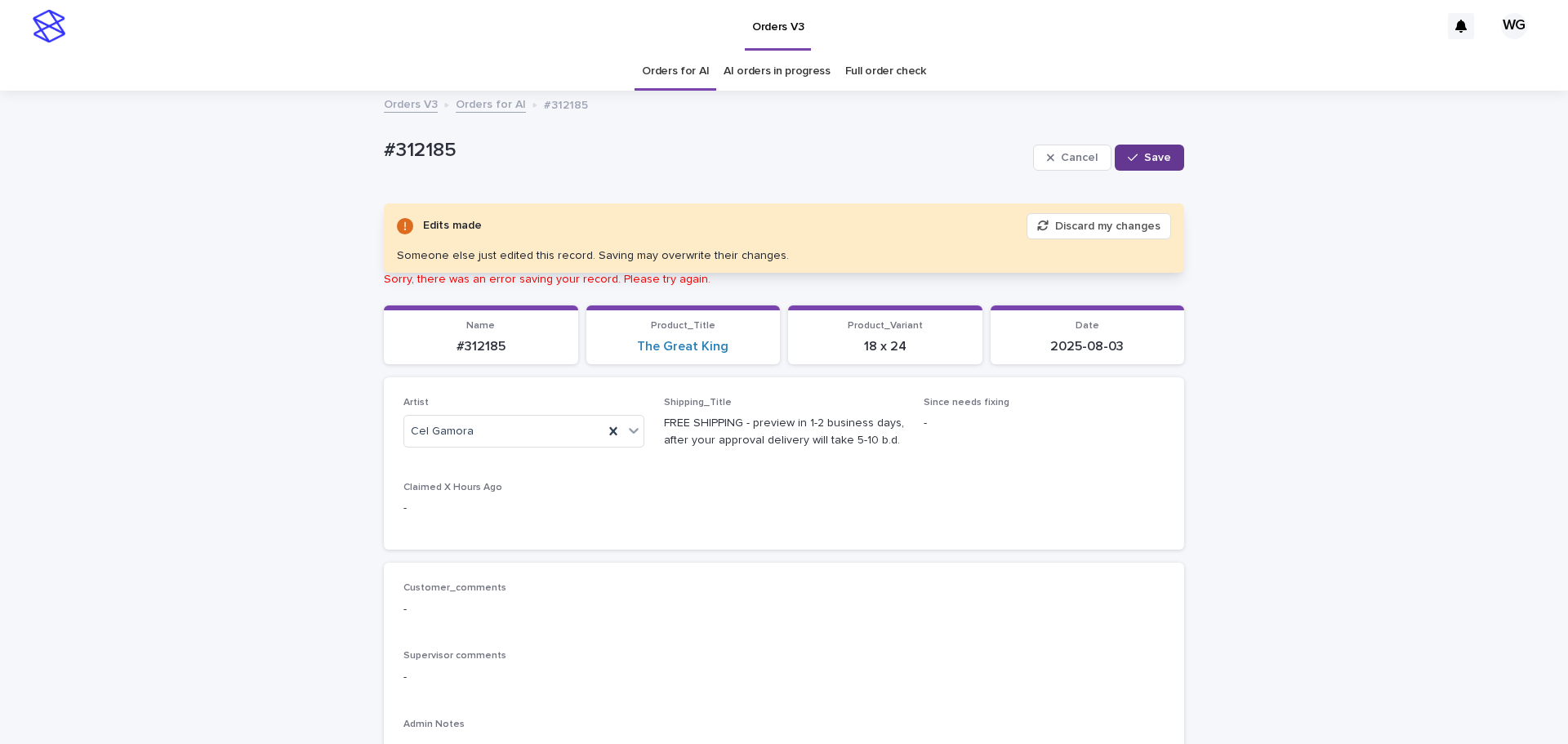 click on "Save" at bounding box center [1149, 158] 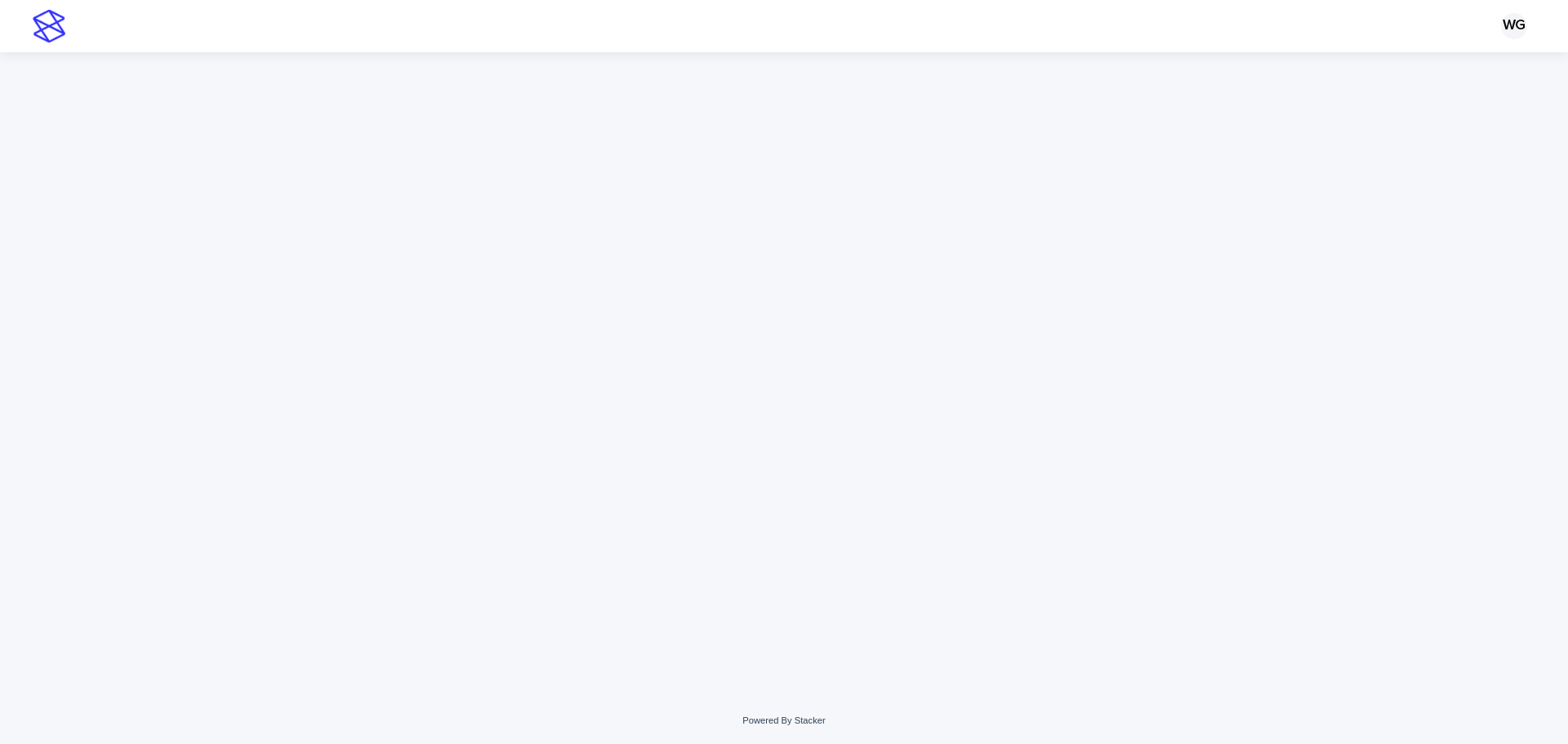 scroll, scrollTop: 0, scrollLeft: 0, axis: both 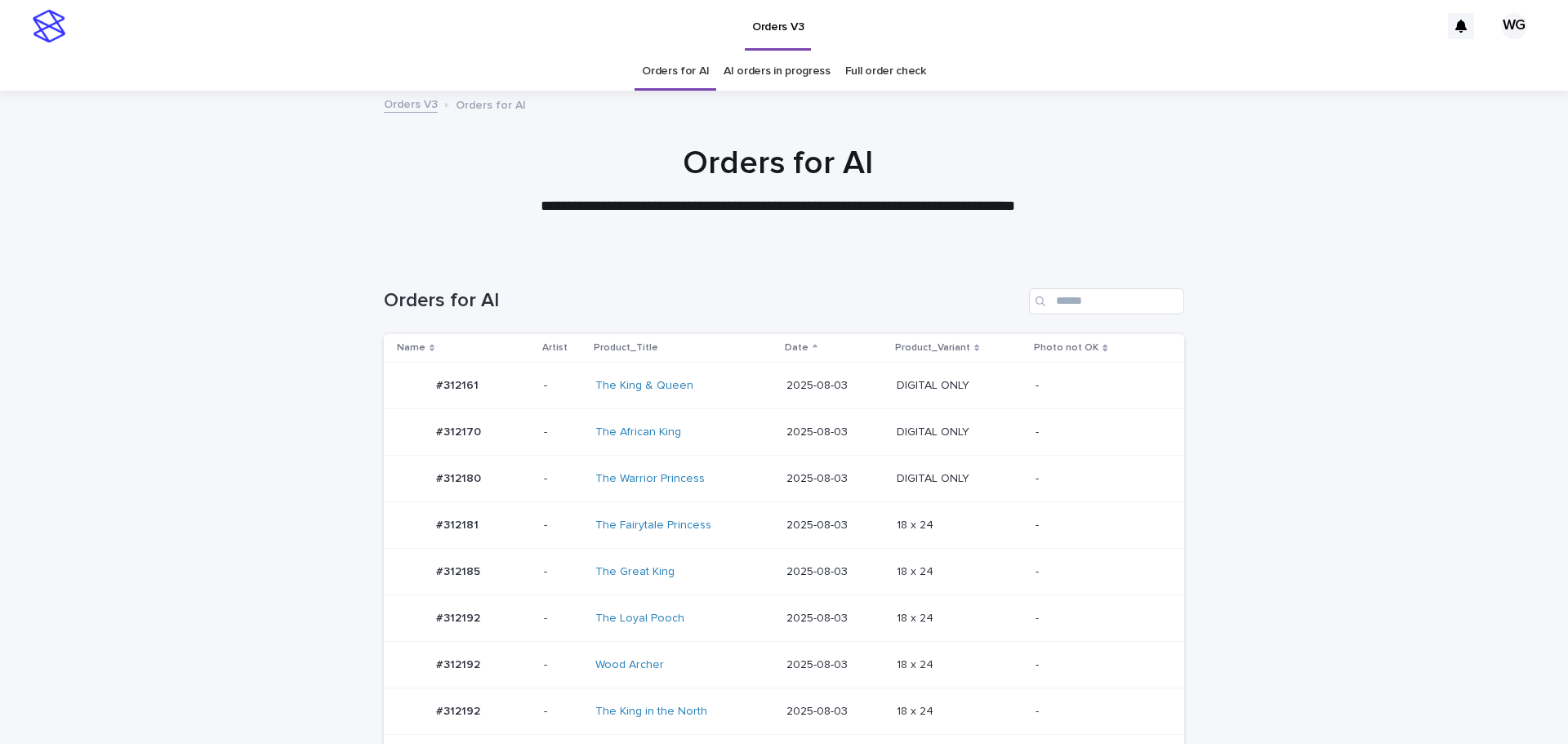 click on "-" at bounding box center [1107, 572] 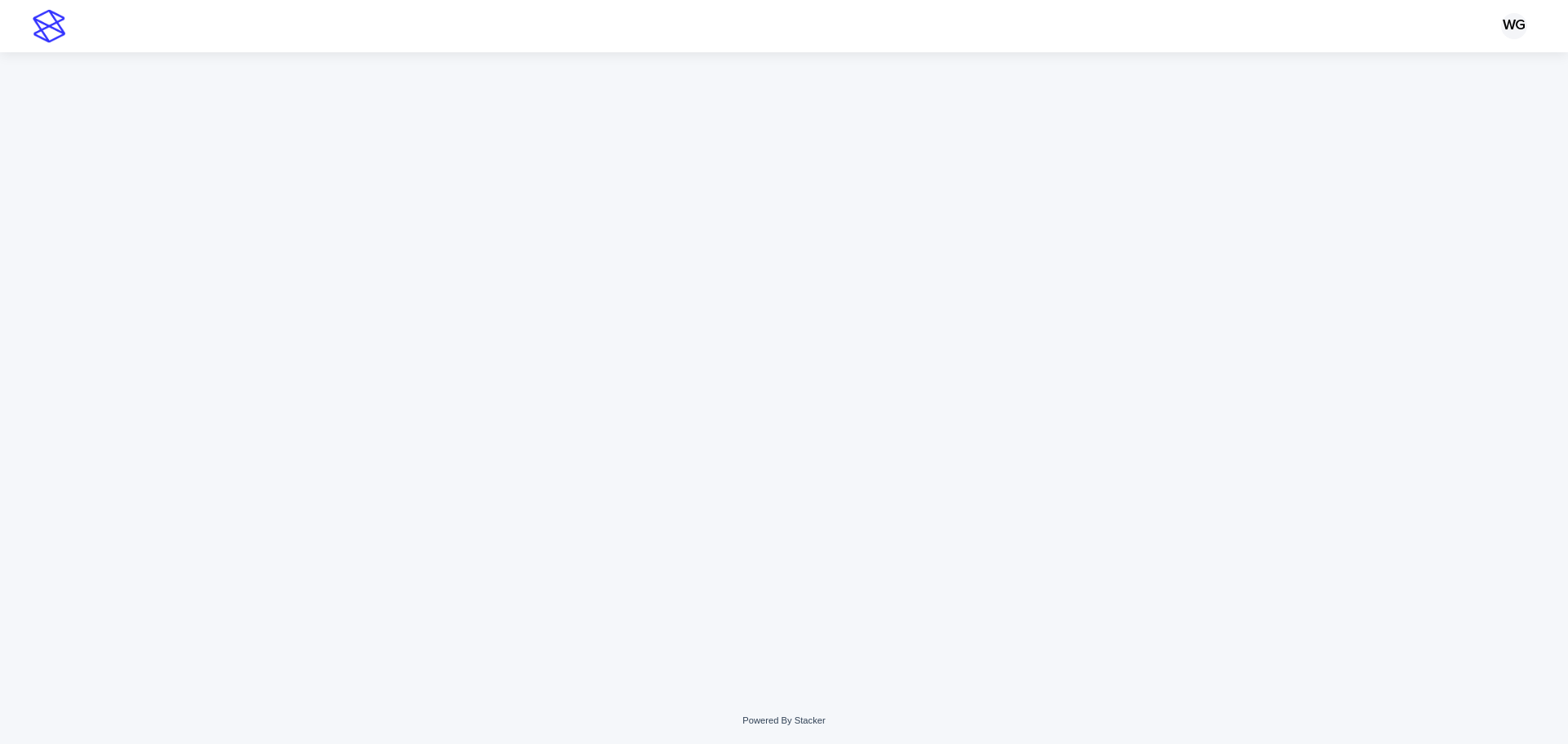 scroll, scrollTop: 0, scrollLeft: 0, axis: both 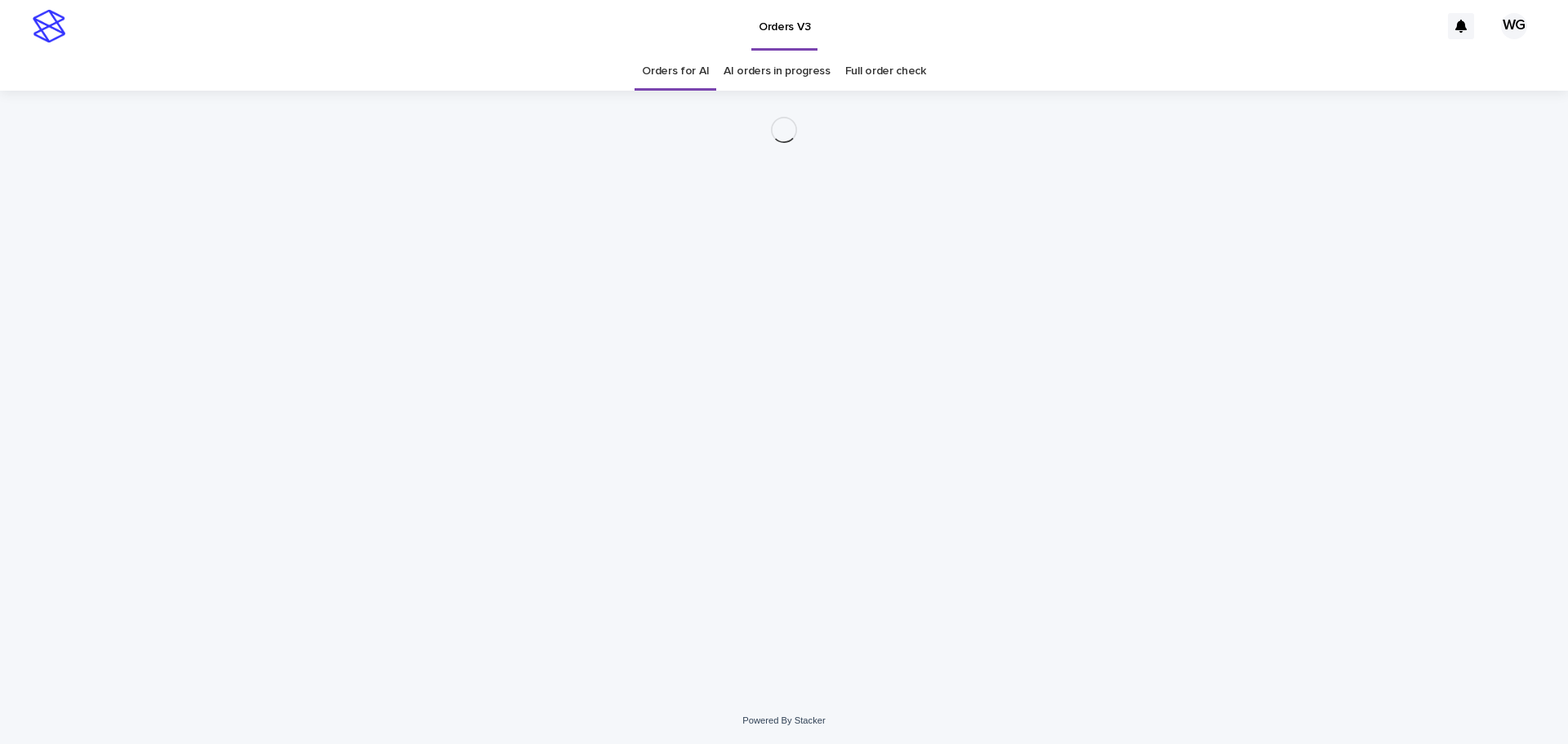 click on "Orders for AI" at bounding box center [675, 71] 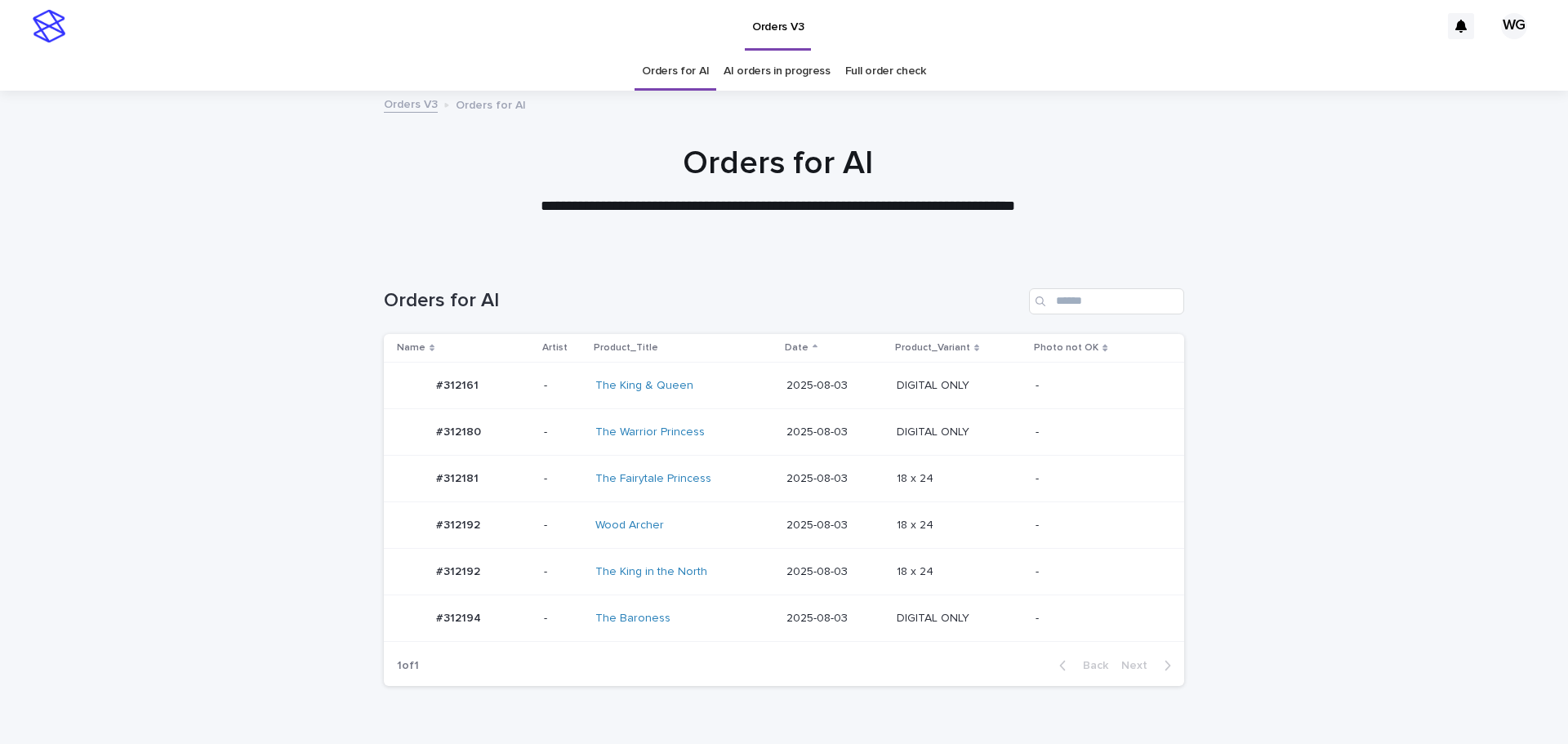 click at bounding box center (960, 618) 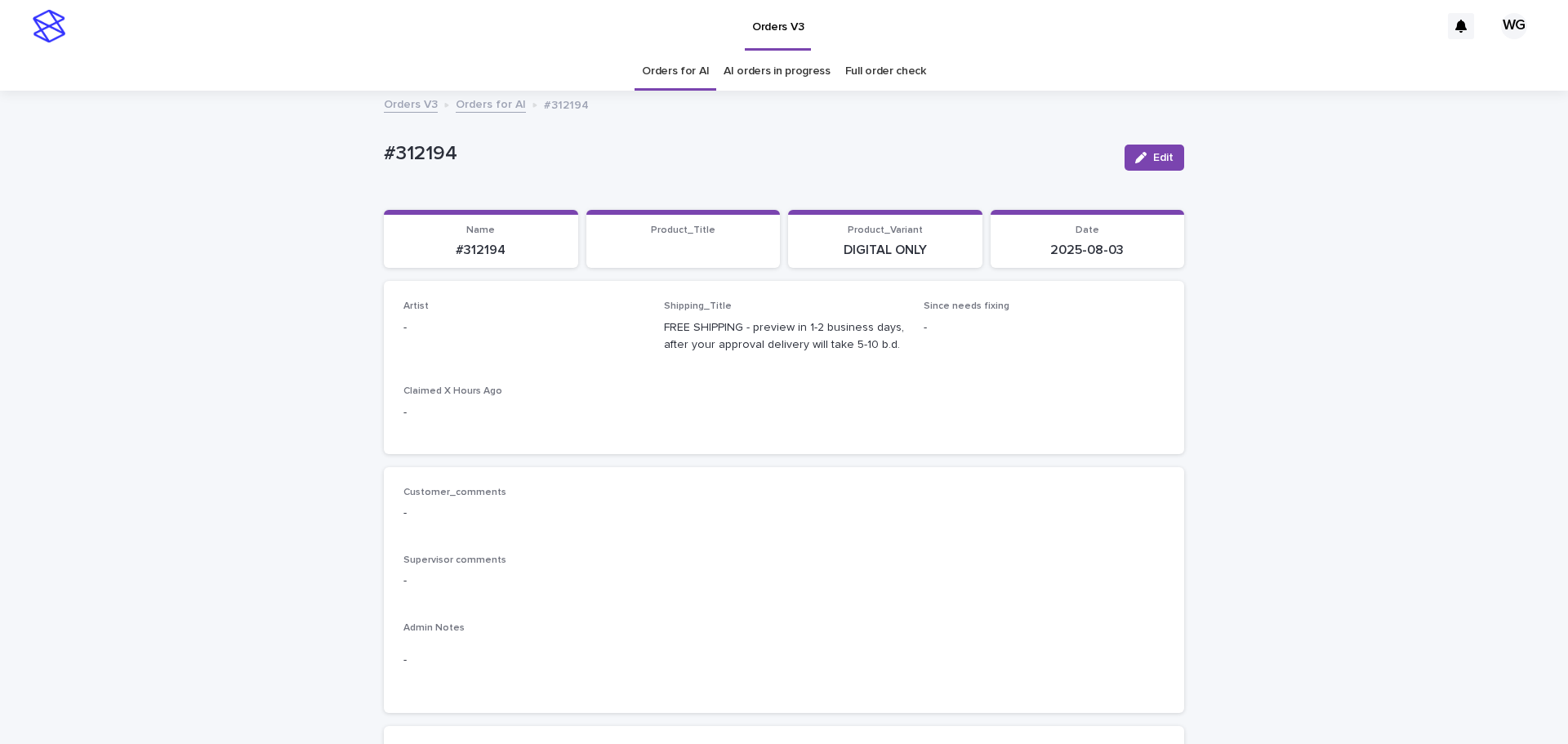 click 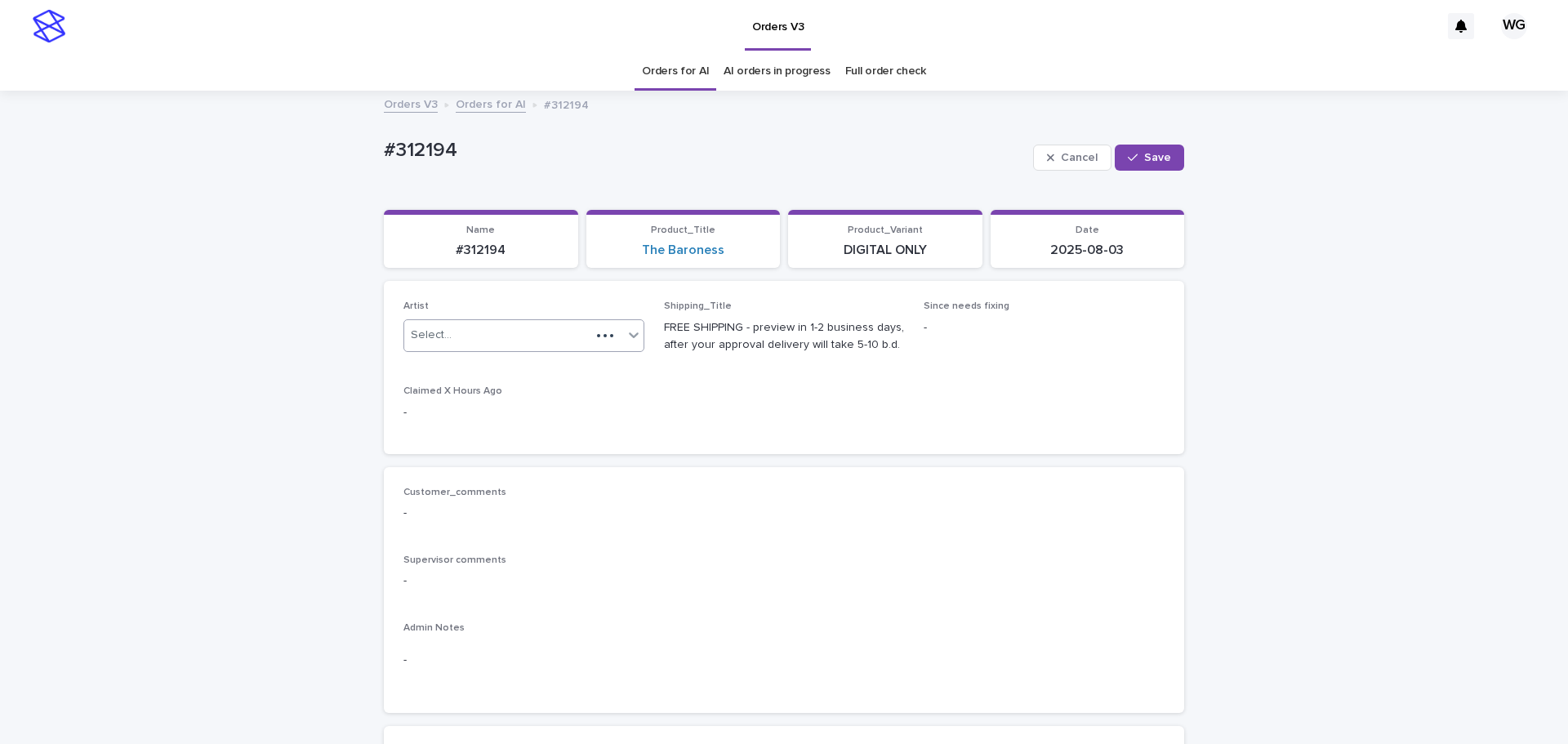 click on "Select..." at bounding box center [497, 335] 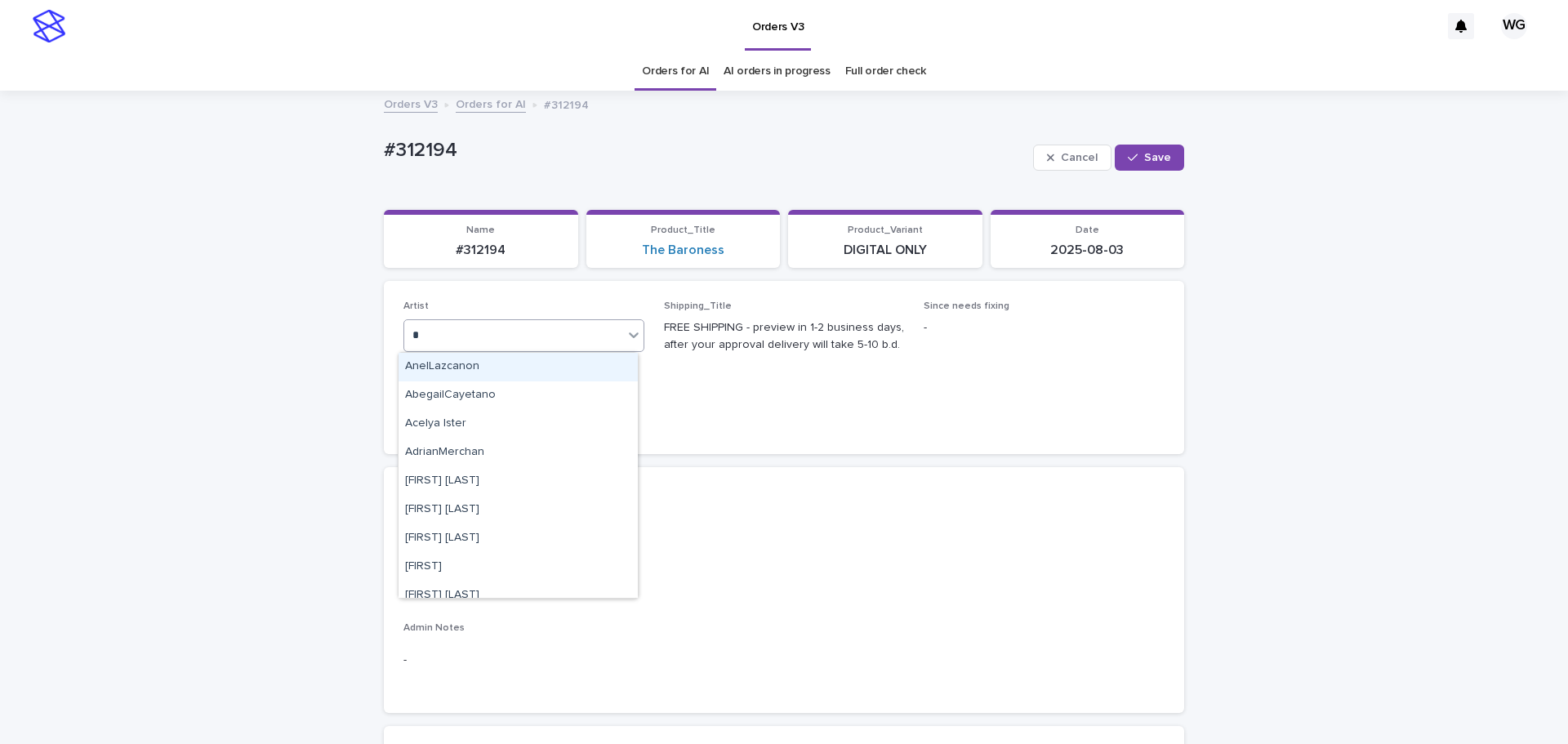 type on "**" 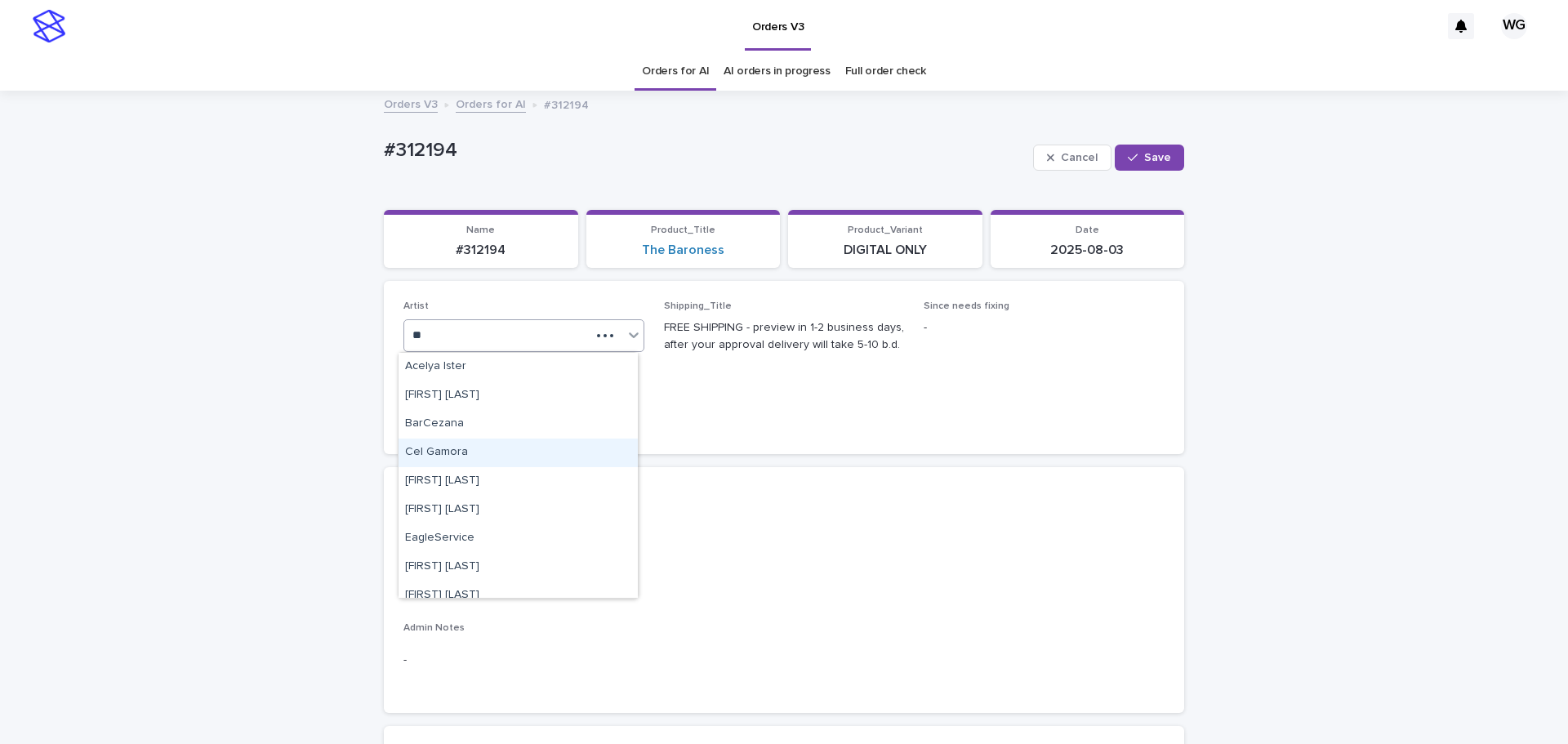 click on "Cel Gamora" at bounding box center [518, 452] 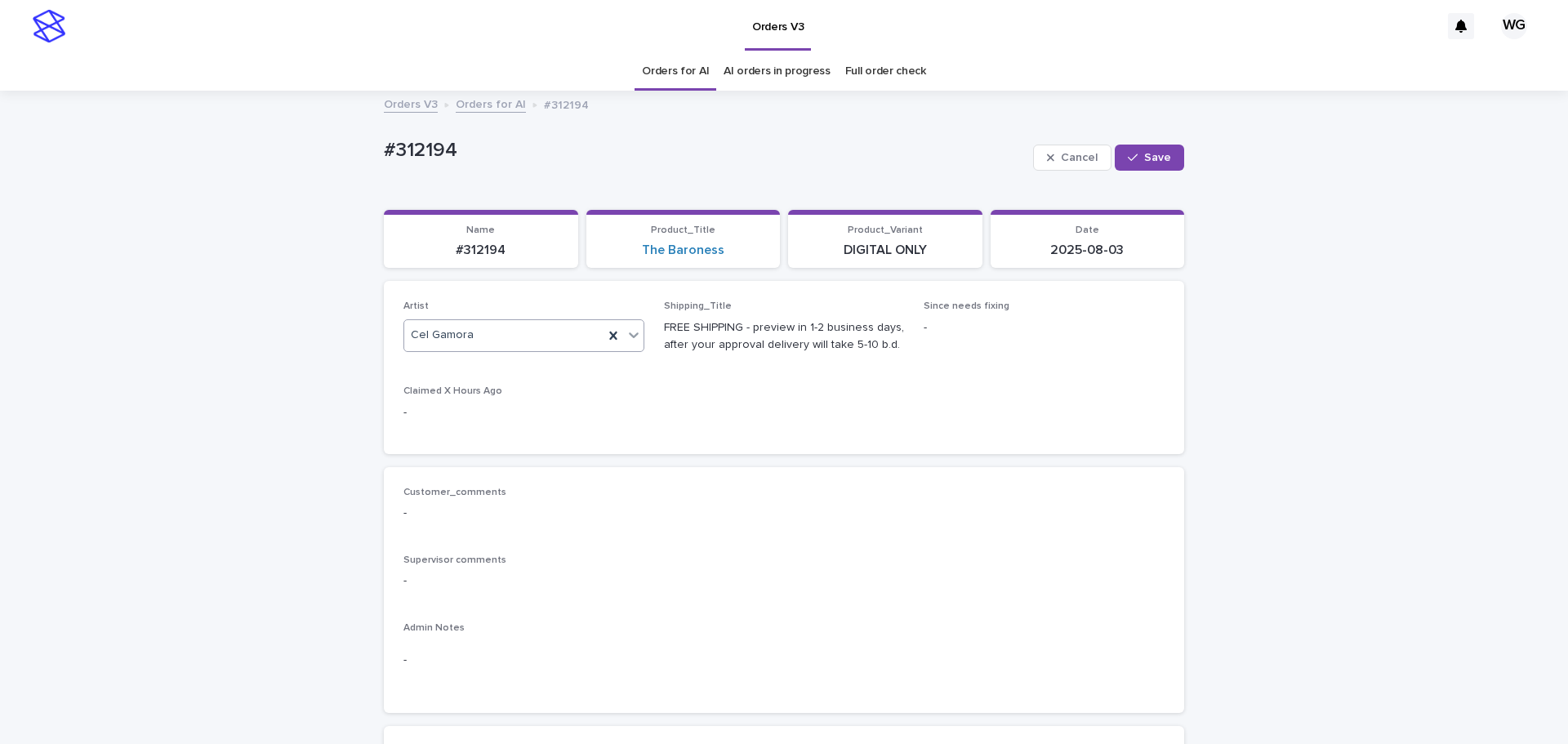 click 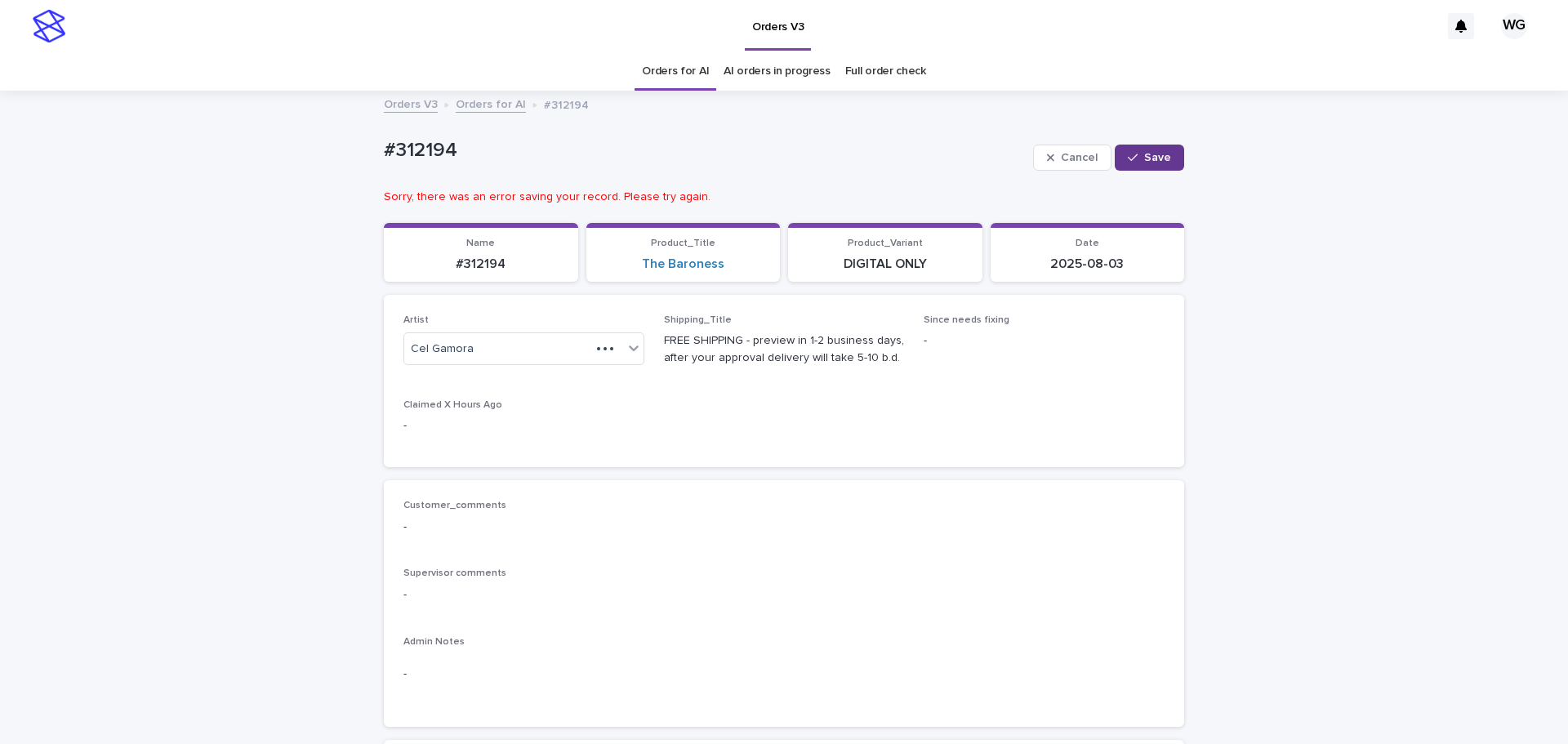 click at bounding box center (1136, 158) 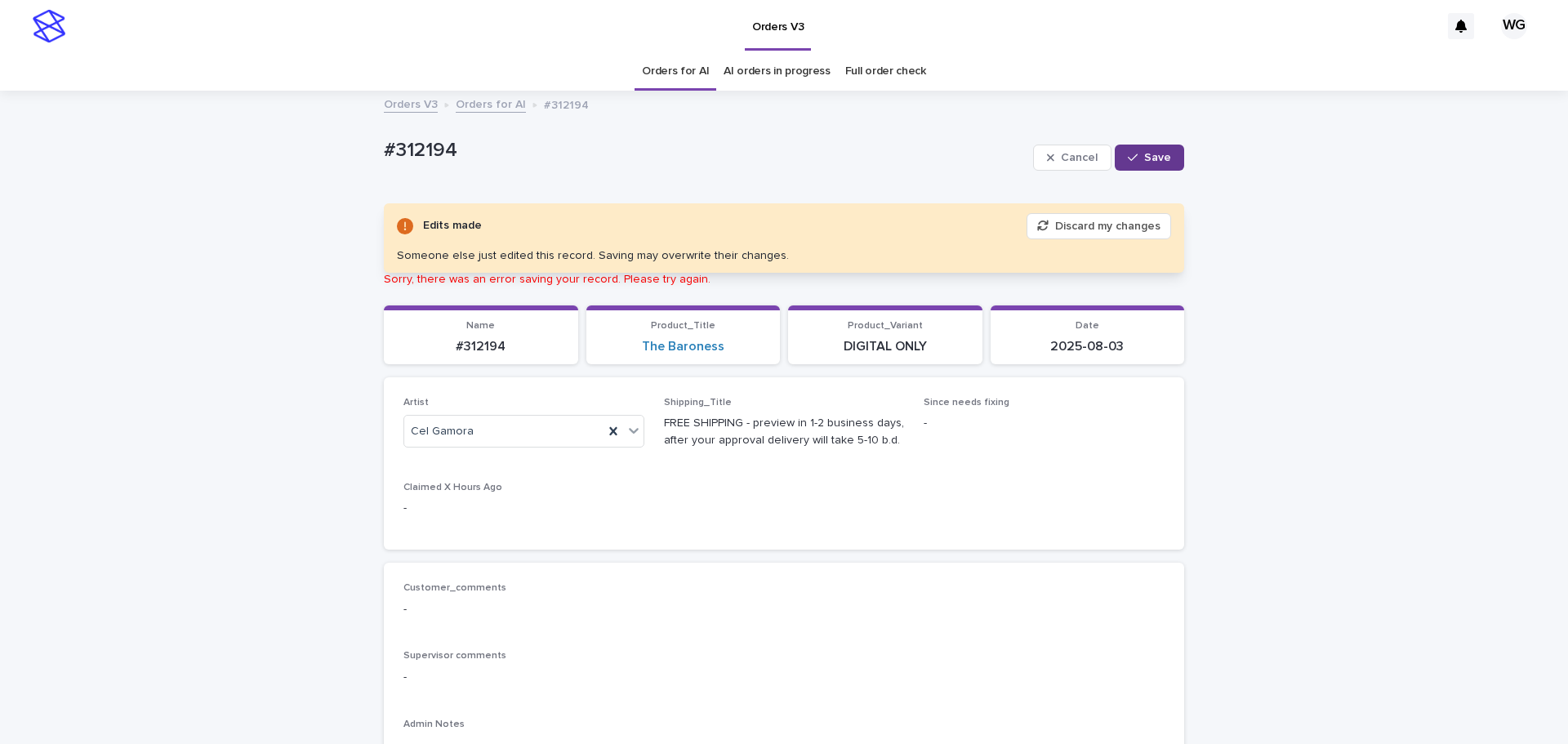 click on "Save" at bounding box center (1157, 158) 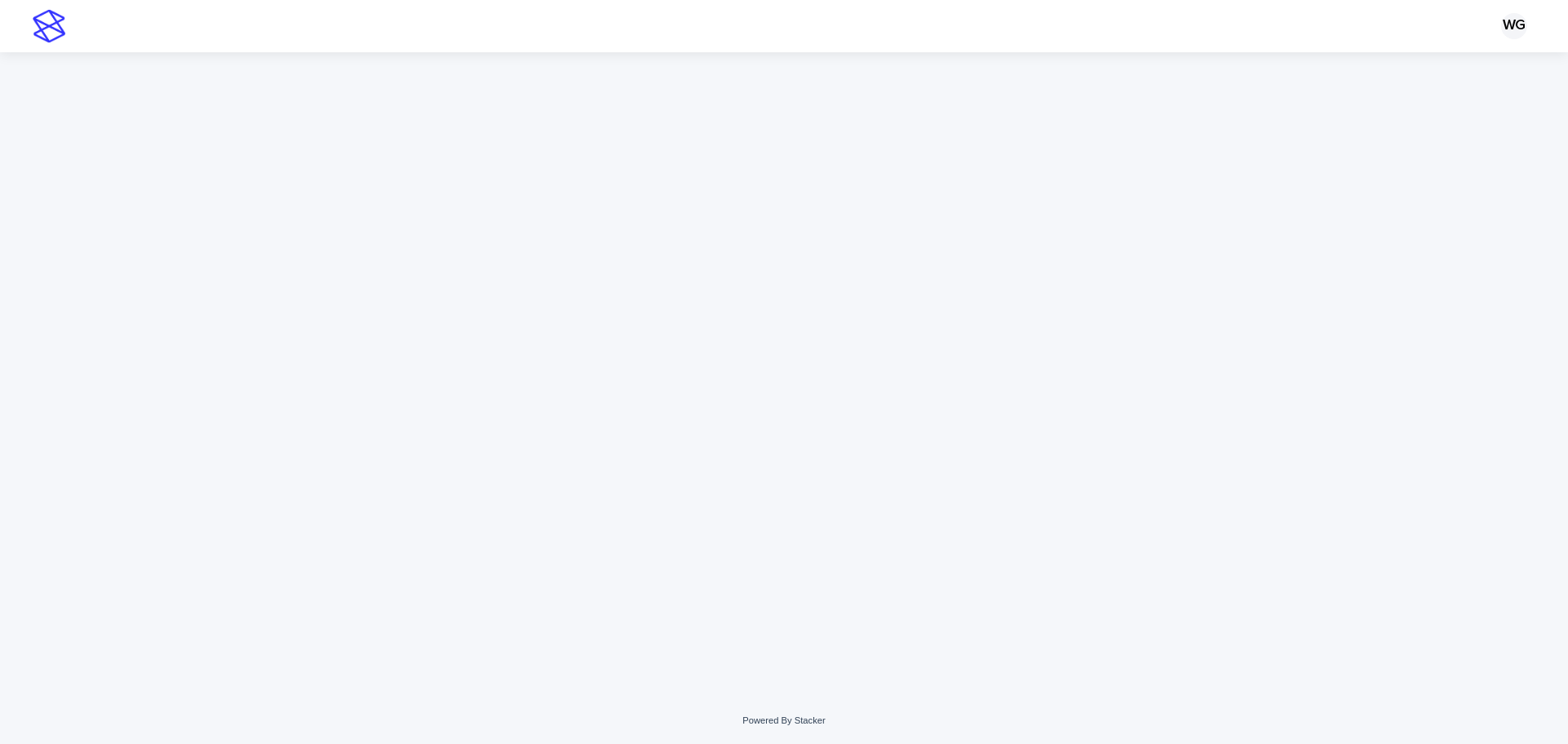 scroll, scrollTop: 0, scrollLeft: 0, axis: both 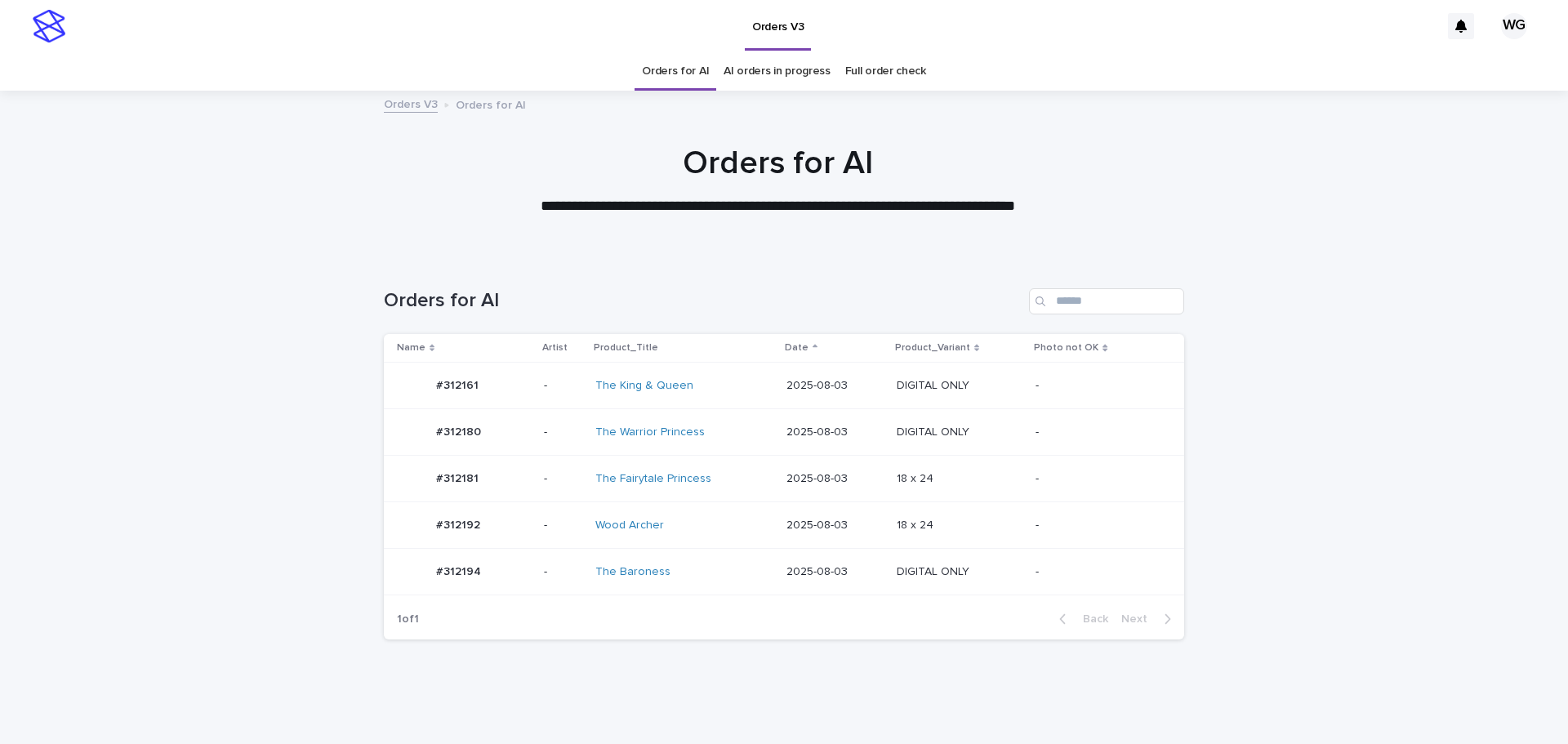click on "18 x 24 18 x 24" at bounding box center [960, 525] 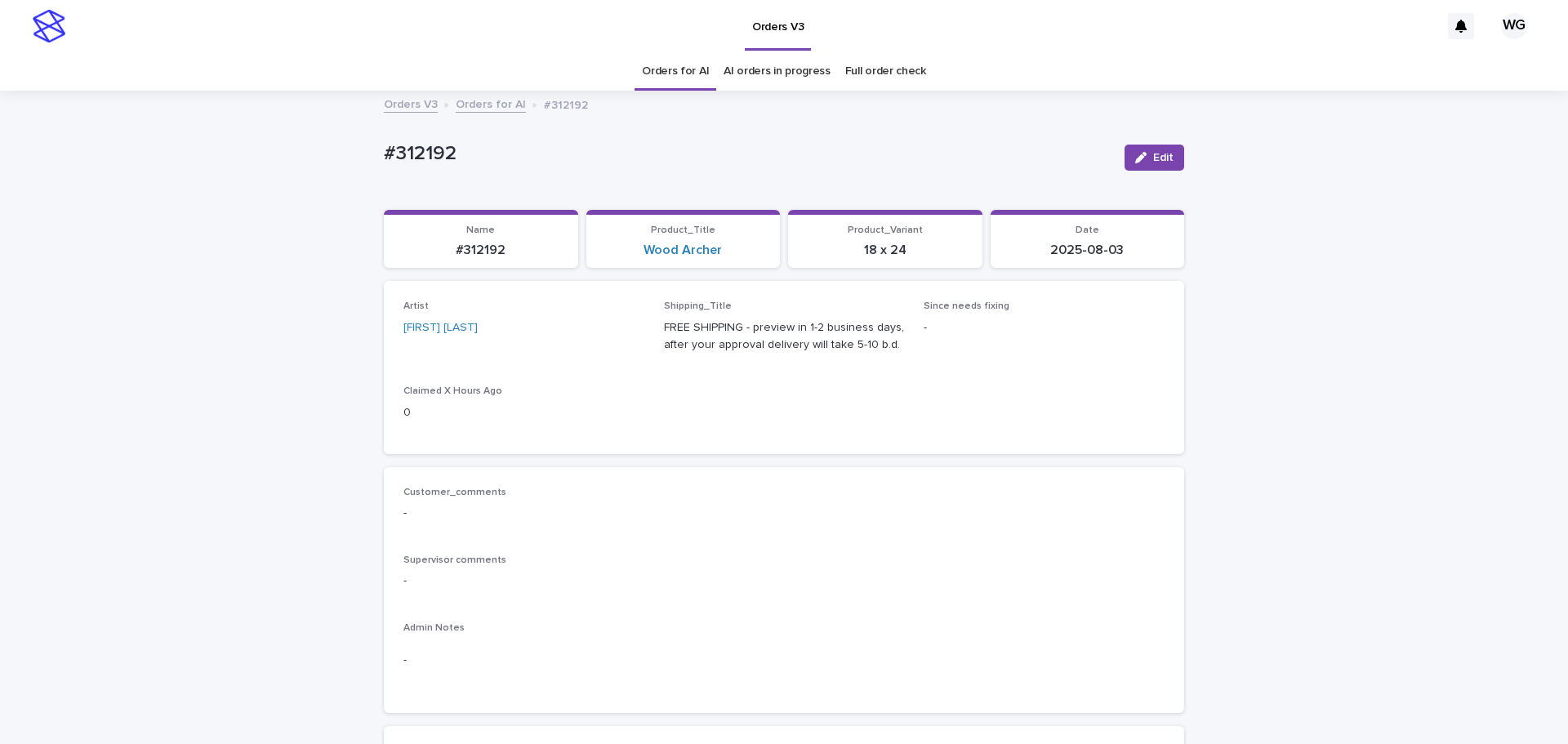 click on "Orders for AI" at bounding box center (675, 71) 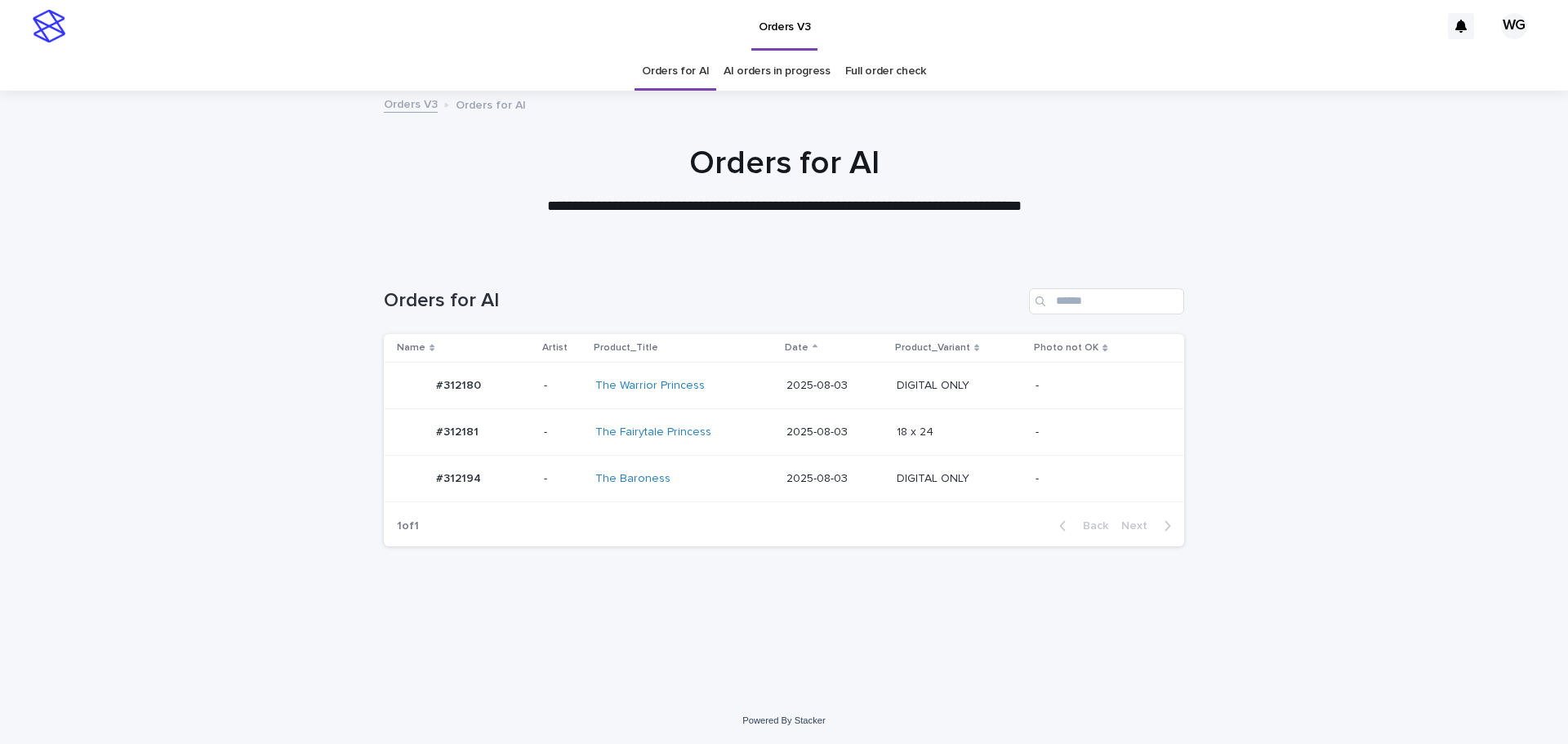 click at bounding box center [960, 385] 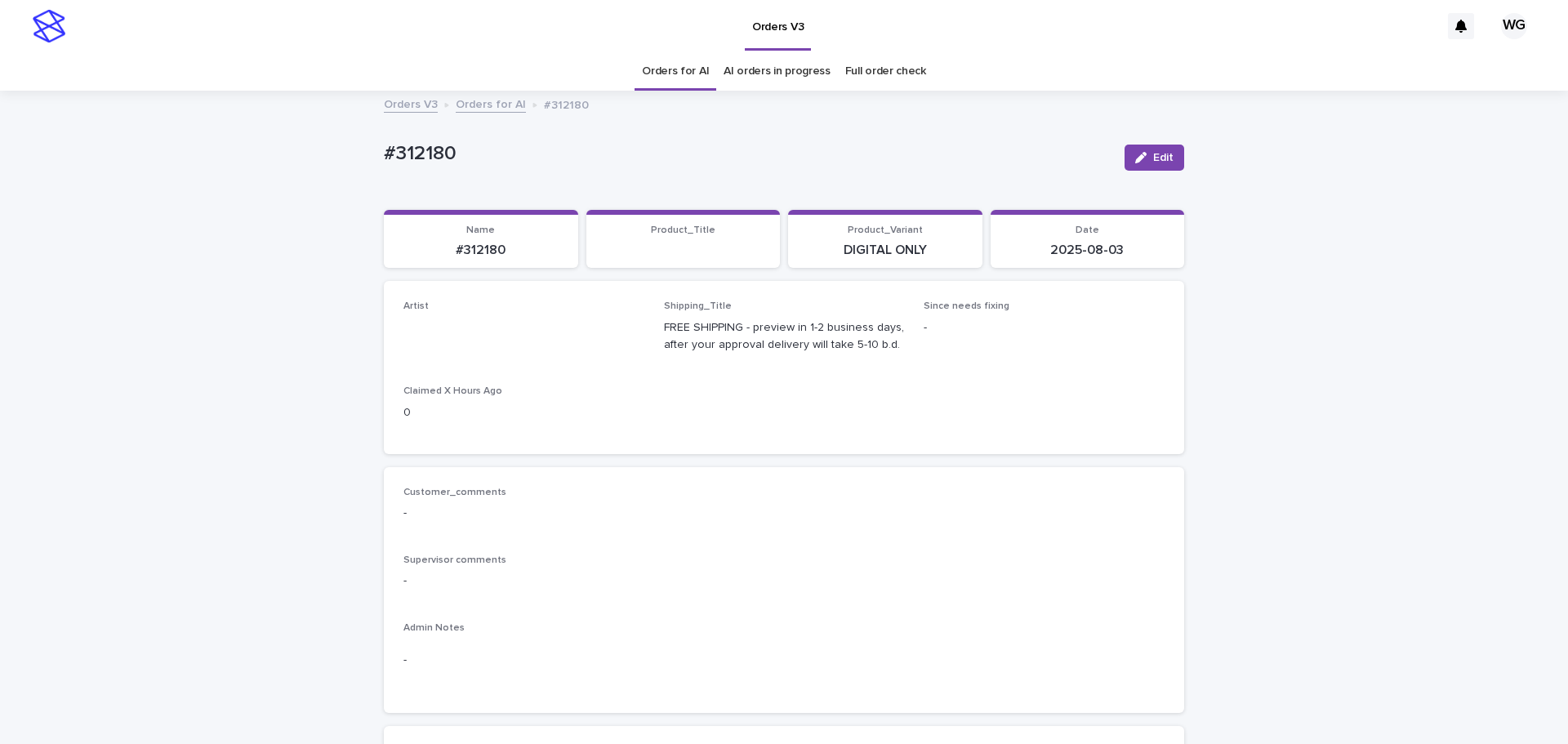 click on "Edit" at bounding box center (1154, 158) 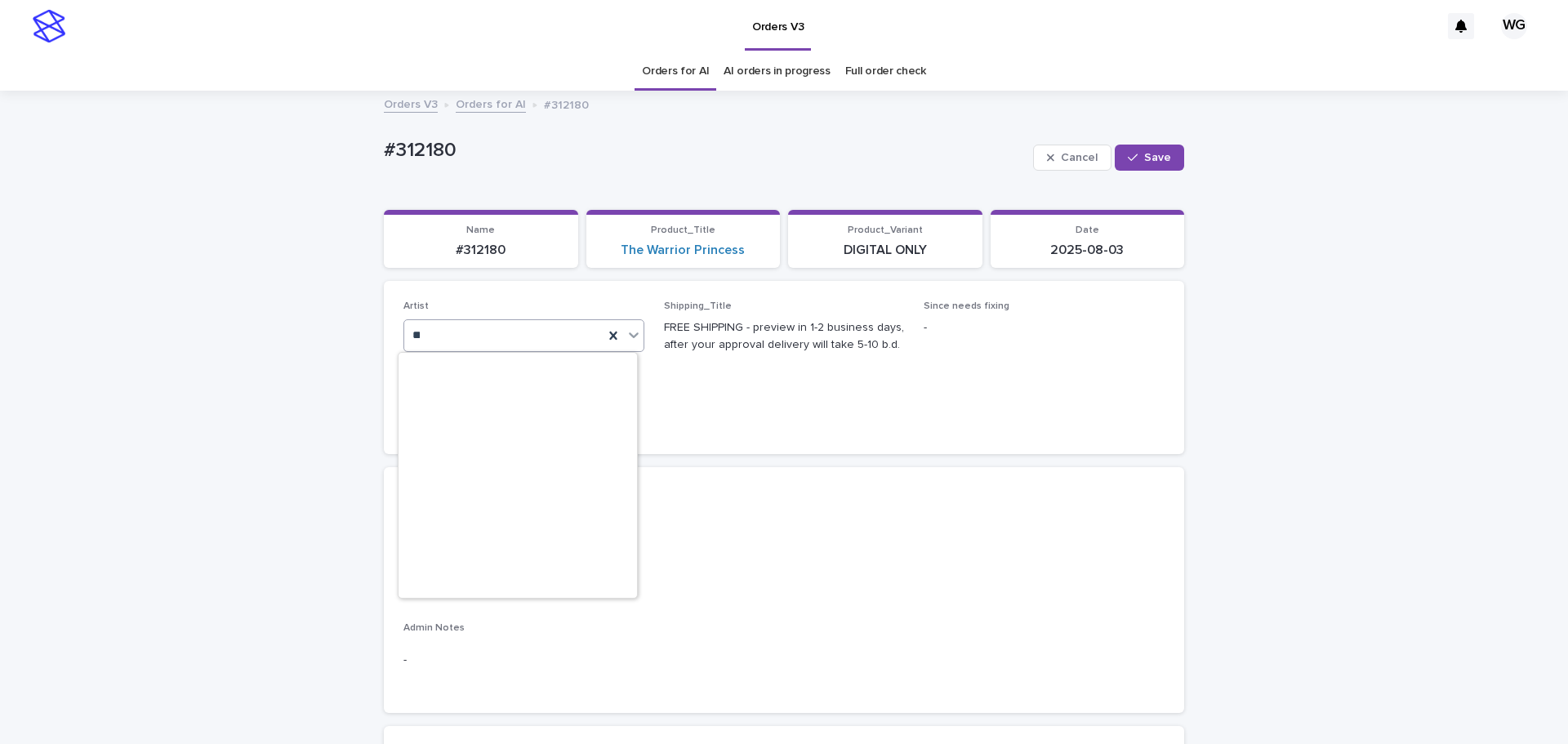 scroll, scrollTop: 184, scrollLeft: 0, axis: vertical 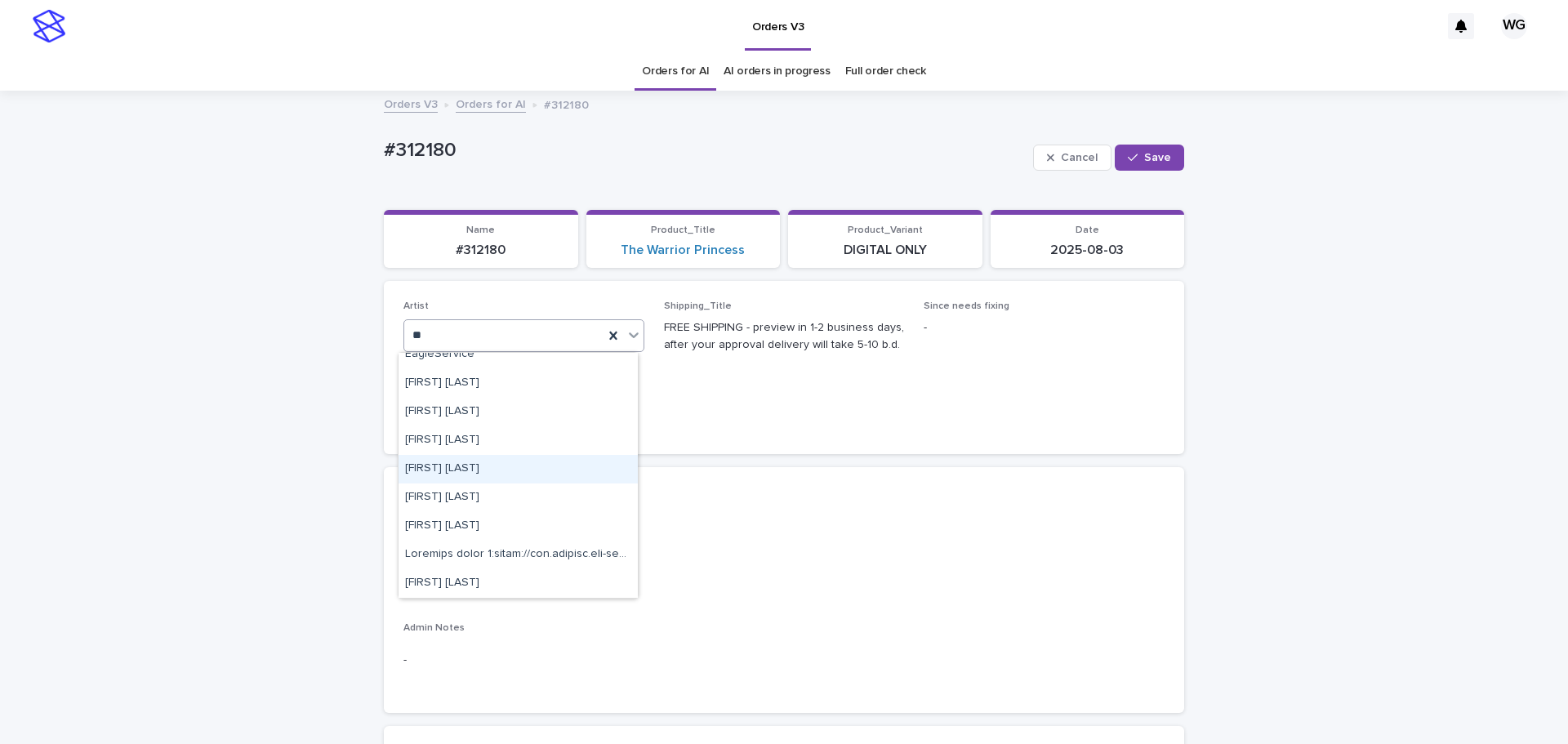 type on "***" 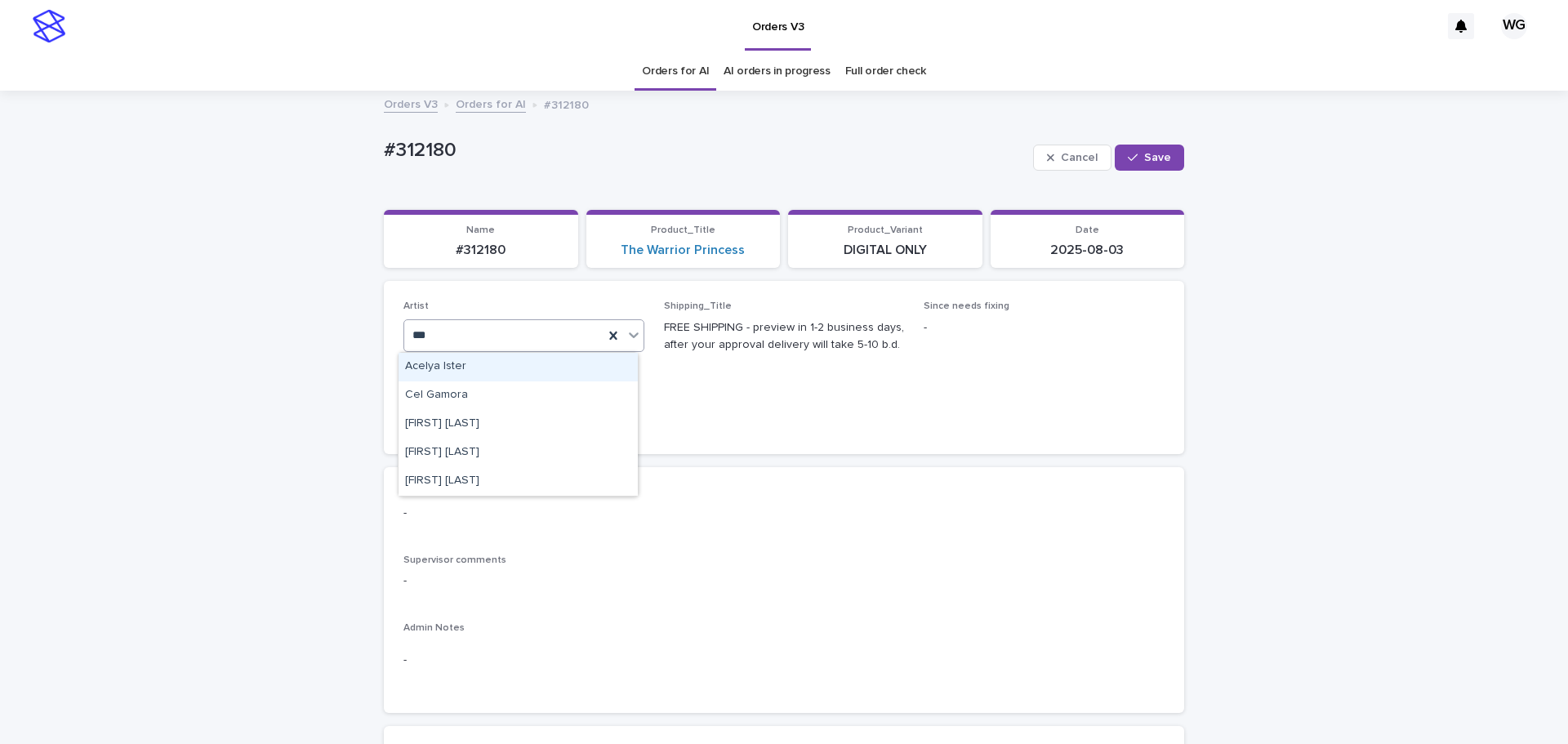 scroll, scrollTop: 0, scrollLeft: 0, axis: both 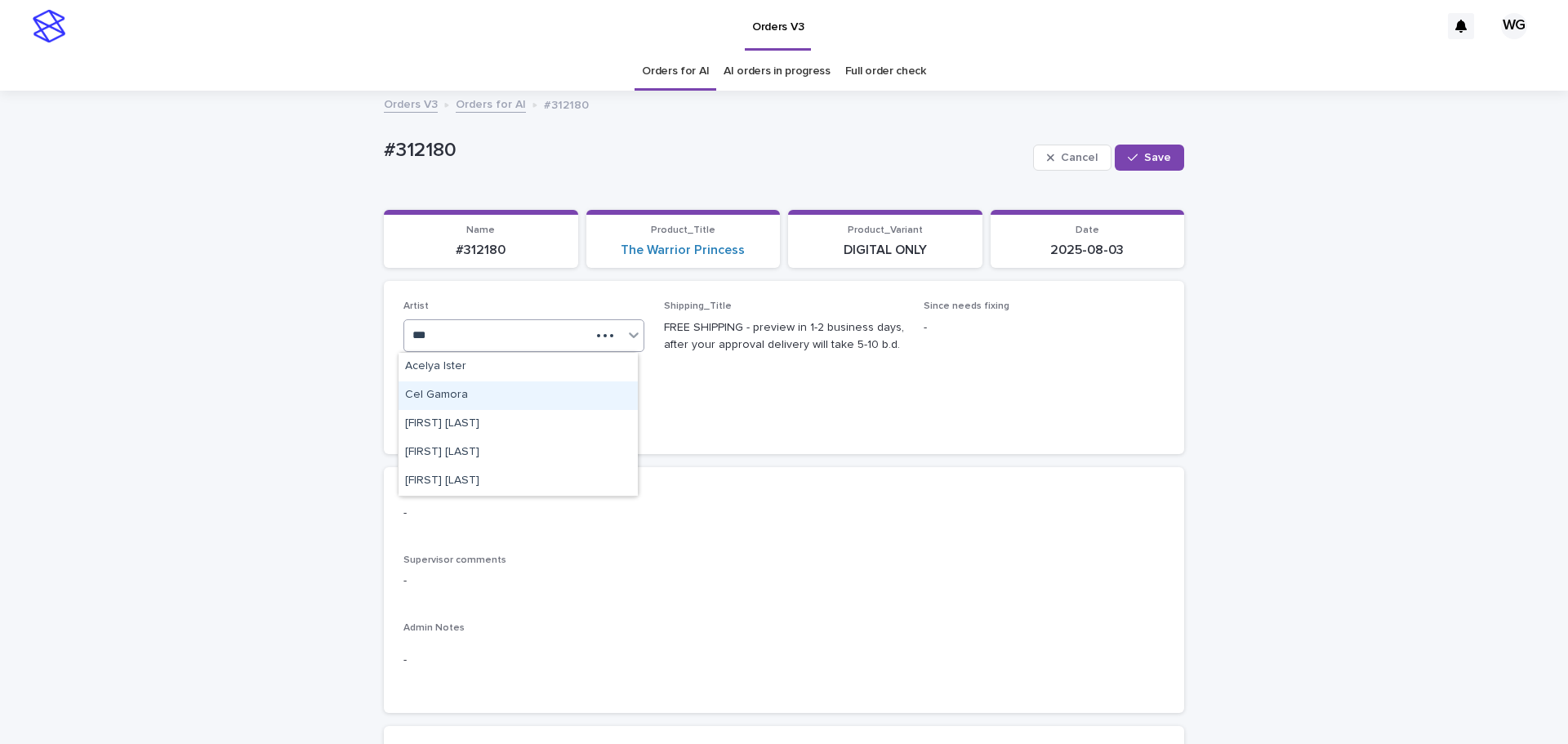 click on "Cel Gamora" at bounding box center (518, 395) 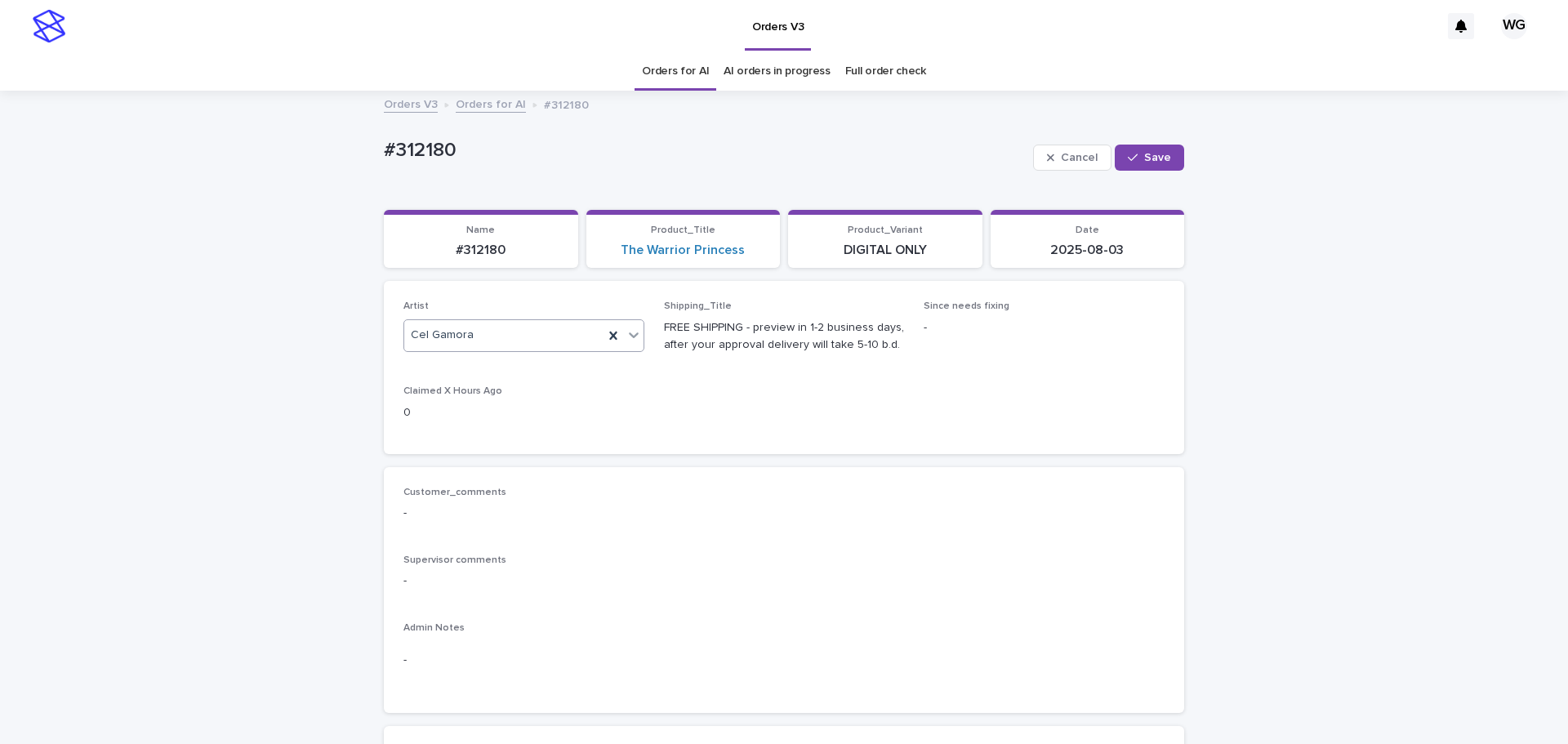 click at bounding box center [1136, 158] 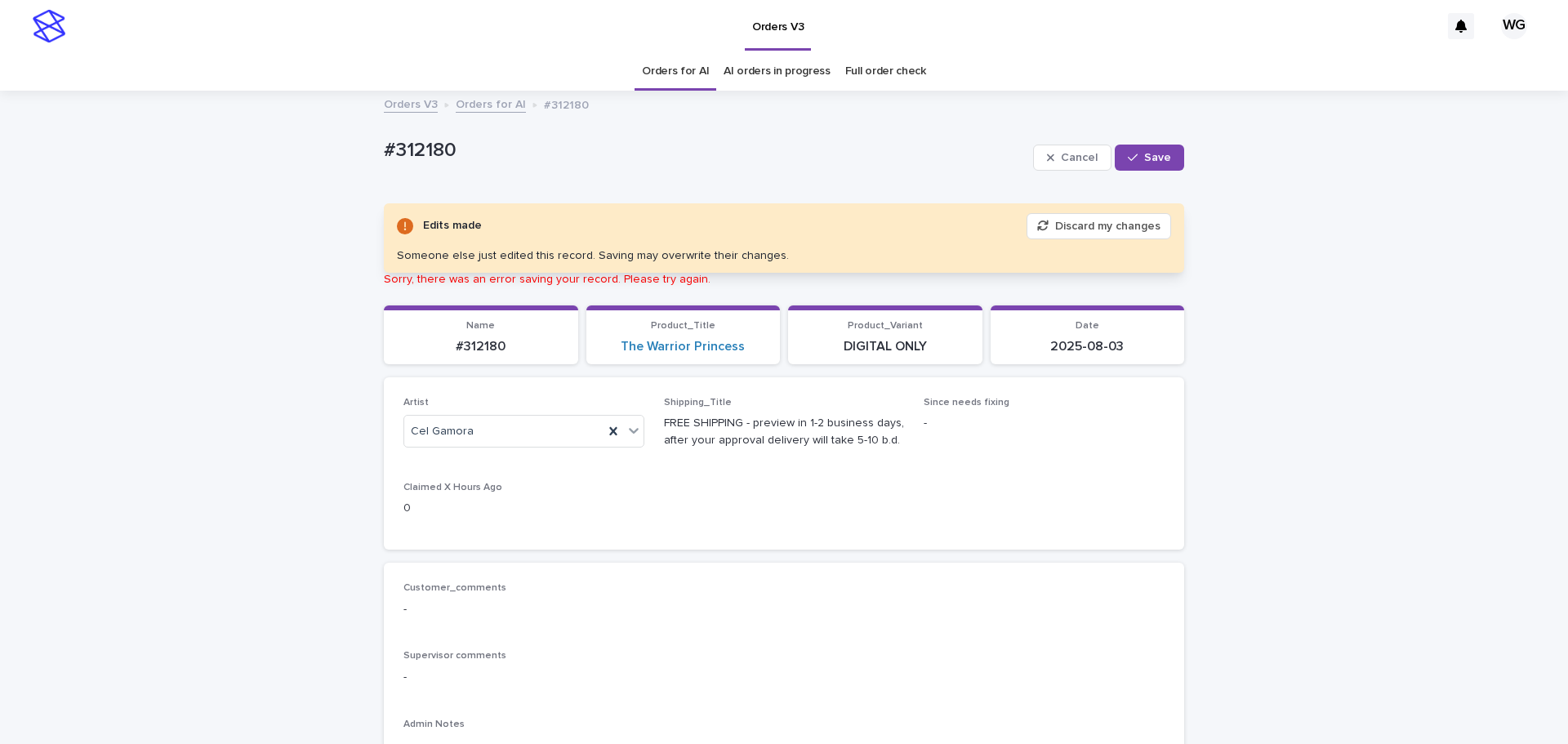 click on "Save" at bounding box center [1157, 158] 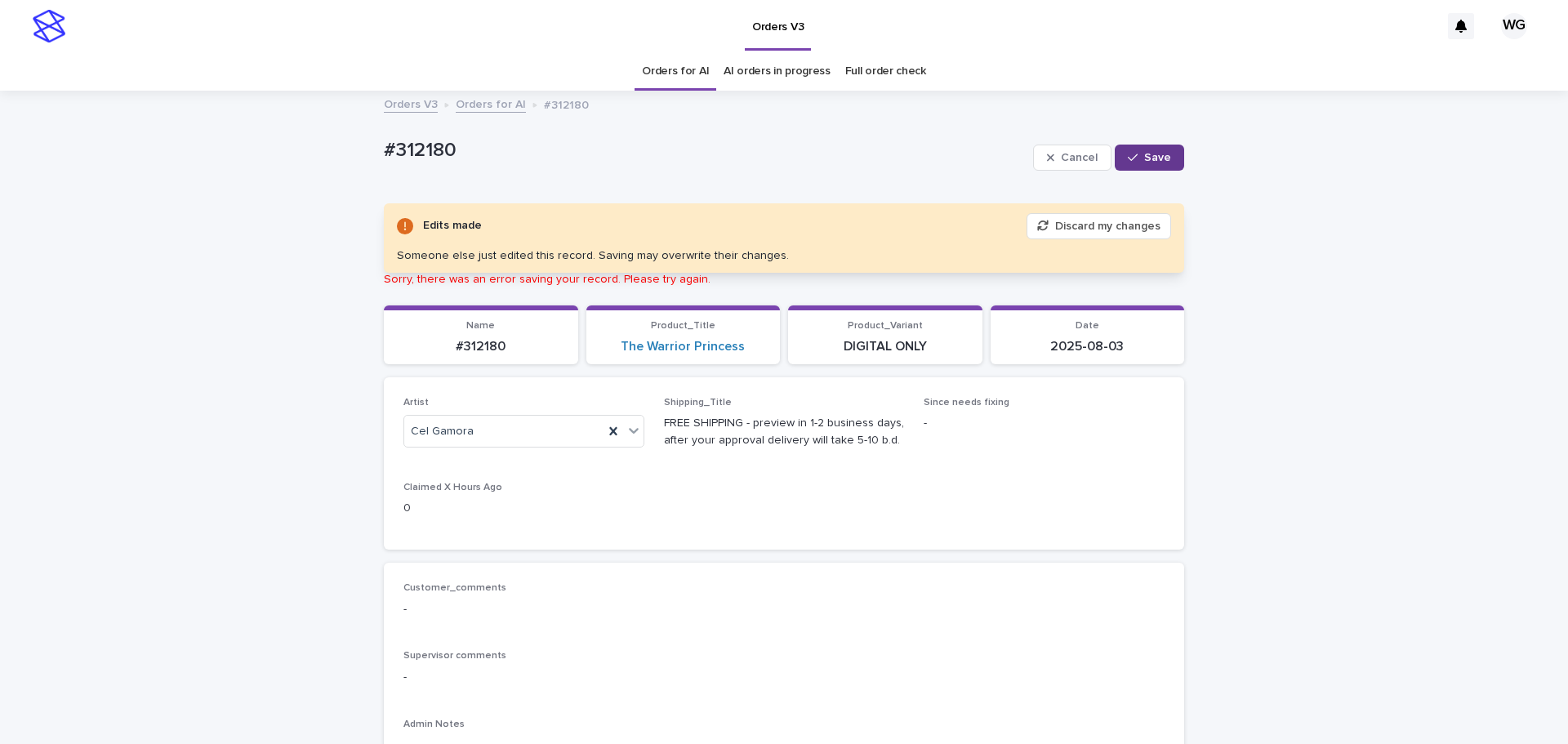 click on "Save" at bounding box center [1149, 158] 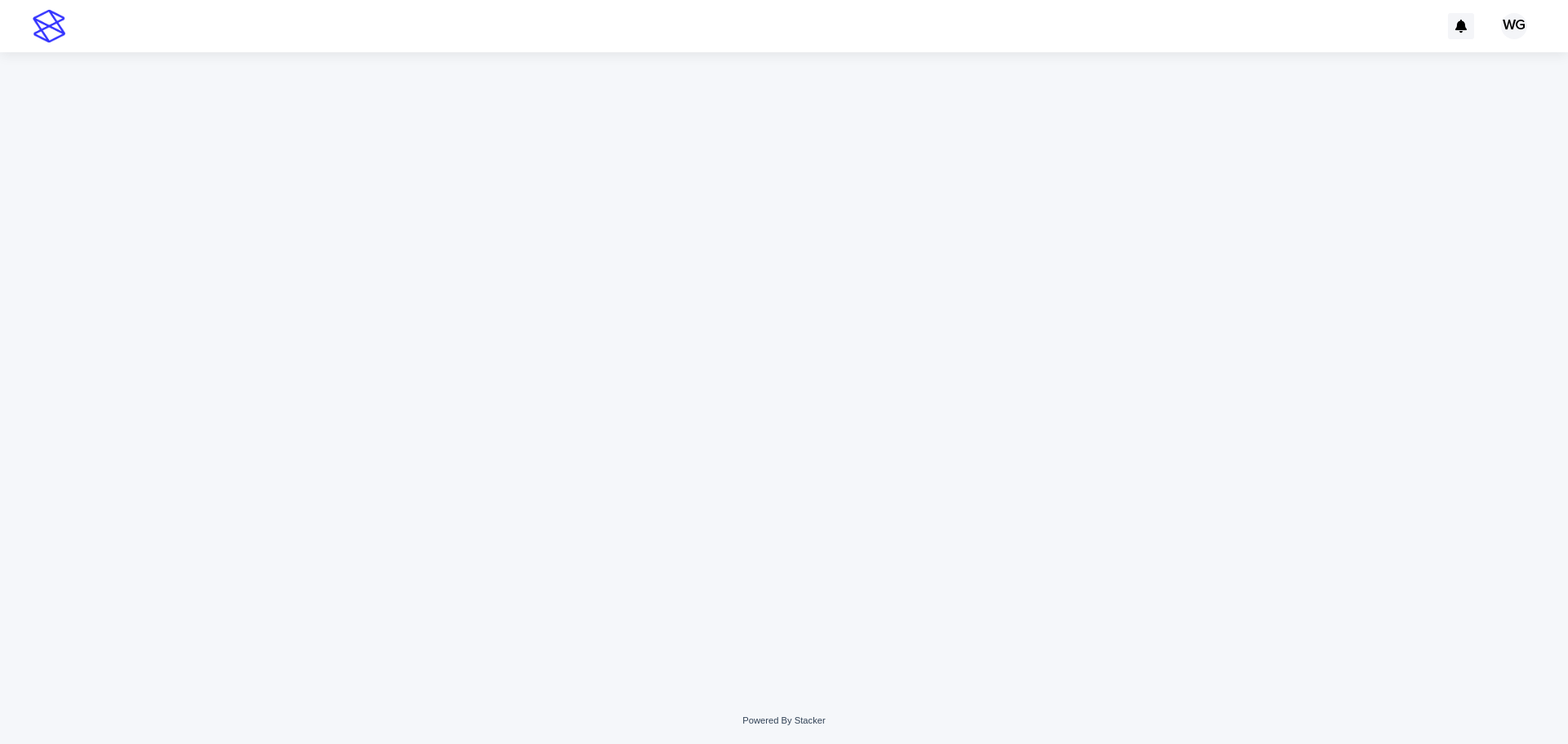 scroll, scrollTop: 0, scrollLeft: 0, axis: both 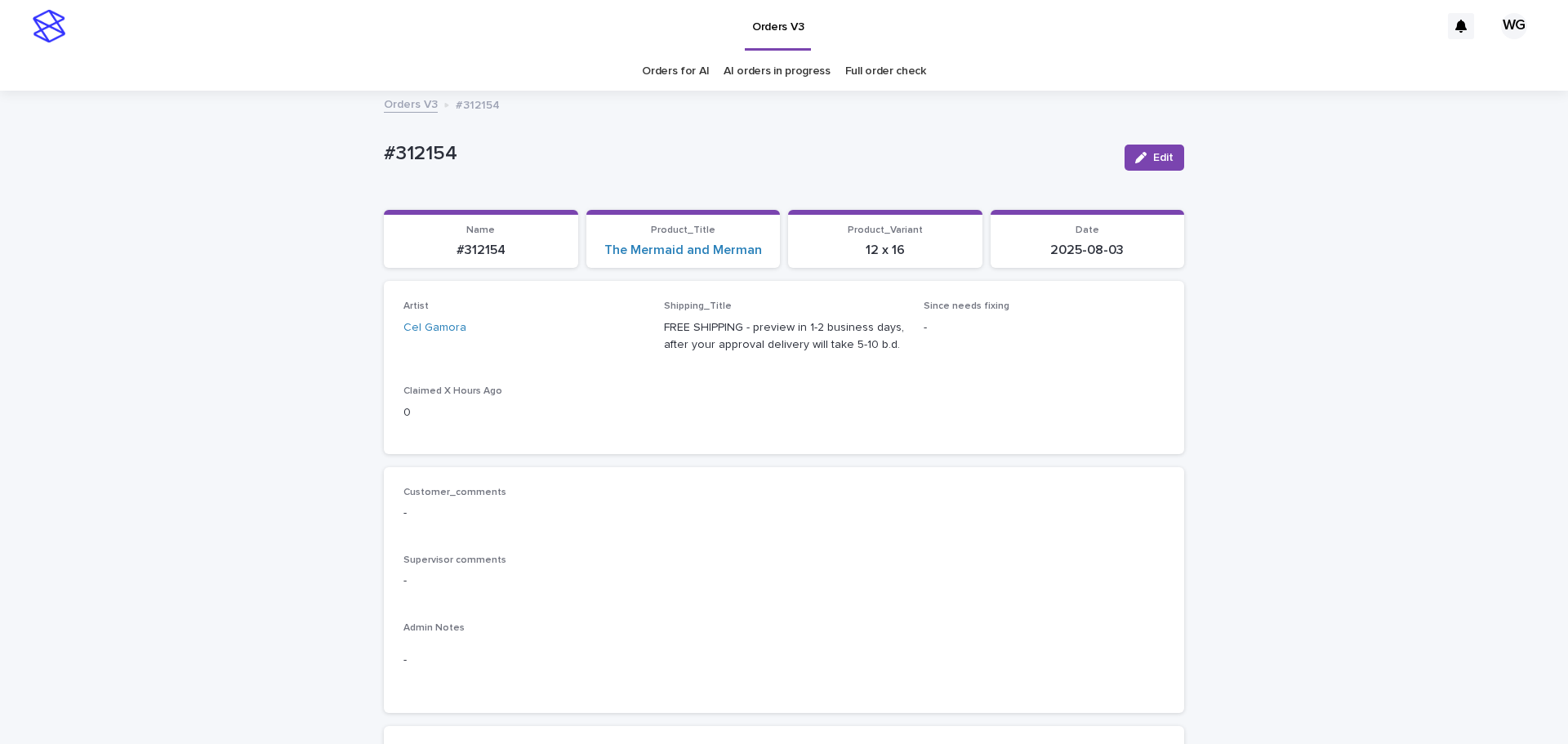 click on "#312154" at bounding box center [747, 154] 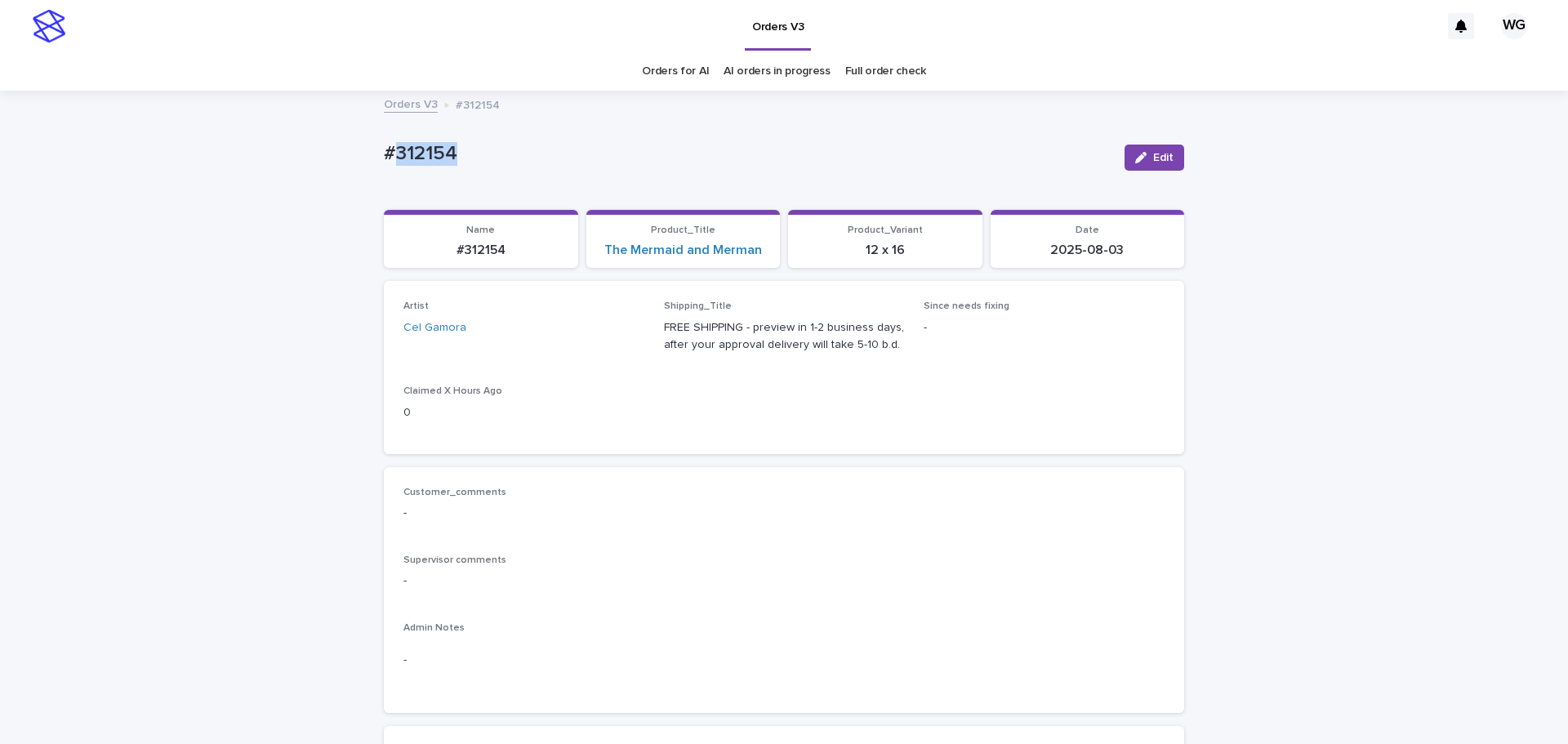 click on "#312154" at bounding box center [747, 154] 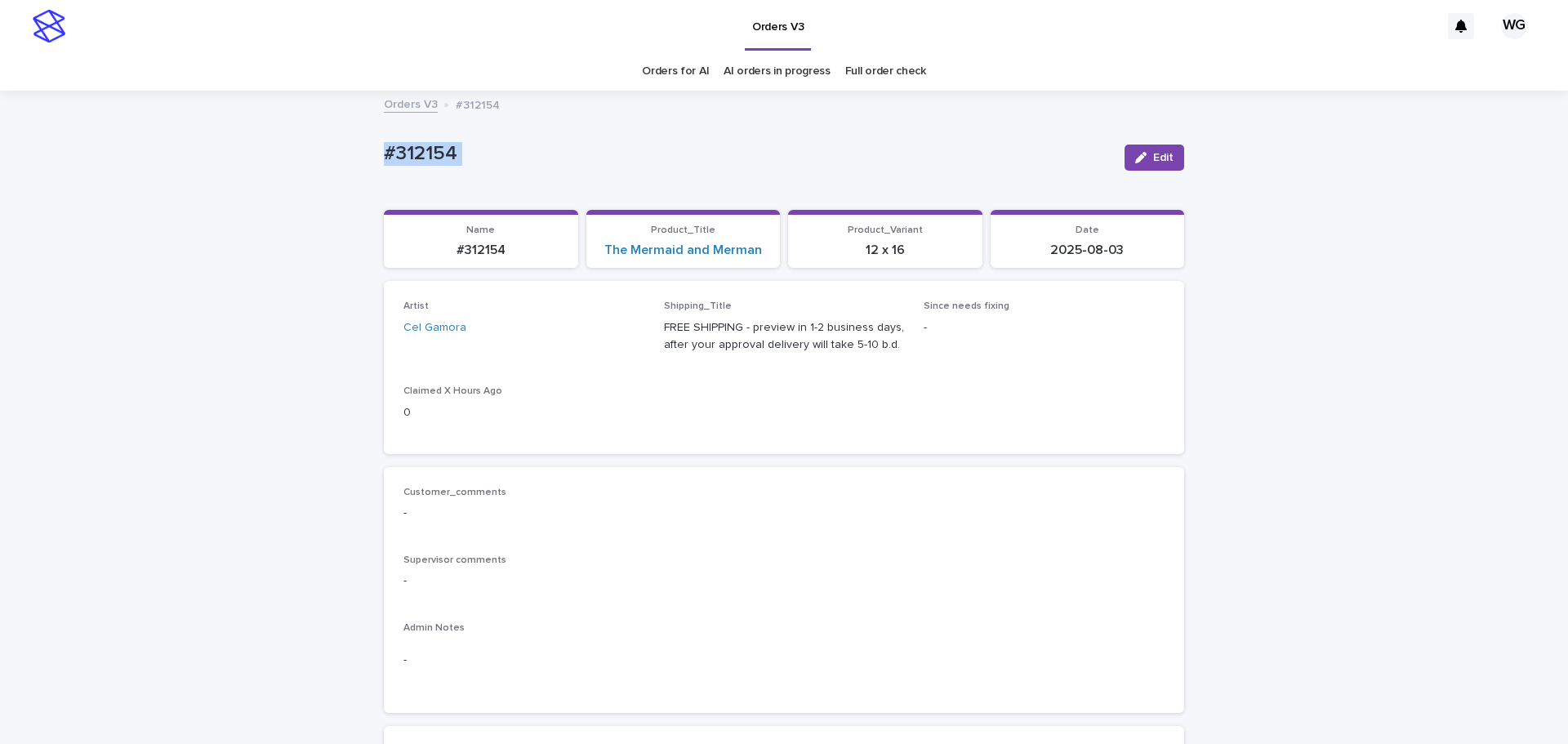 copy on "#[NUMBER] Edit Sorry, there was an error saving your record. Please try again. Please fill out the required fields below. Loading... Saving… Loading... Saving… Loading... Saving…" 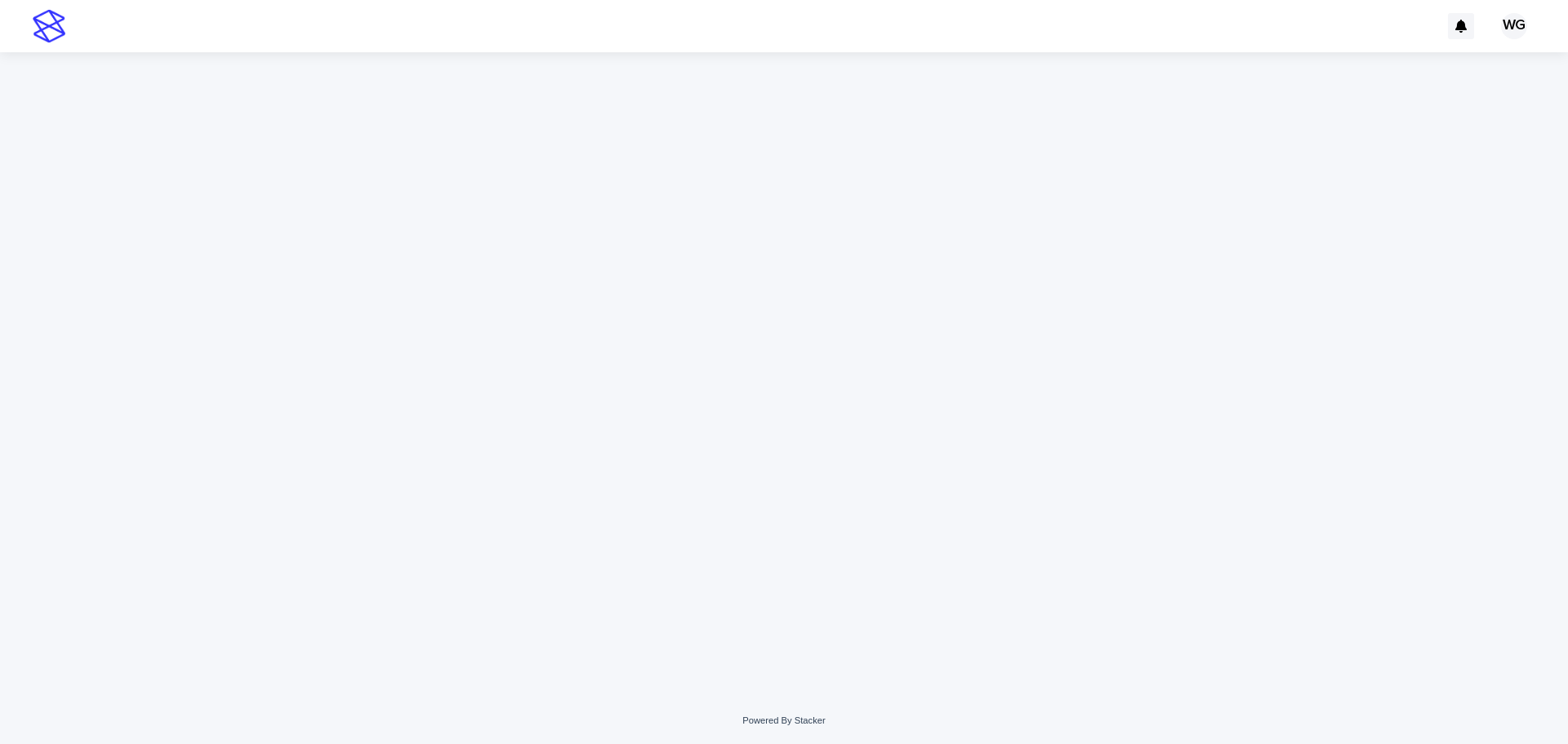 scroll, scrollTop: 0, scrollLeft: 0, axis: both 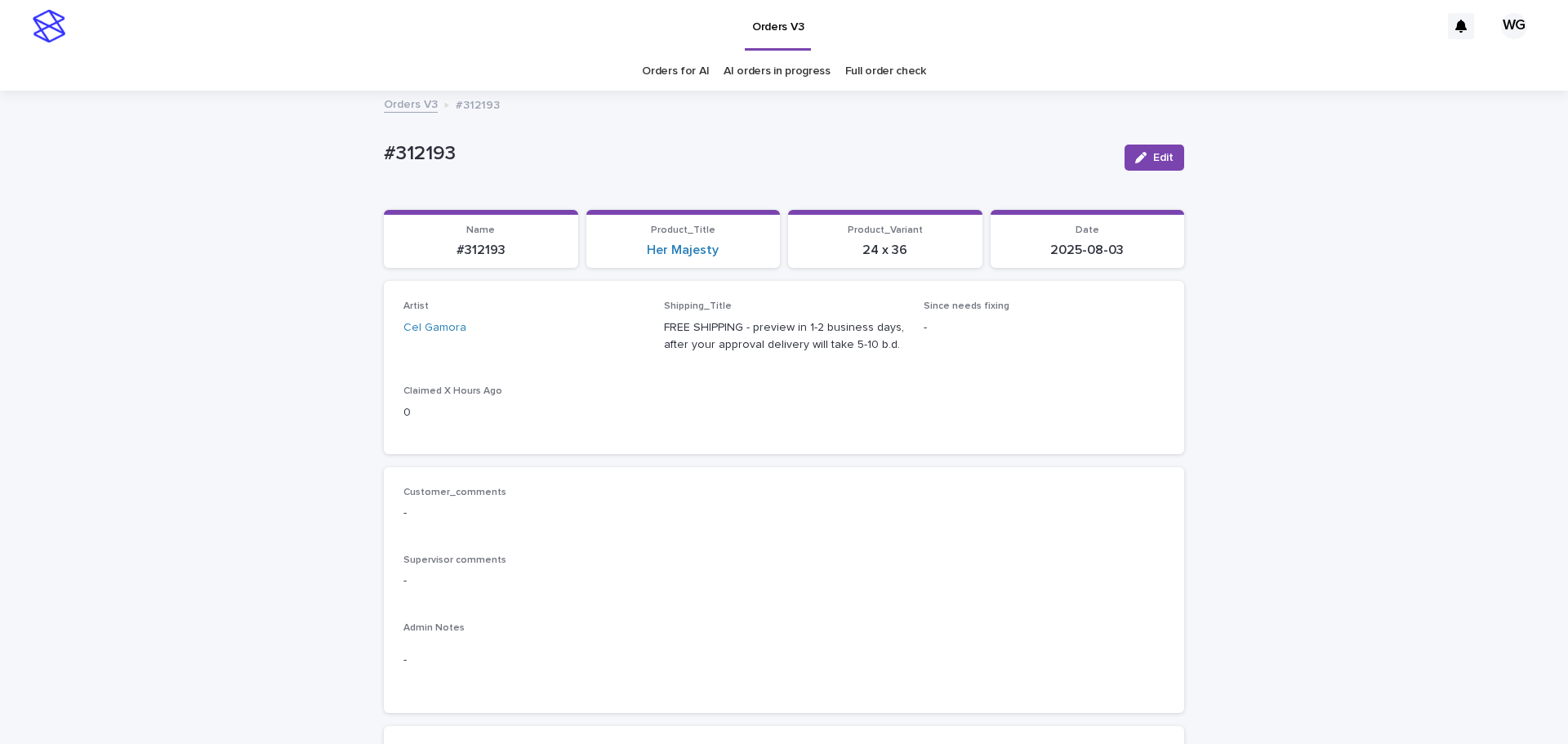 click on "#312193" at bounding box center [747, 154] 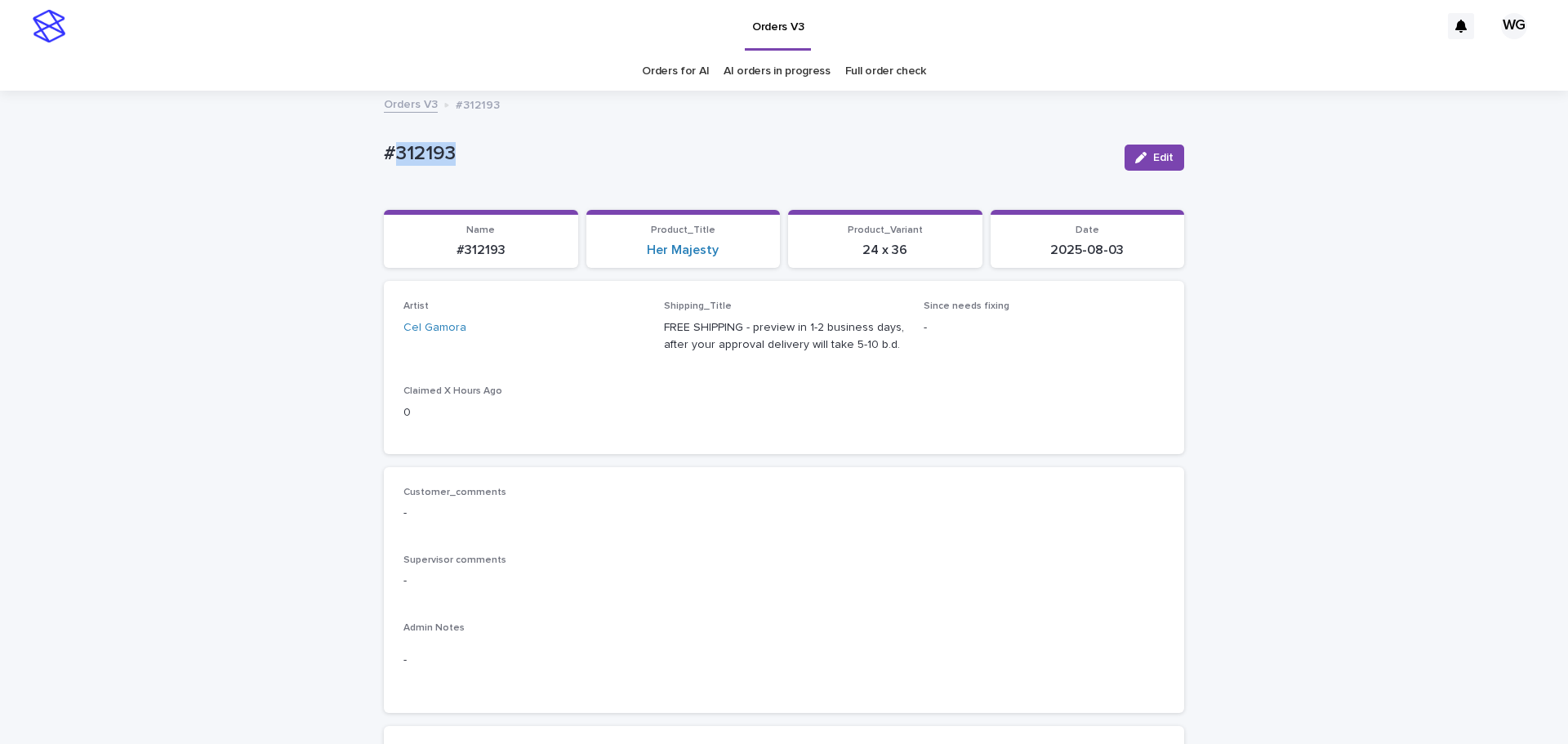 click on "#312193" at bounding box center (747, 154) 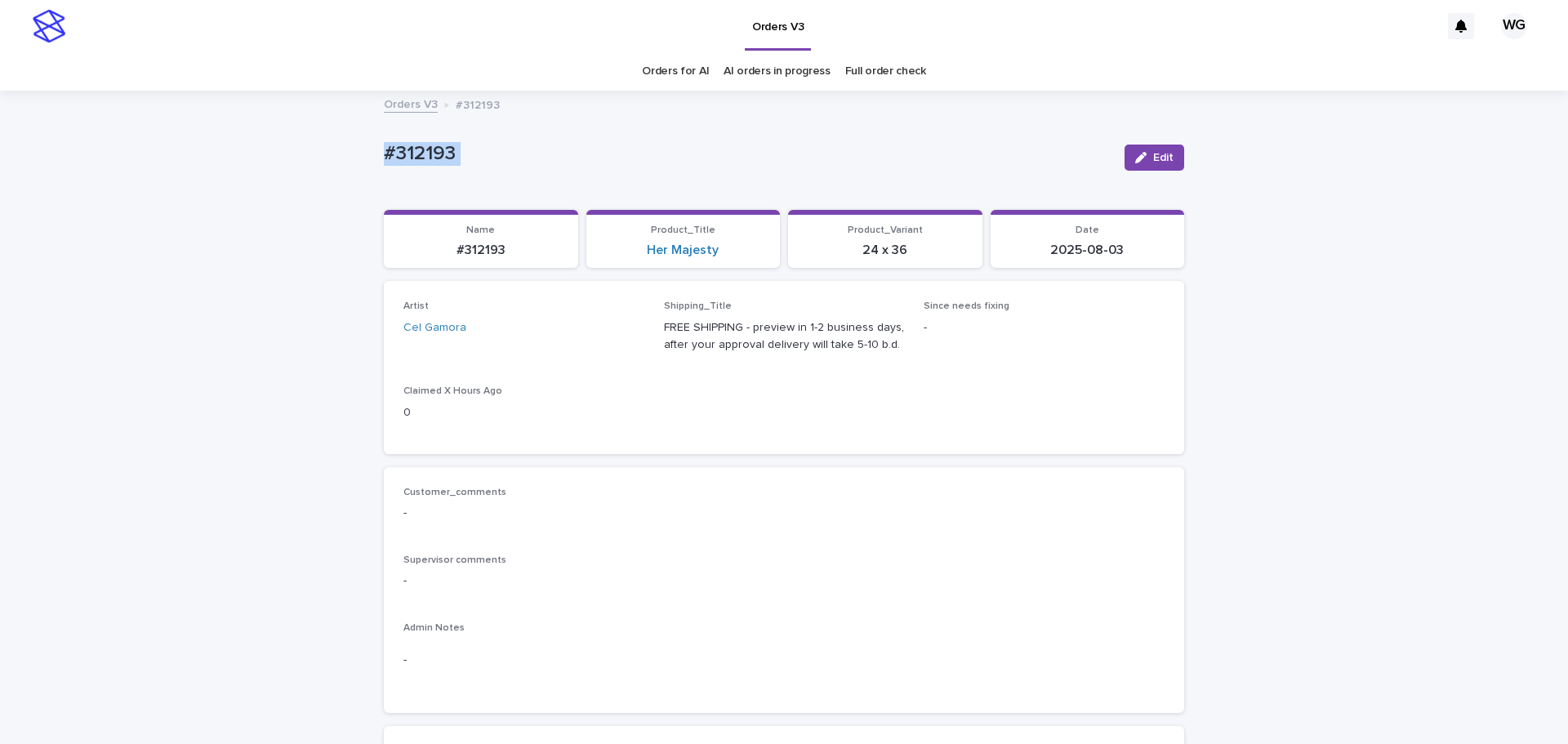copy on "#312193 Edit Sorry, there was an error saving your record. Please try again. Please fill out the required fields below. Loading... Saving… Loading... Saving… Loading... Saving…" 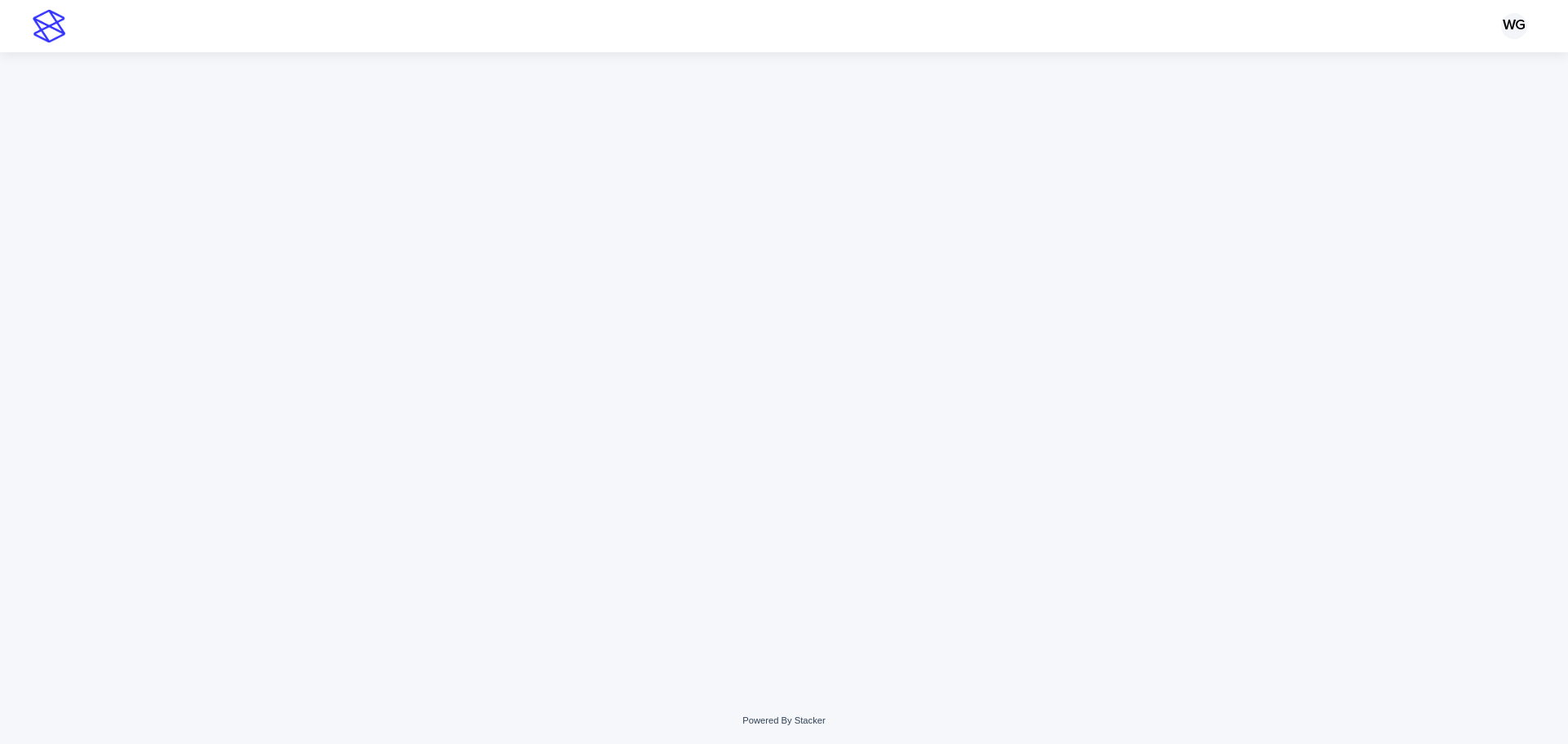 scroll, scrollTop: 0, scrollLeft: 0, axis: both 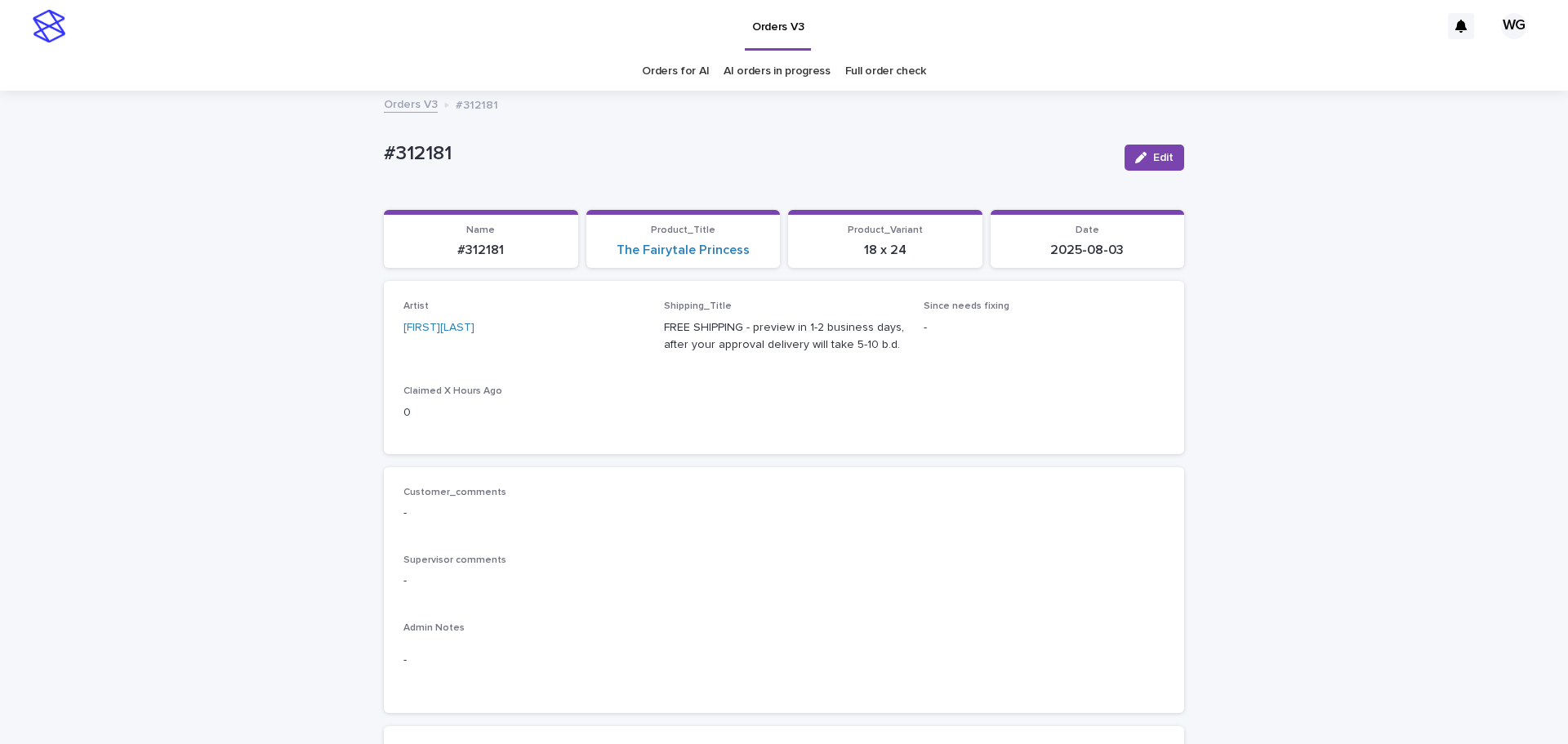 click on "#312181" at bounding box center (747, 154) 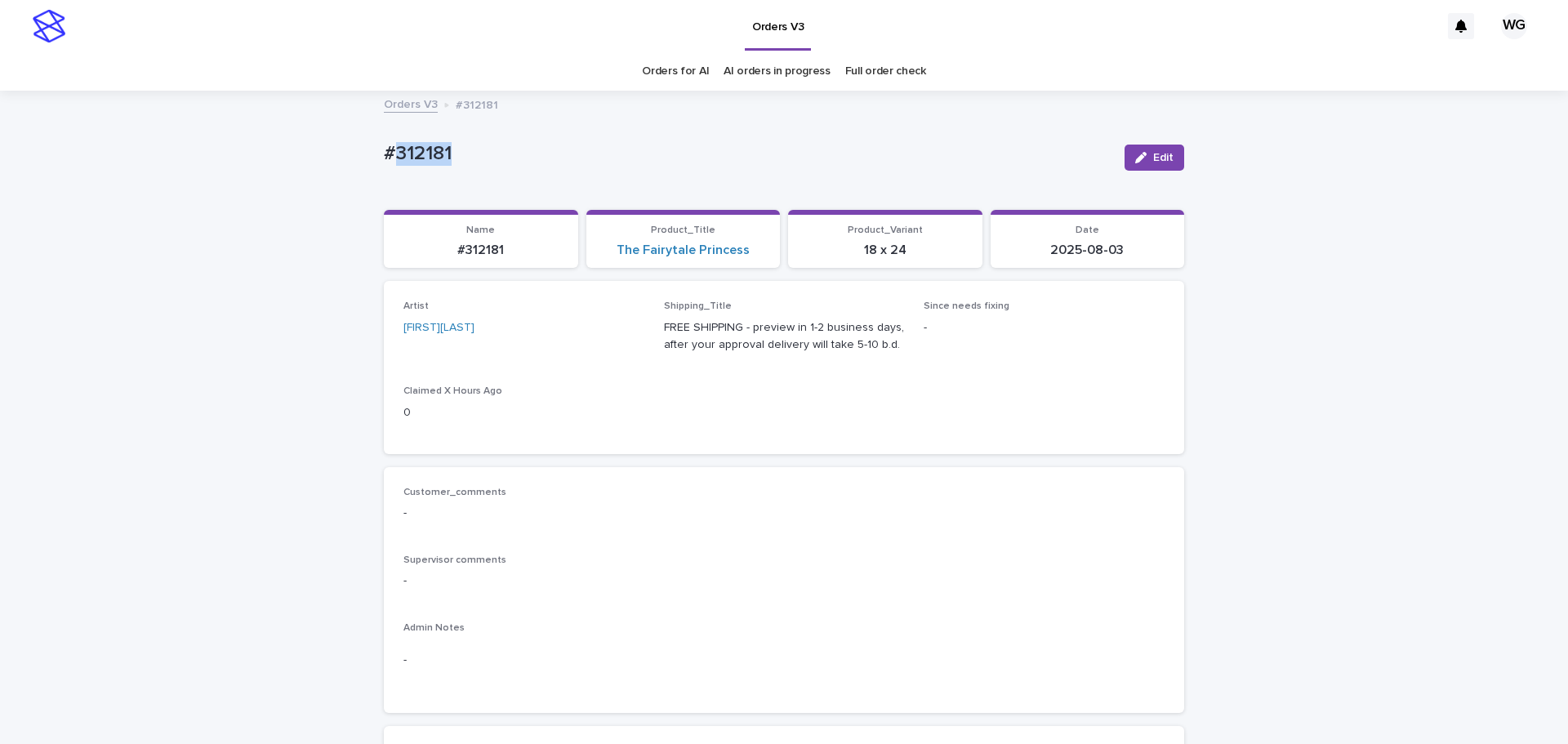 click on "#312181" at bounding box center (747, 154) 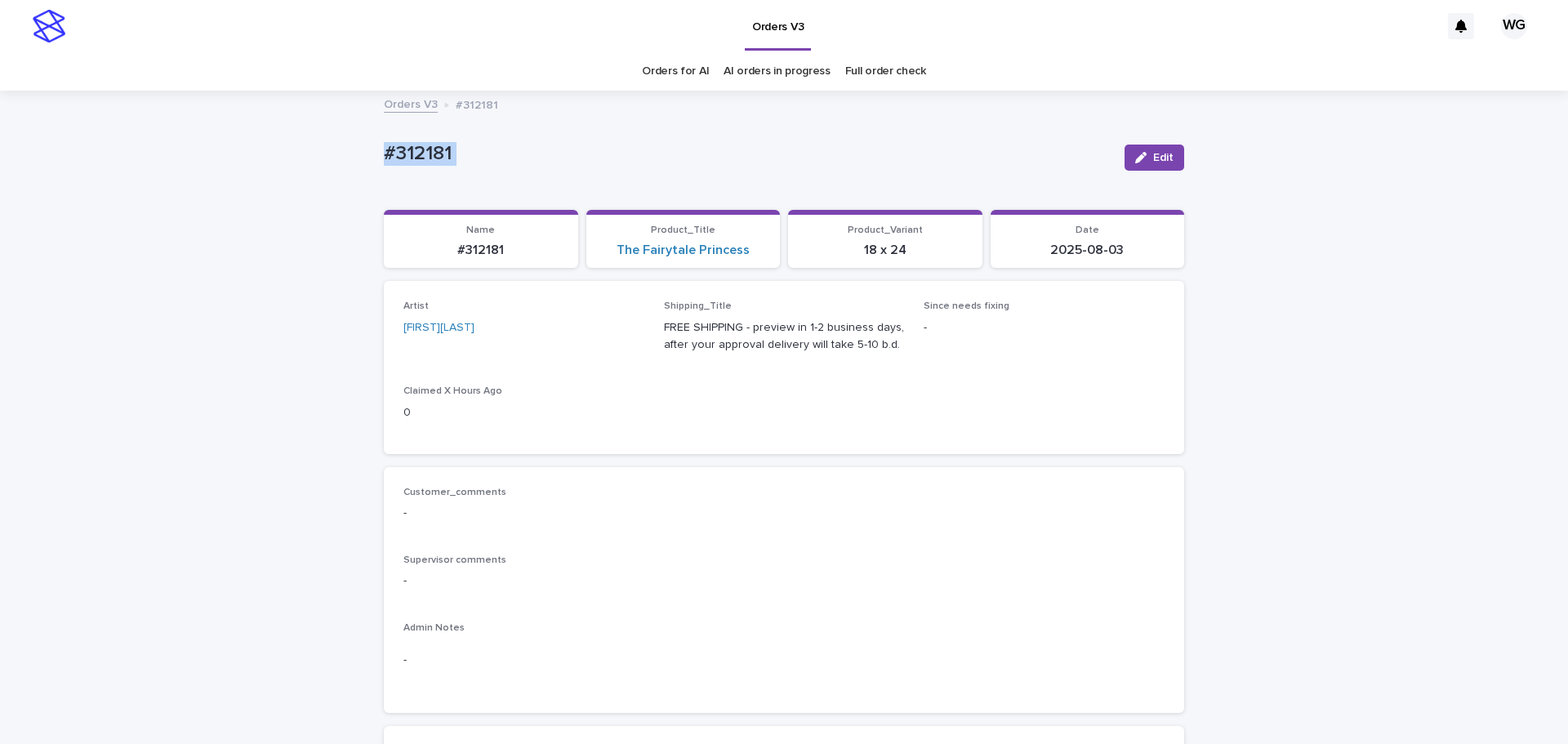 copy on "#312181 Edit Sorry, there was an error saving your record. Please try again. Please fill out the required fields below. Loading... Saving… Loading... Saving… Loading... Saving…" 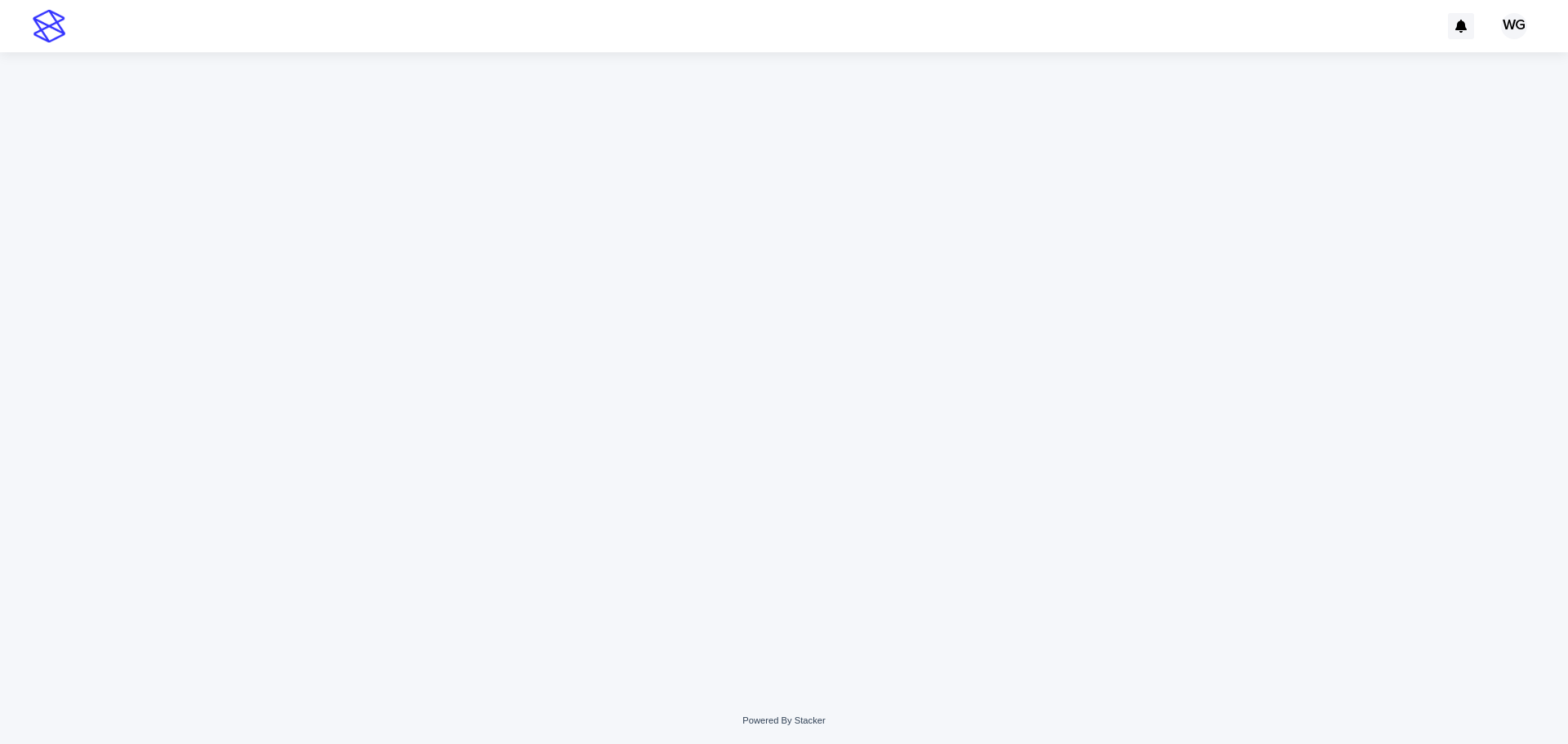 scroll, scrollTop: 0, scrollLeft: 0, axis: both 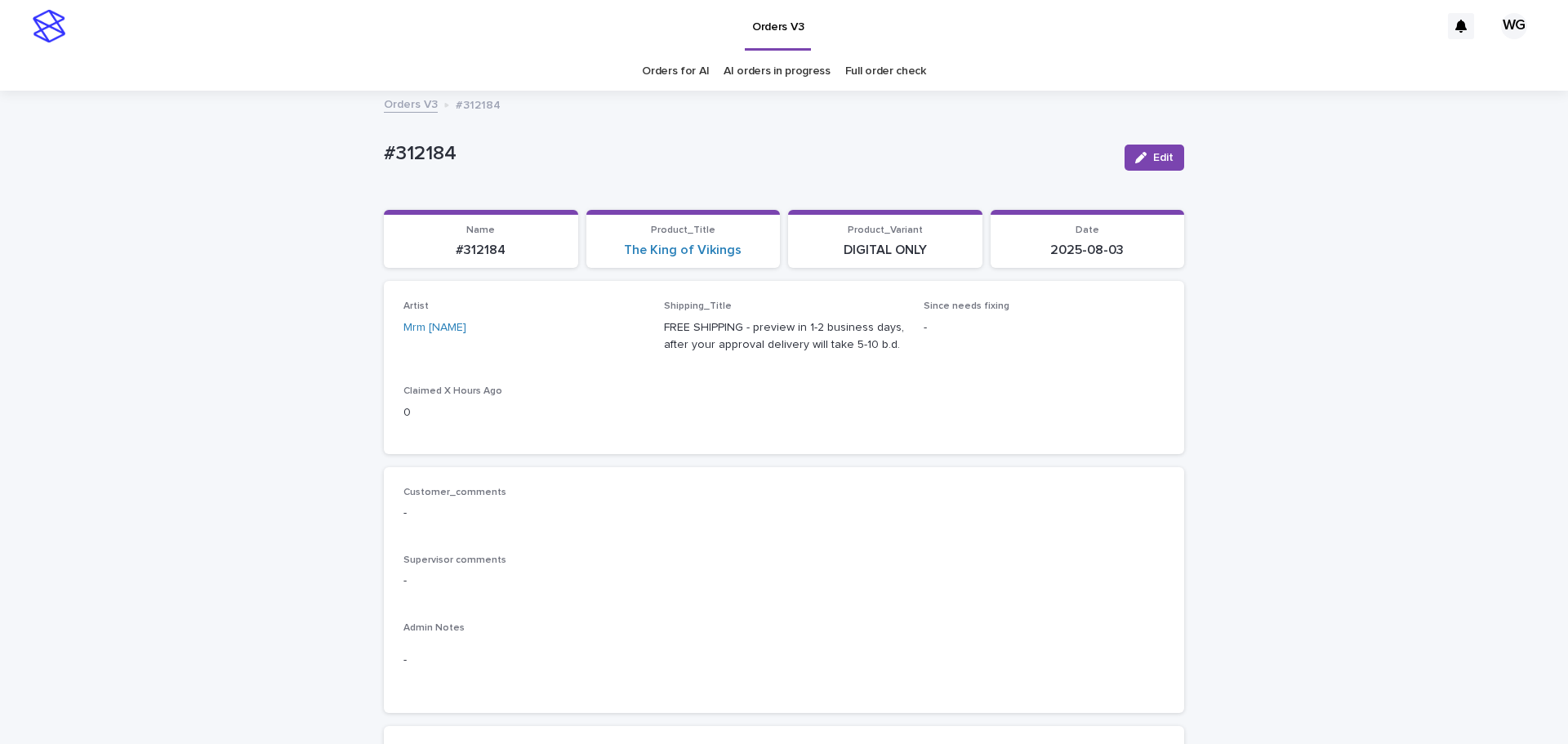 click on "#312184" at bounding box center [747, 154] 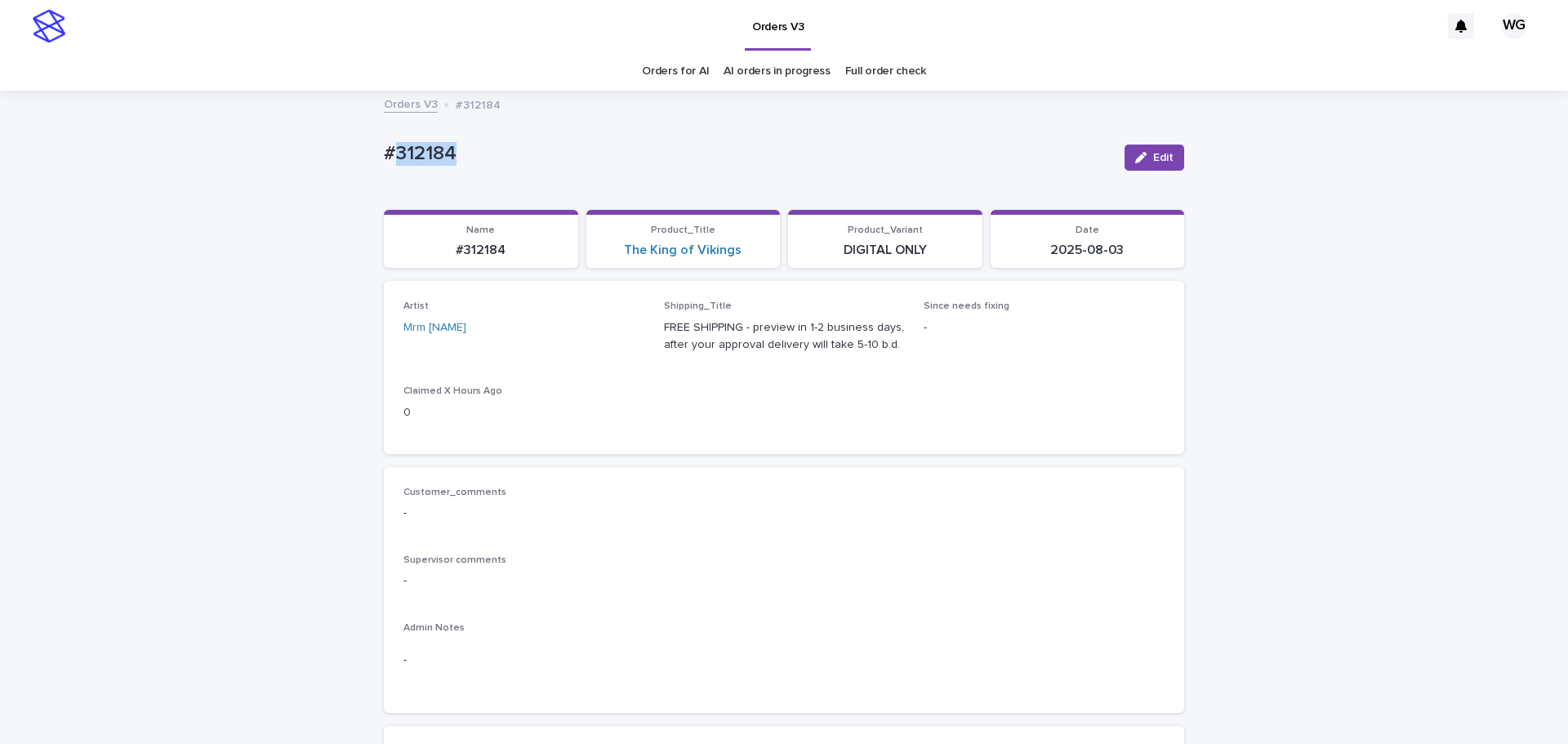 click on "#312184" at bounding box center [747, 154] 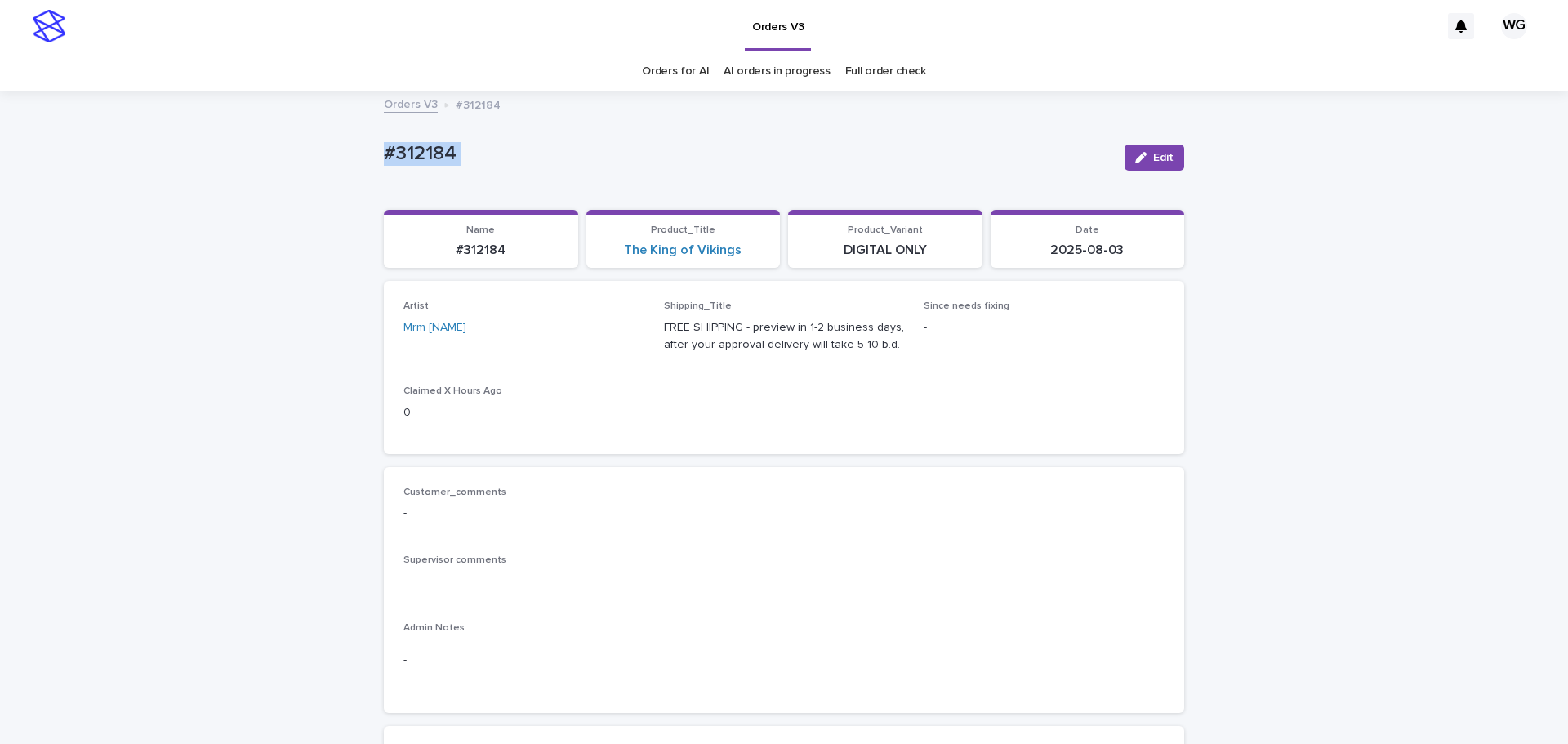 click on "#312184" at bounding box center [747, 154] 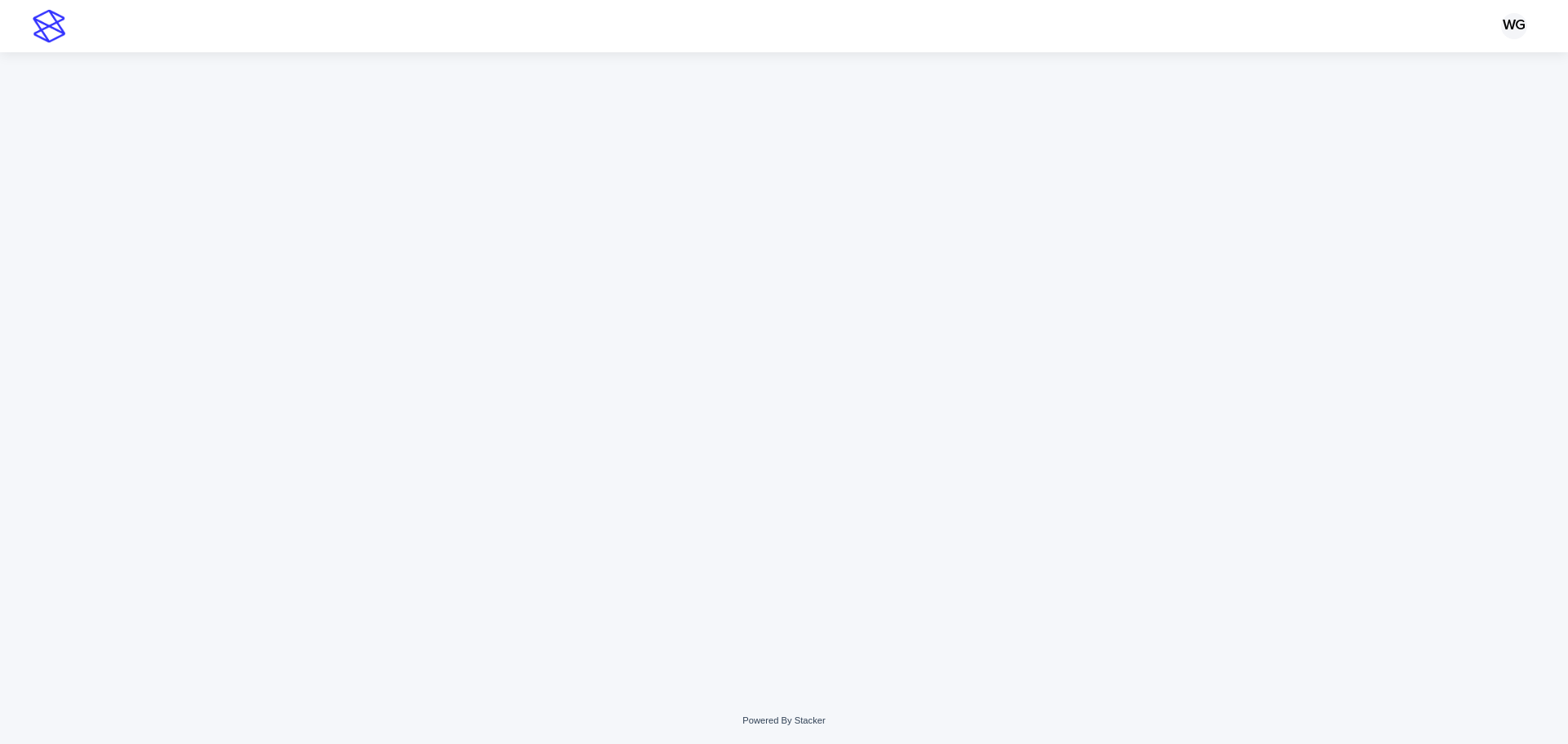 scroll, scrollTop: 0, scrollLeft: 0, axis: both 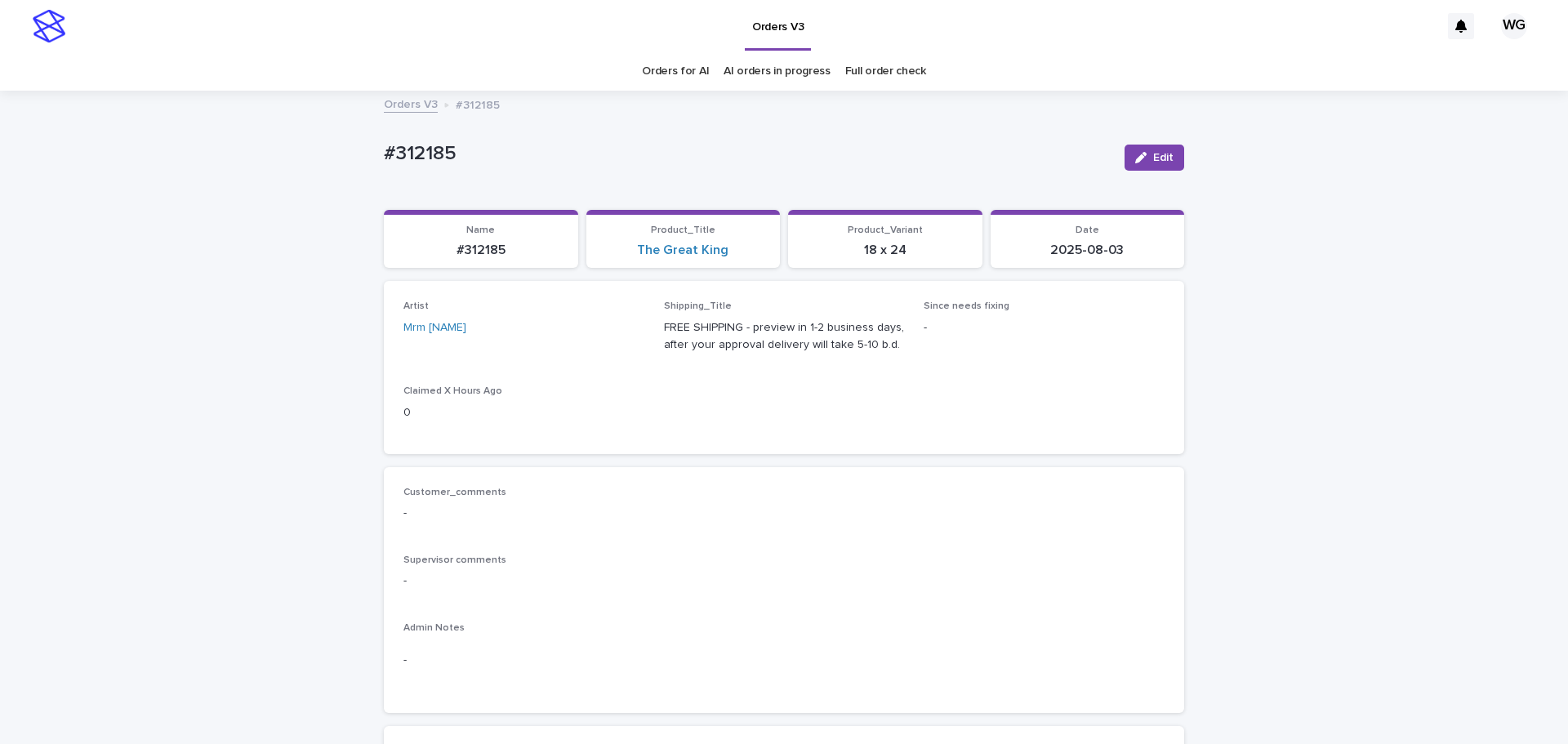 click on "#312185" at bounding box center [747, 157] 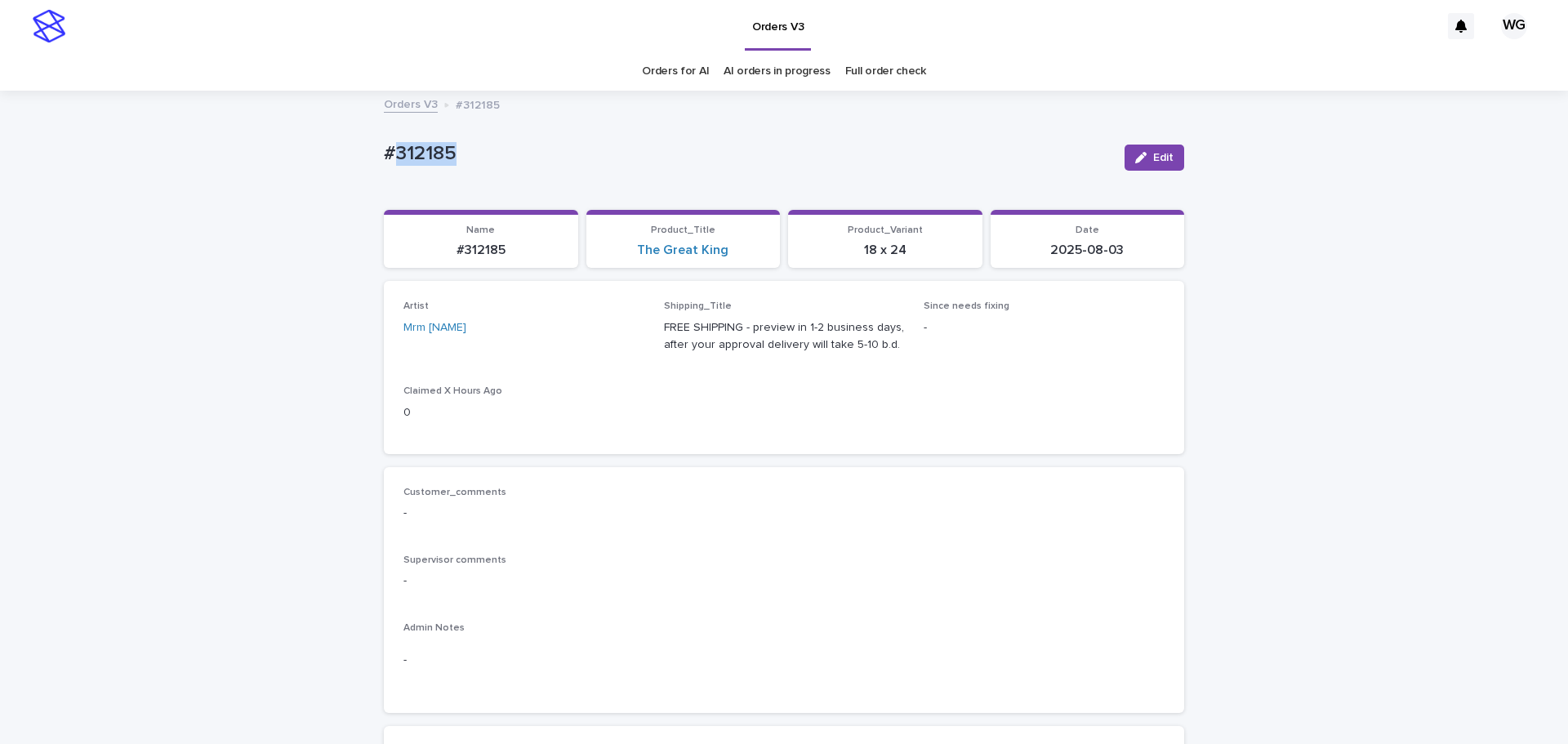 click on "#312185" at bounding box center (747, 157) 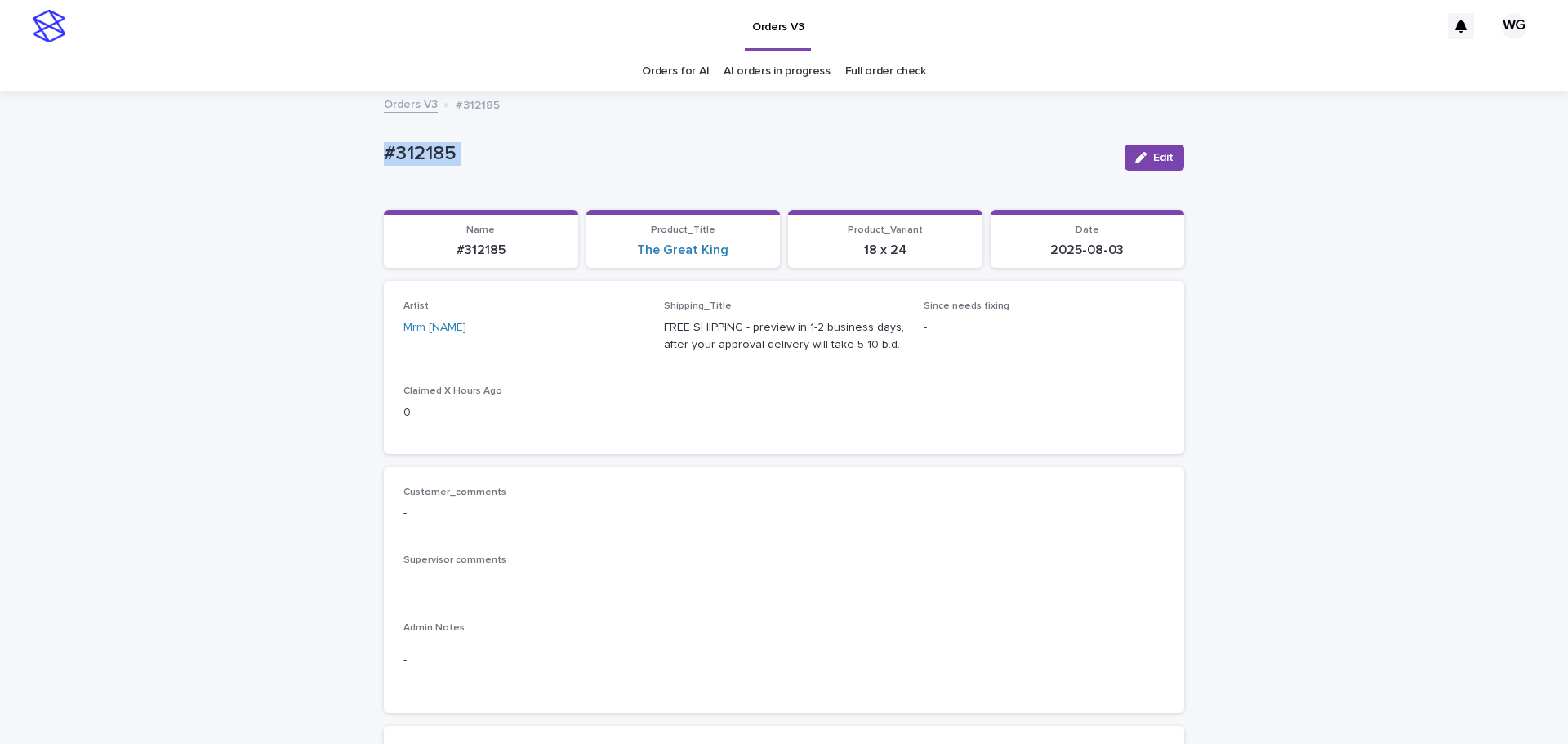 copy on "#312185 Edit Sorry, there was an error saving your record. Please try again. Please fill out the required fields below. Loading... Saving… Loading... Saving… Loading... Saving…" 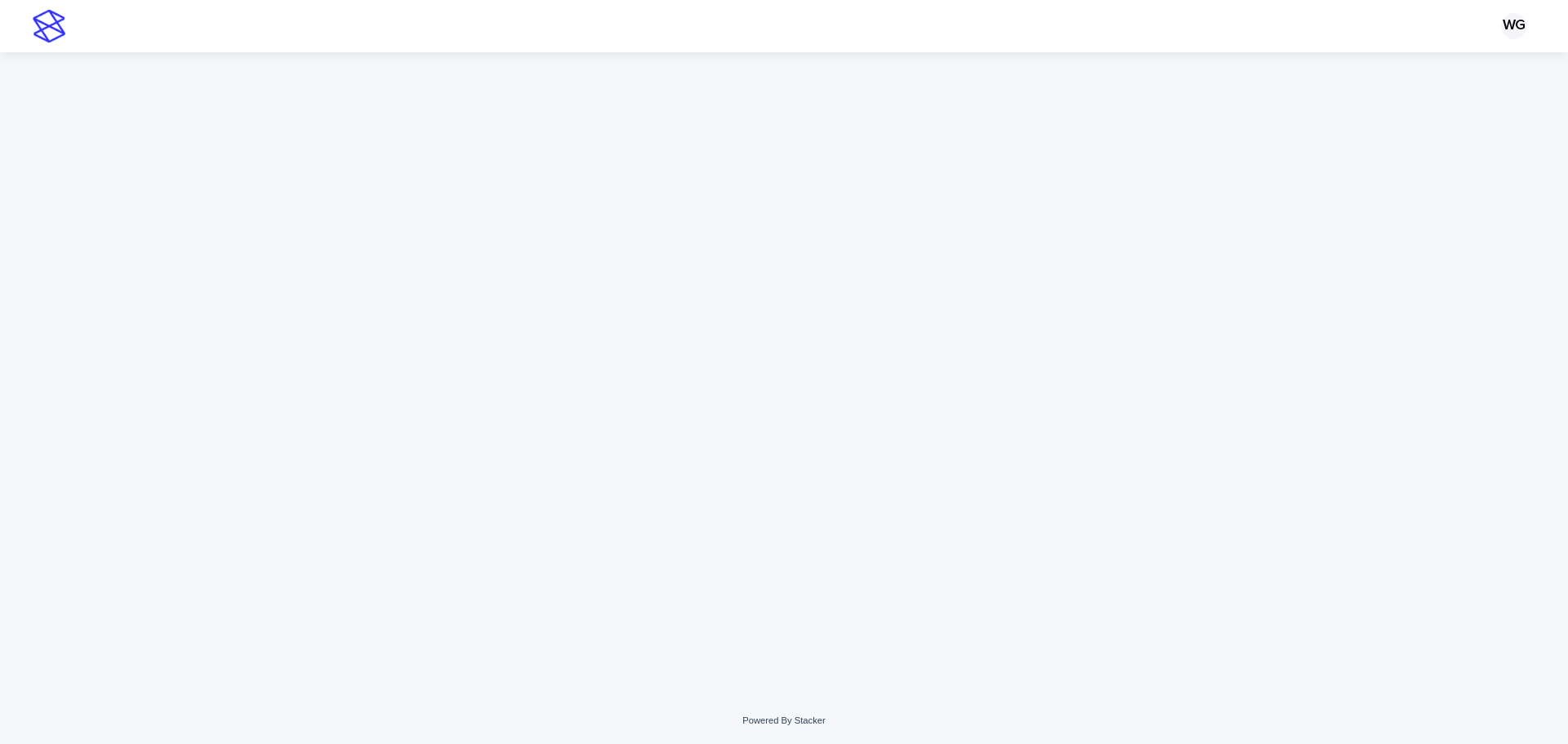 scroll, scrollTop: 0, scrollLeft: 0, axis: both 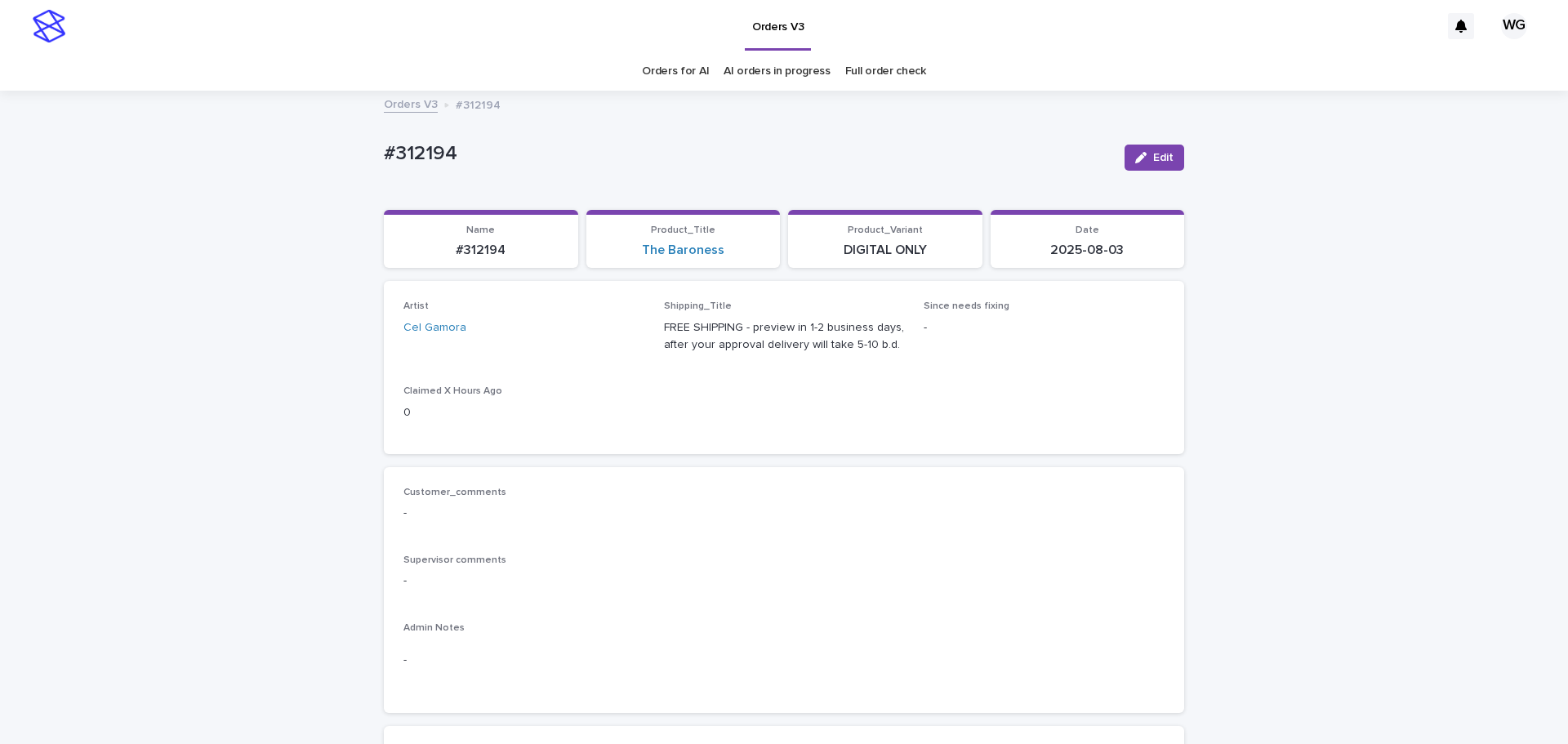 click on "#312194" at bounding box center (747, 154) 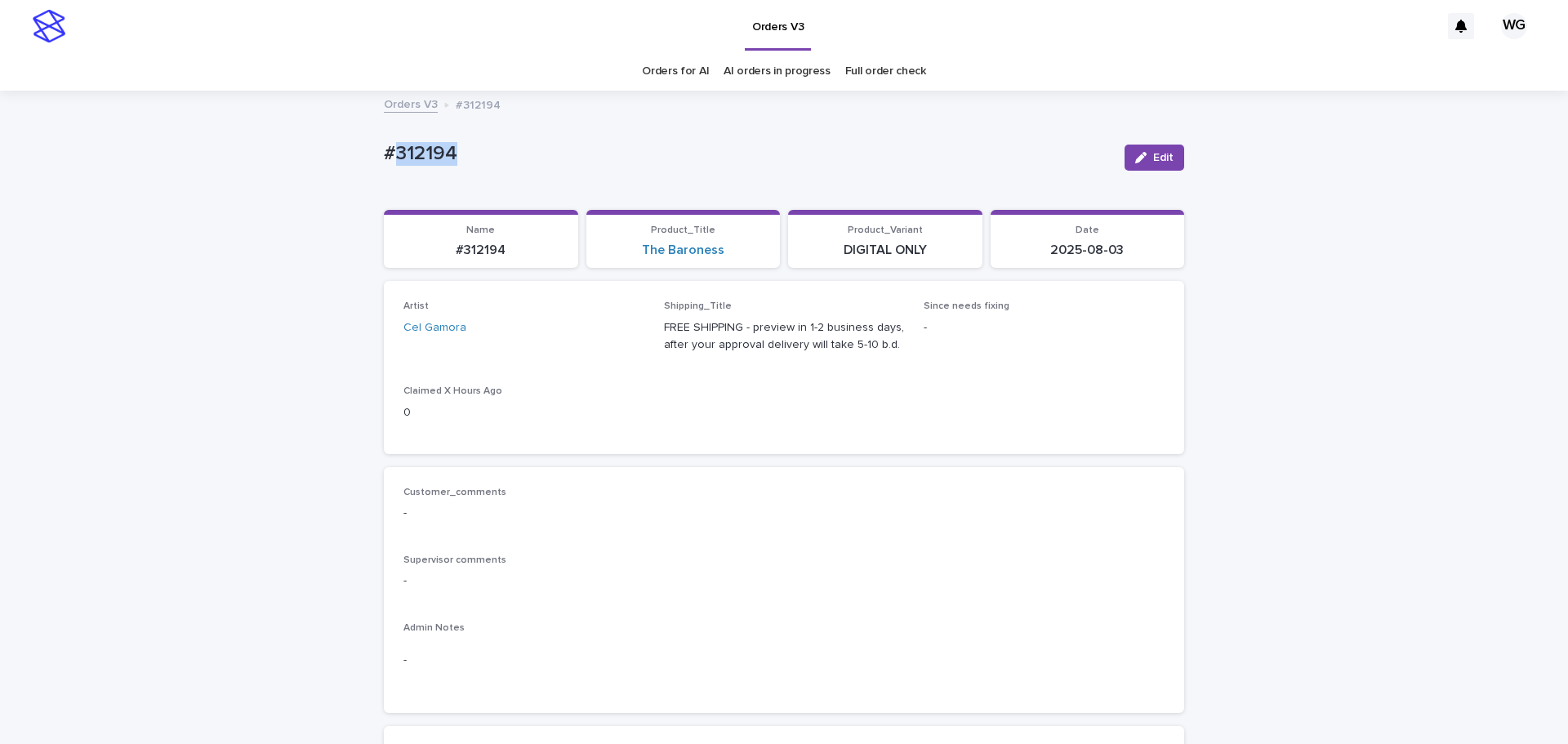 click on "#312194" at bounding box center (747, 154) 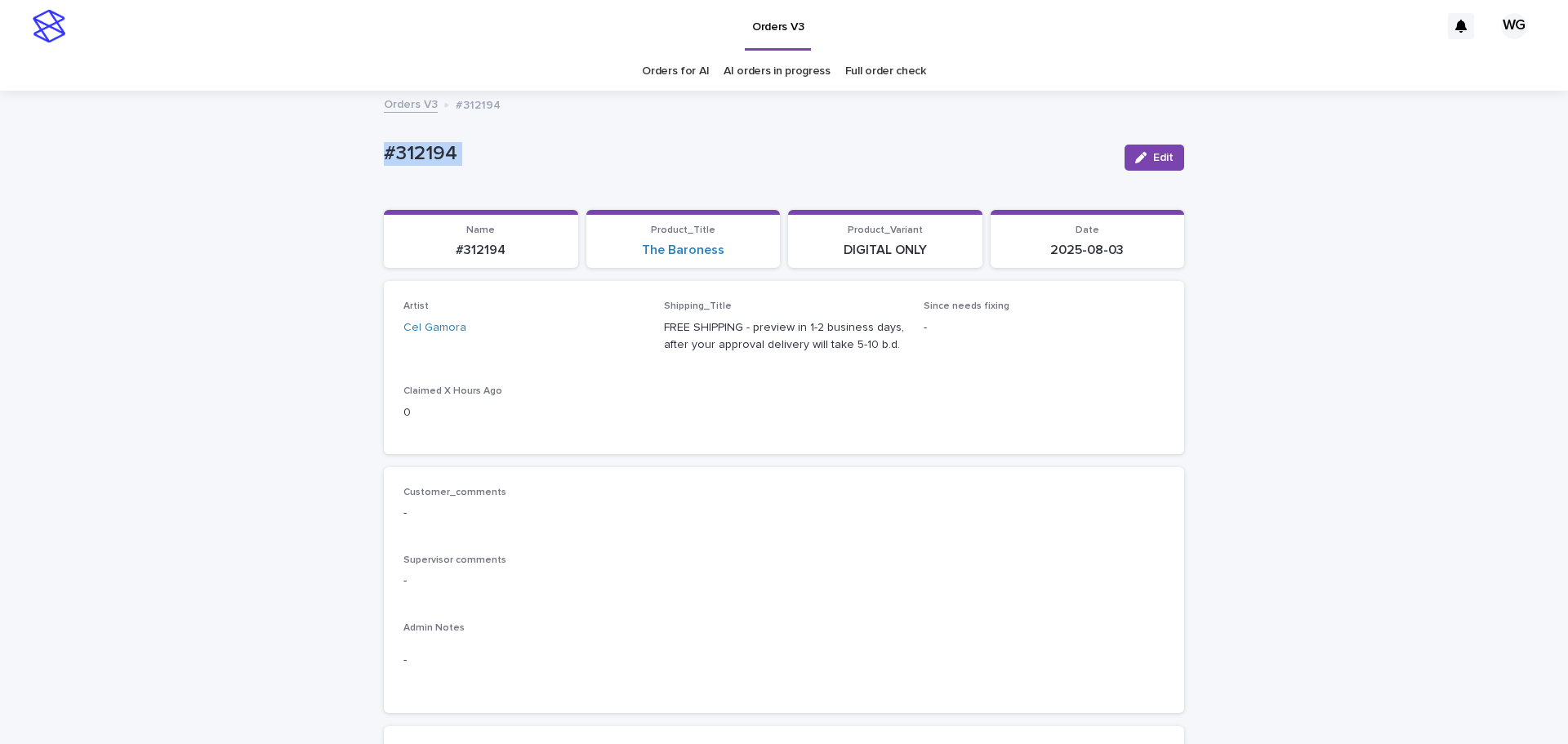click on "#312194" at bounding box center (747, 154) 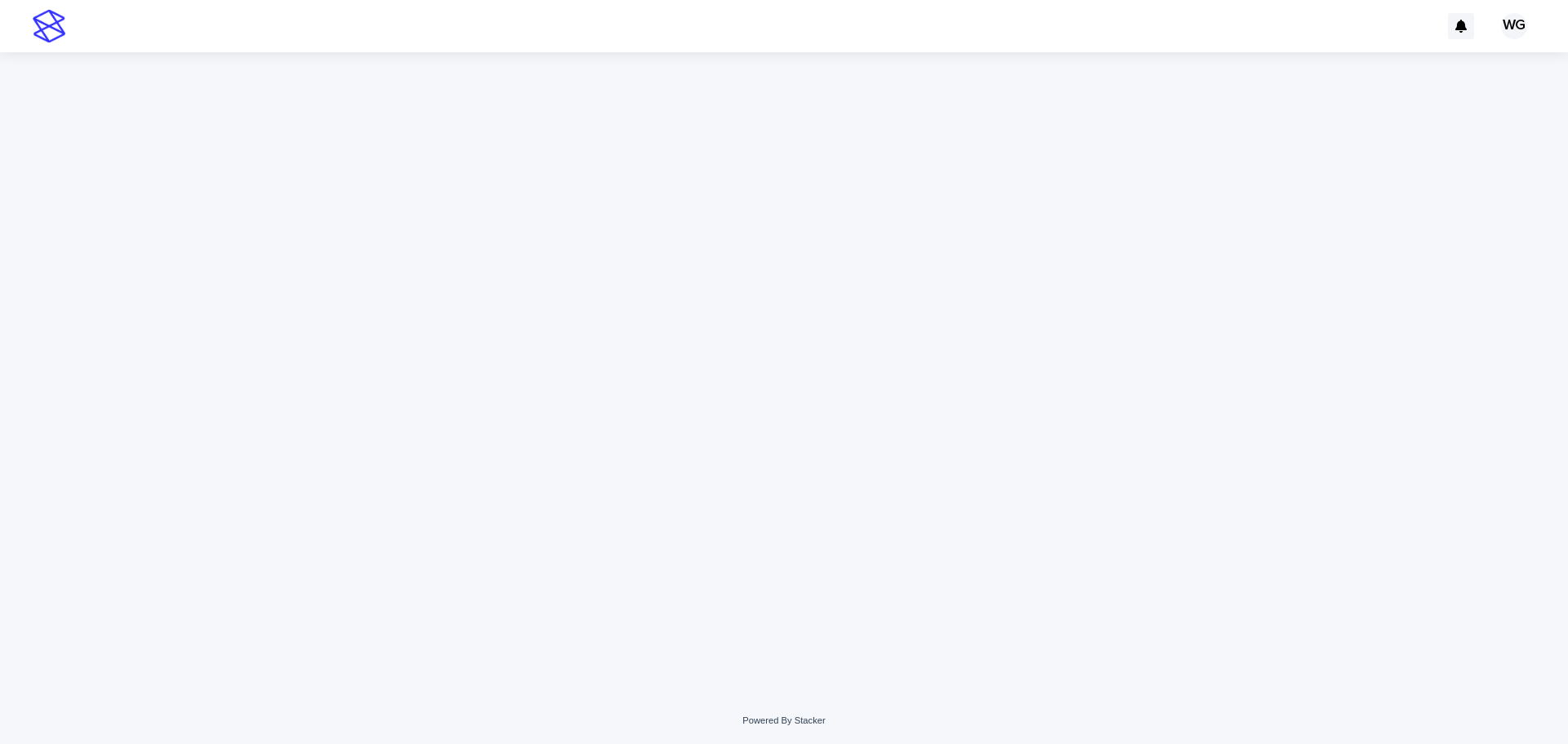 scroll, scrollTop: 0, scrollLeft: 0, axis: both 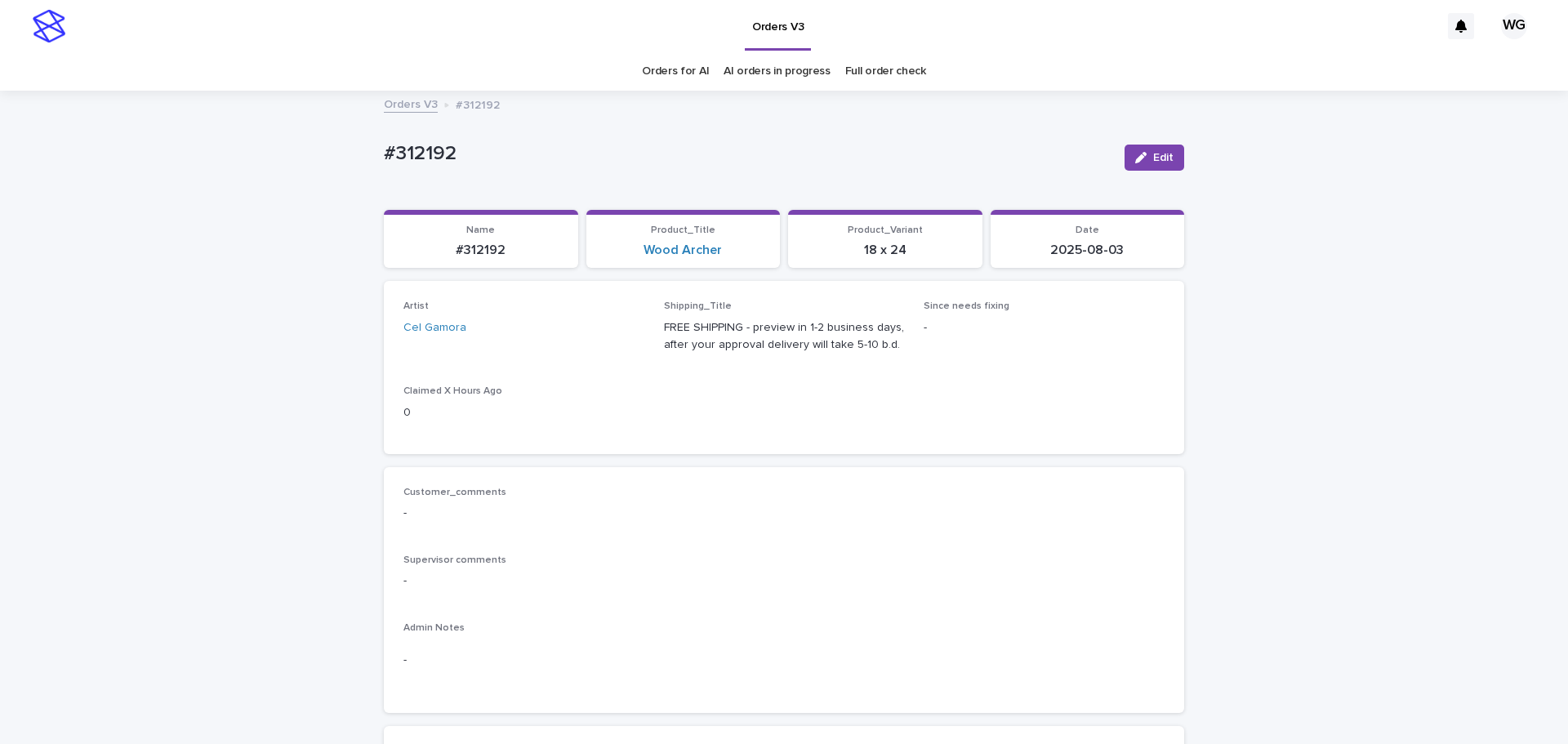 click on "#312192" at bounding box center (747, 154) 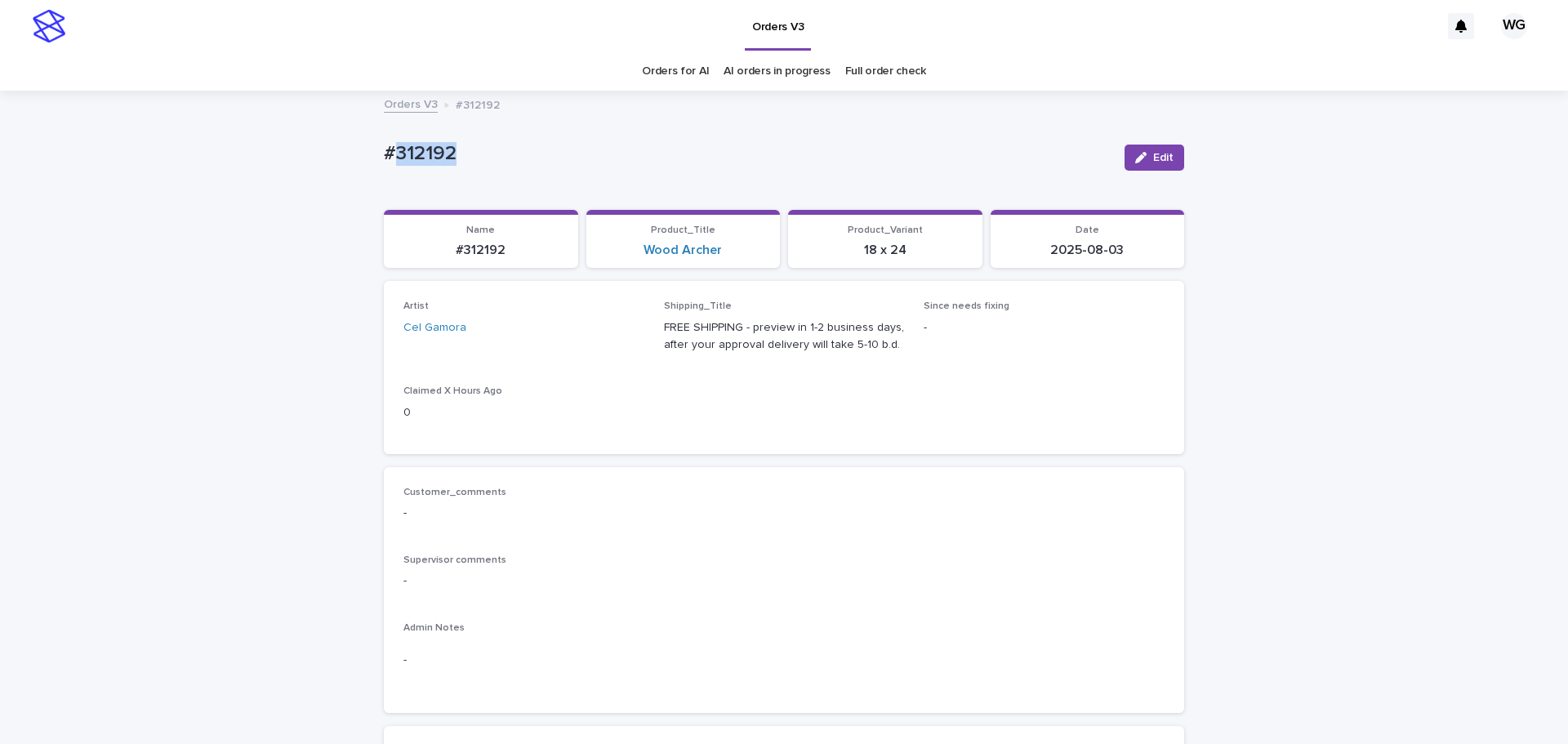 click on "#312192" at bounding box center (747, 154) 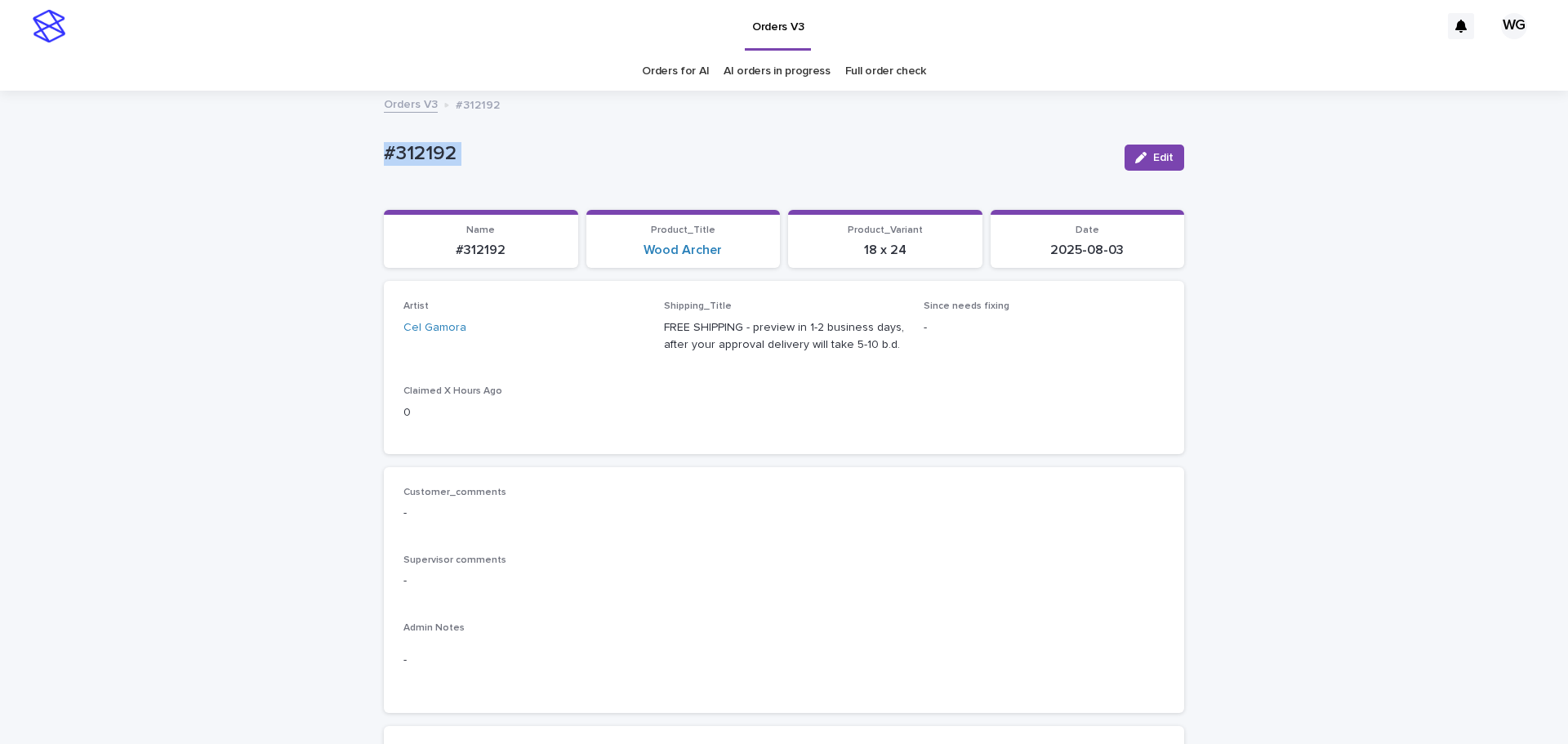 copy on "#312192 Edit Sorry, there was an error saving your record. Please try again. Please fill out the required fields below. Loading... Saving… Loading... Saving… Loading... Saving…" 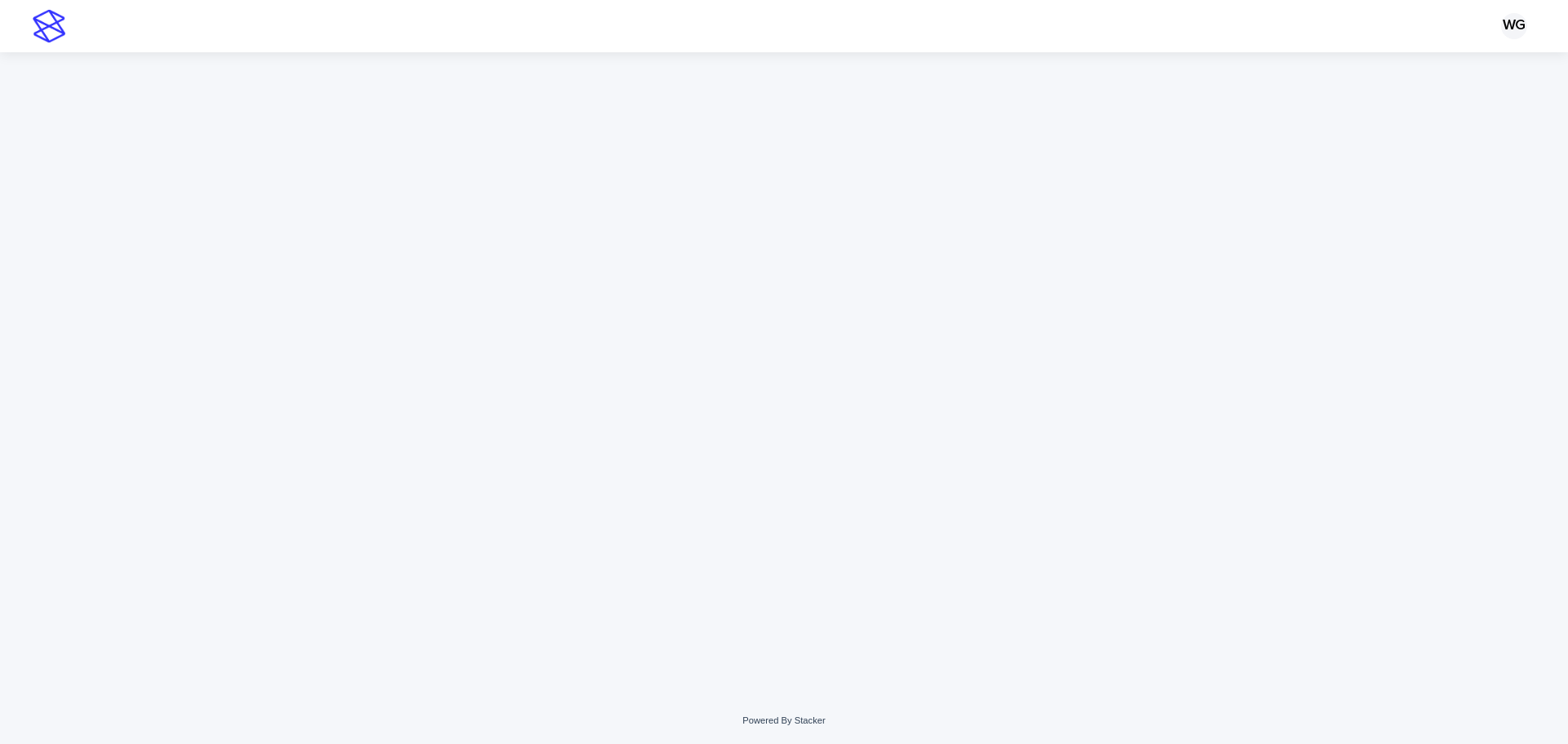 scroll, scrollTop: 0, scrollLeft: 0, axis: both 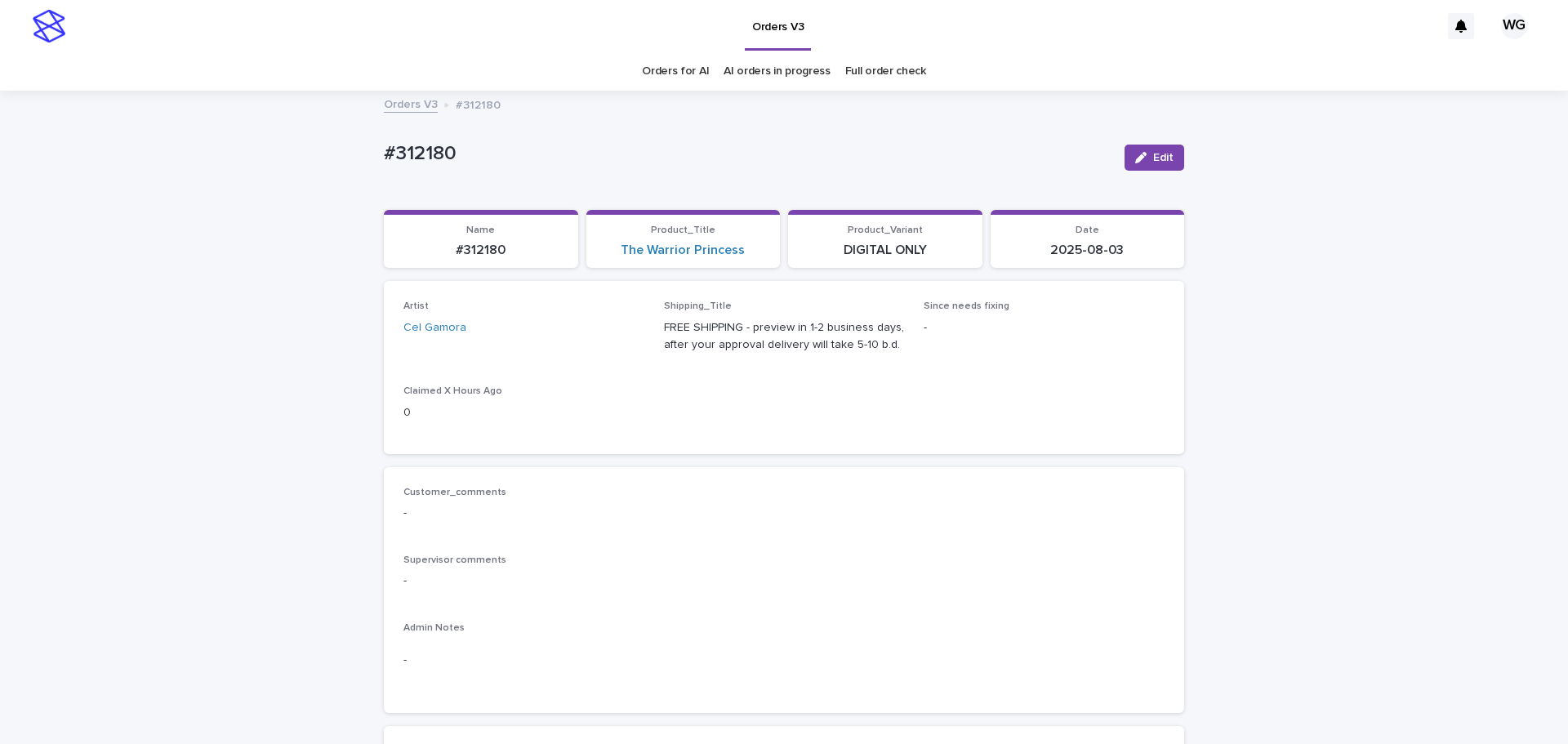 click on "#312180" at bounding box center [747, 154] 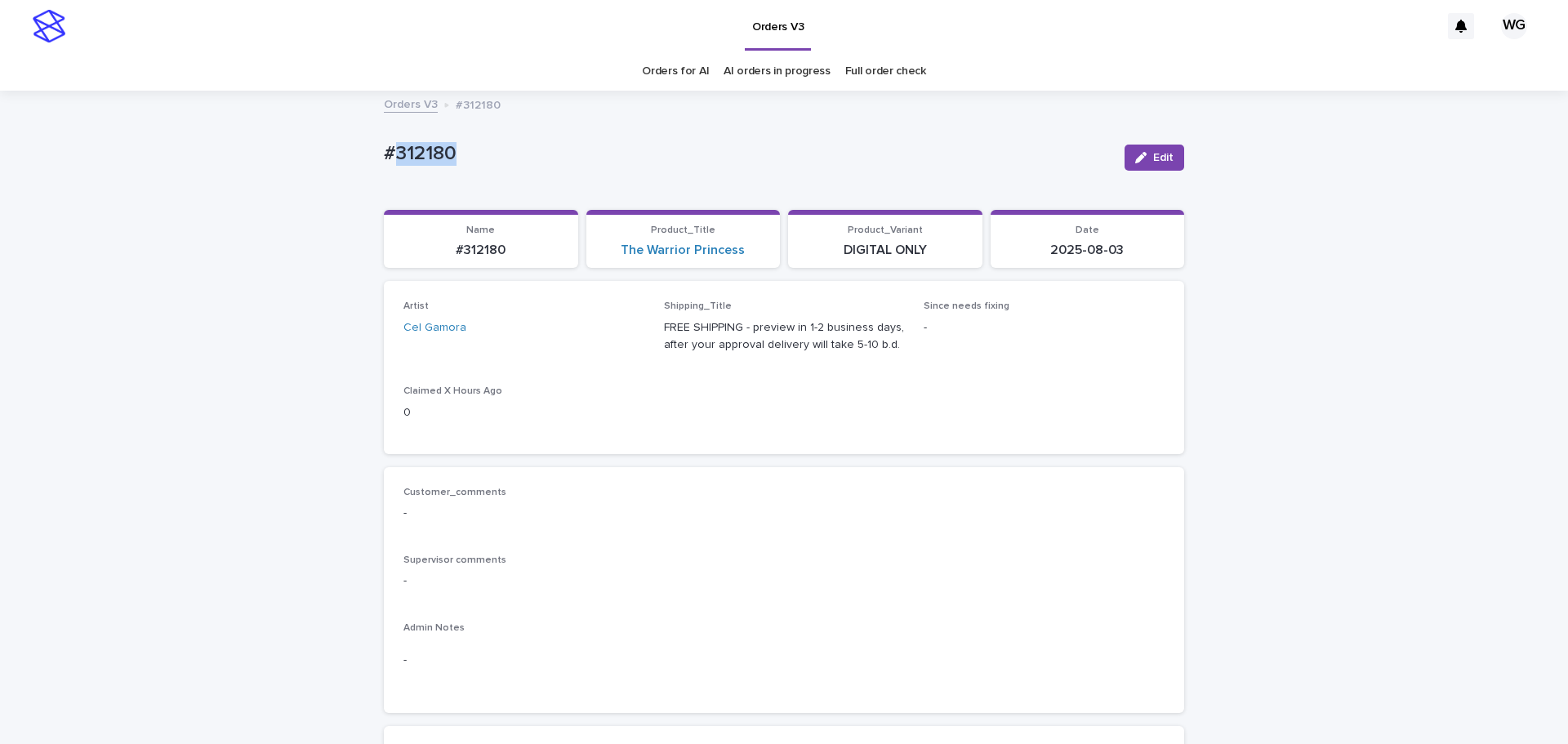 click on "#312180" at bounding box center [747, 154] 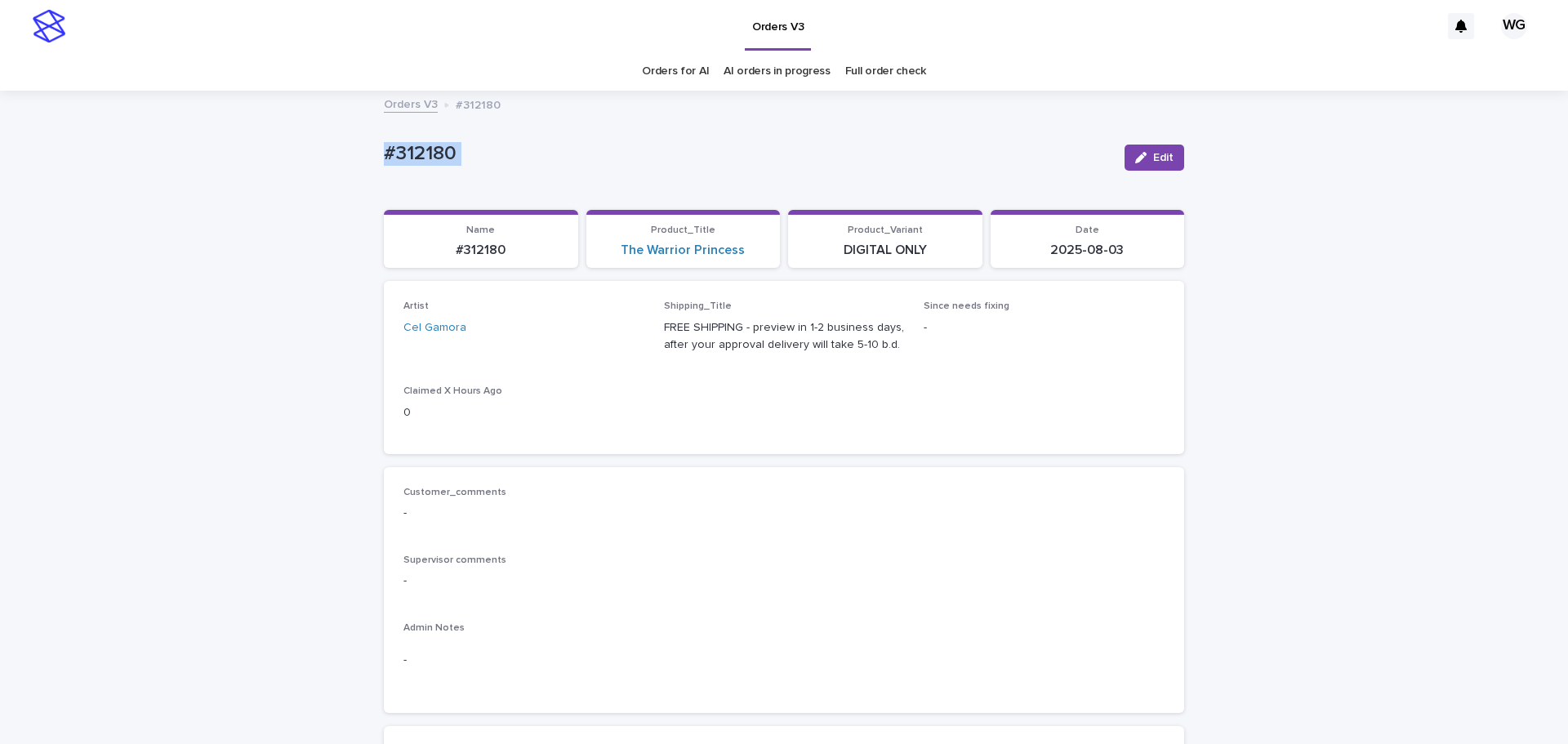 click on "#312180" at bounding box center (747, 154) 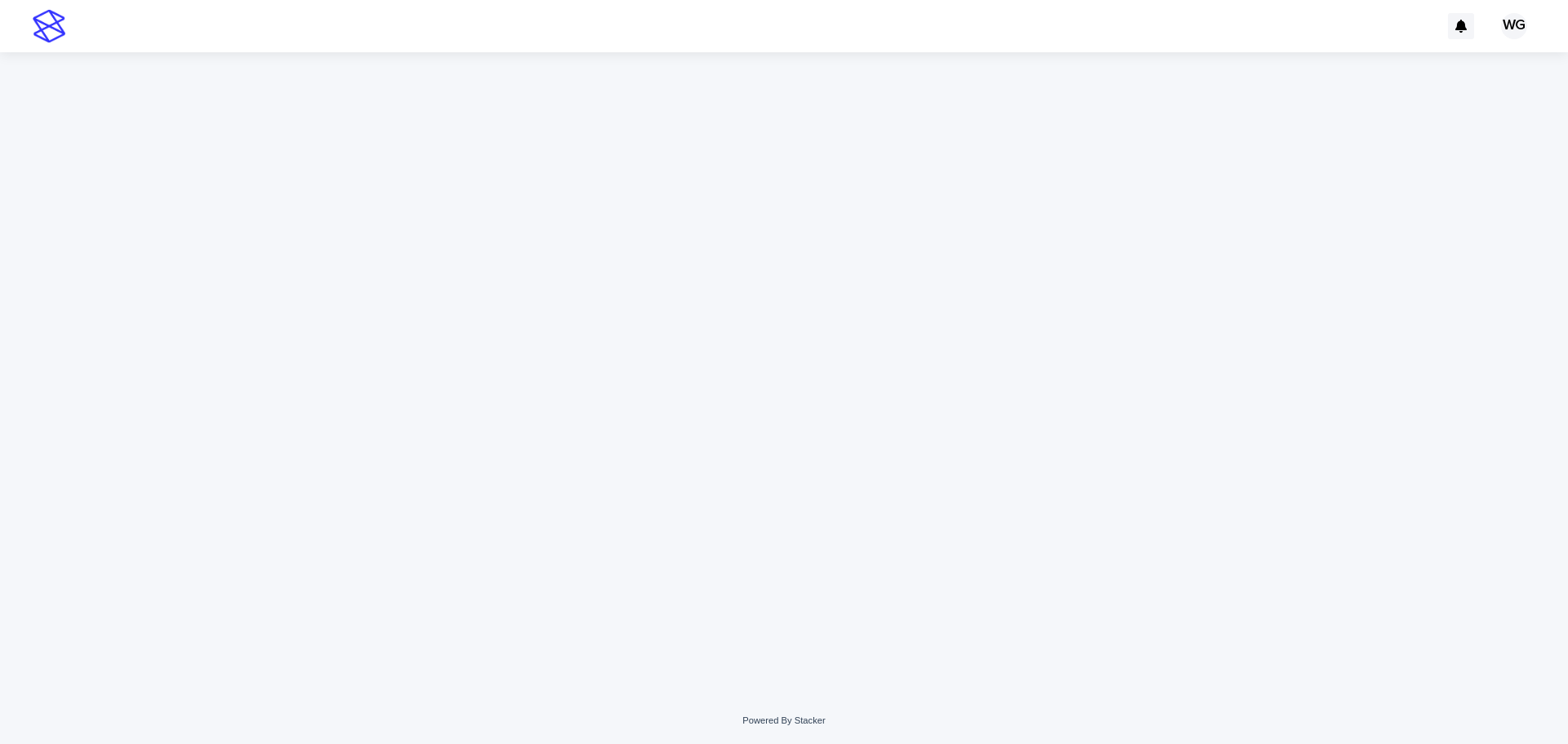 scroll, scrollTop: 0, scrollLeft: 0, axis: both 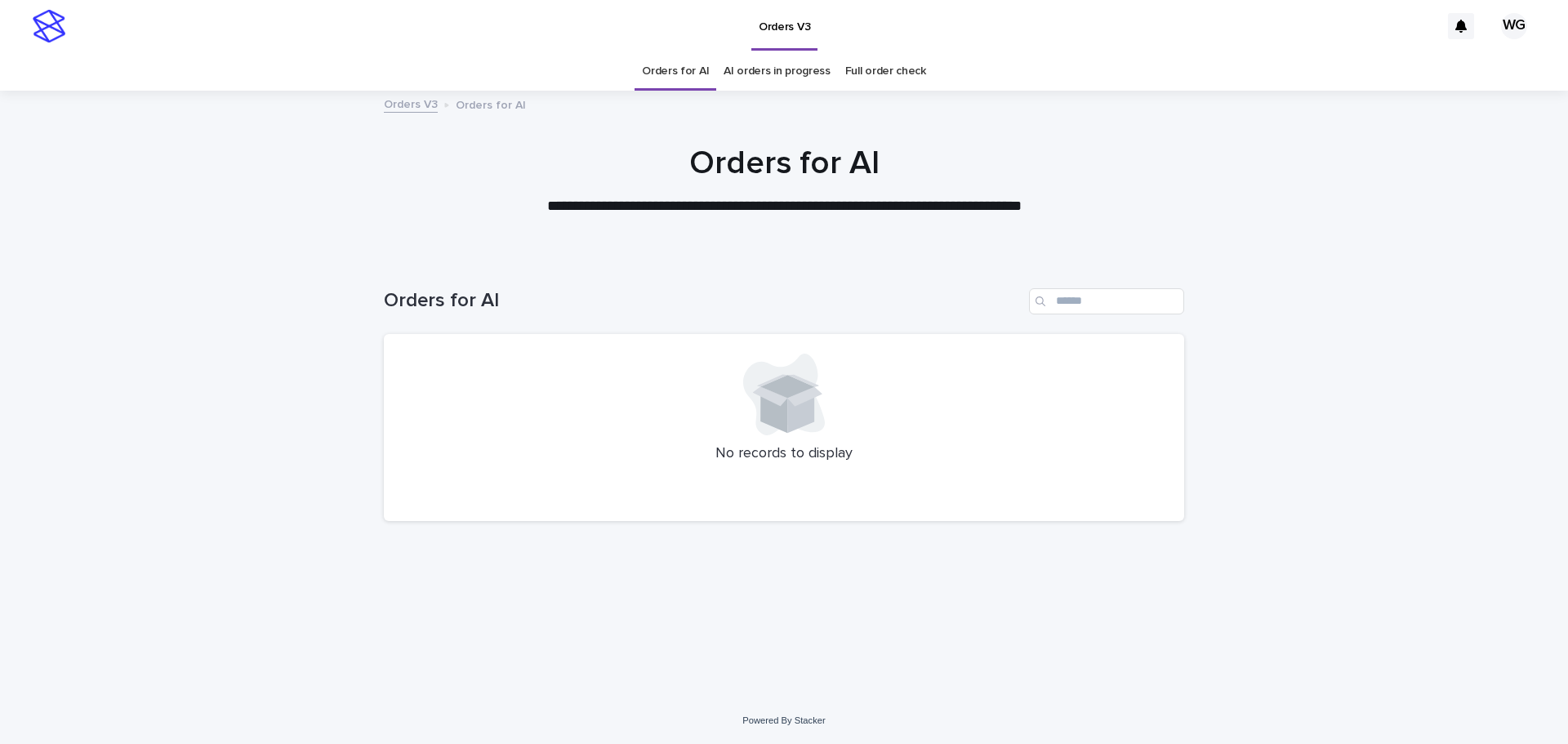 click on "AI orders in progress" at bounding box center [777, 71] 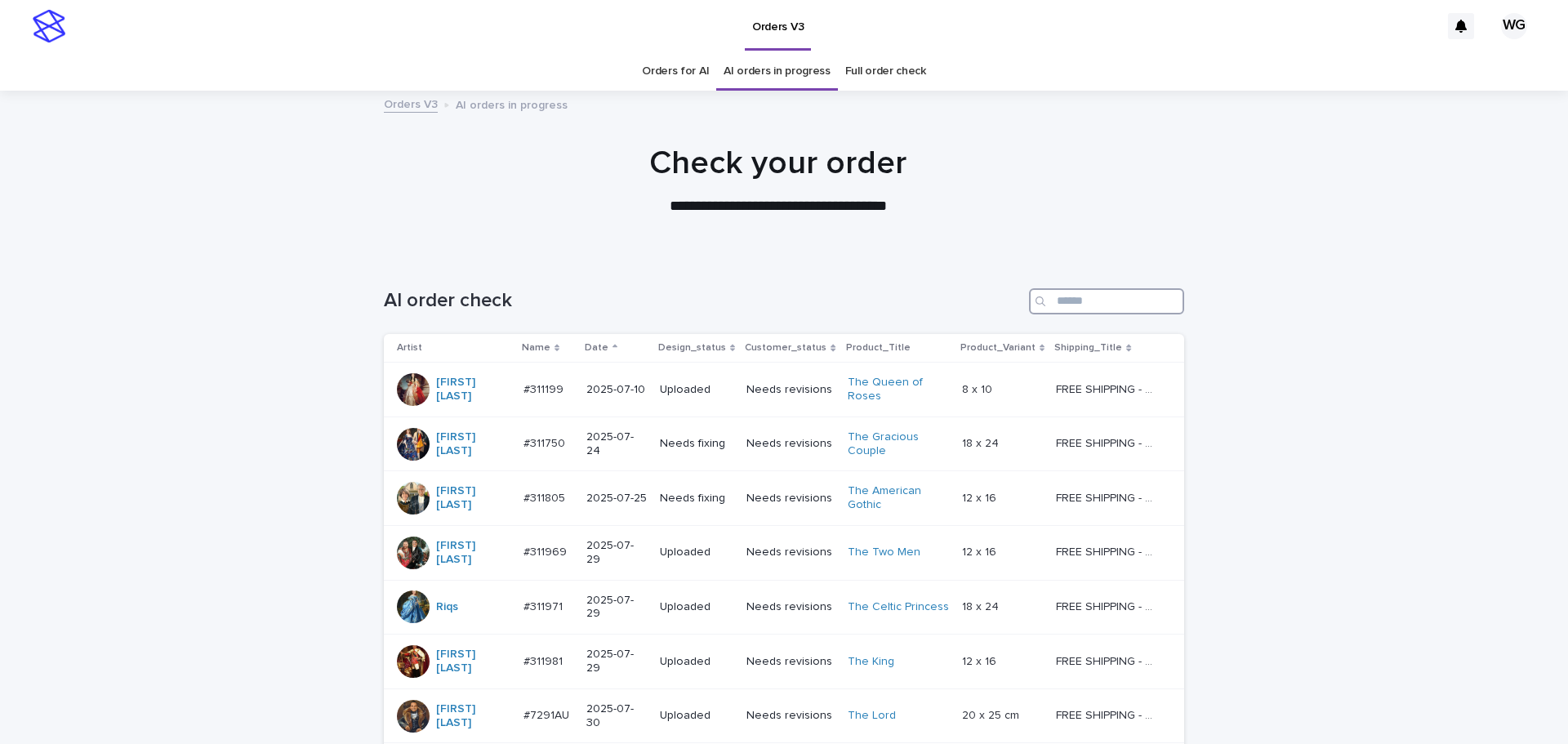 click at bounding box center [1107, 301] 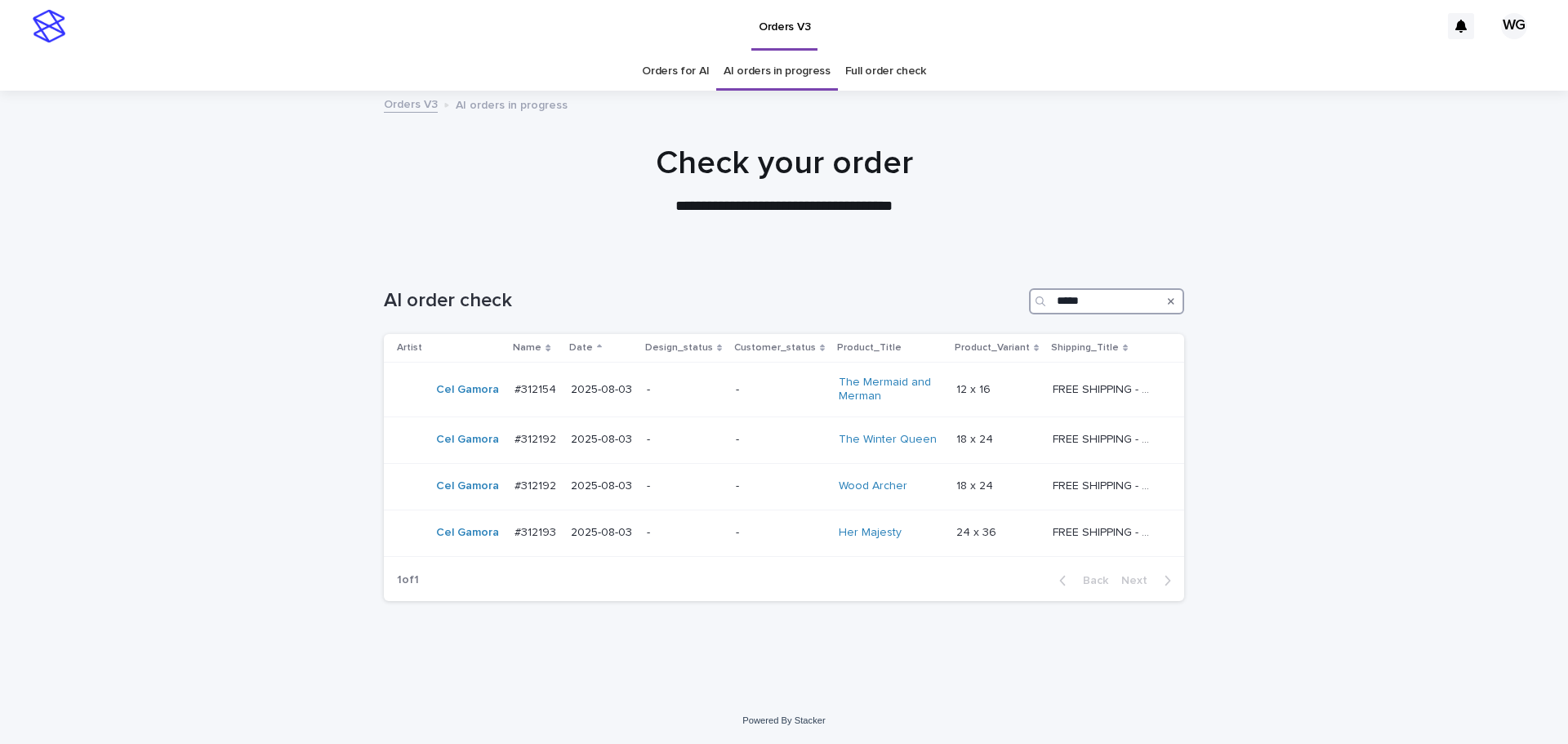 type on "*****" 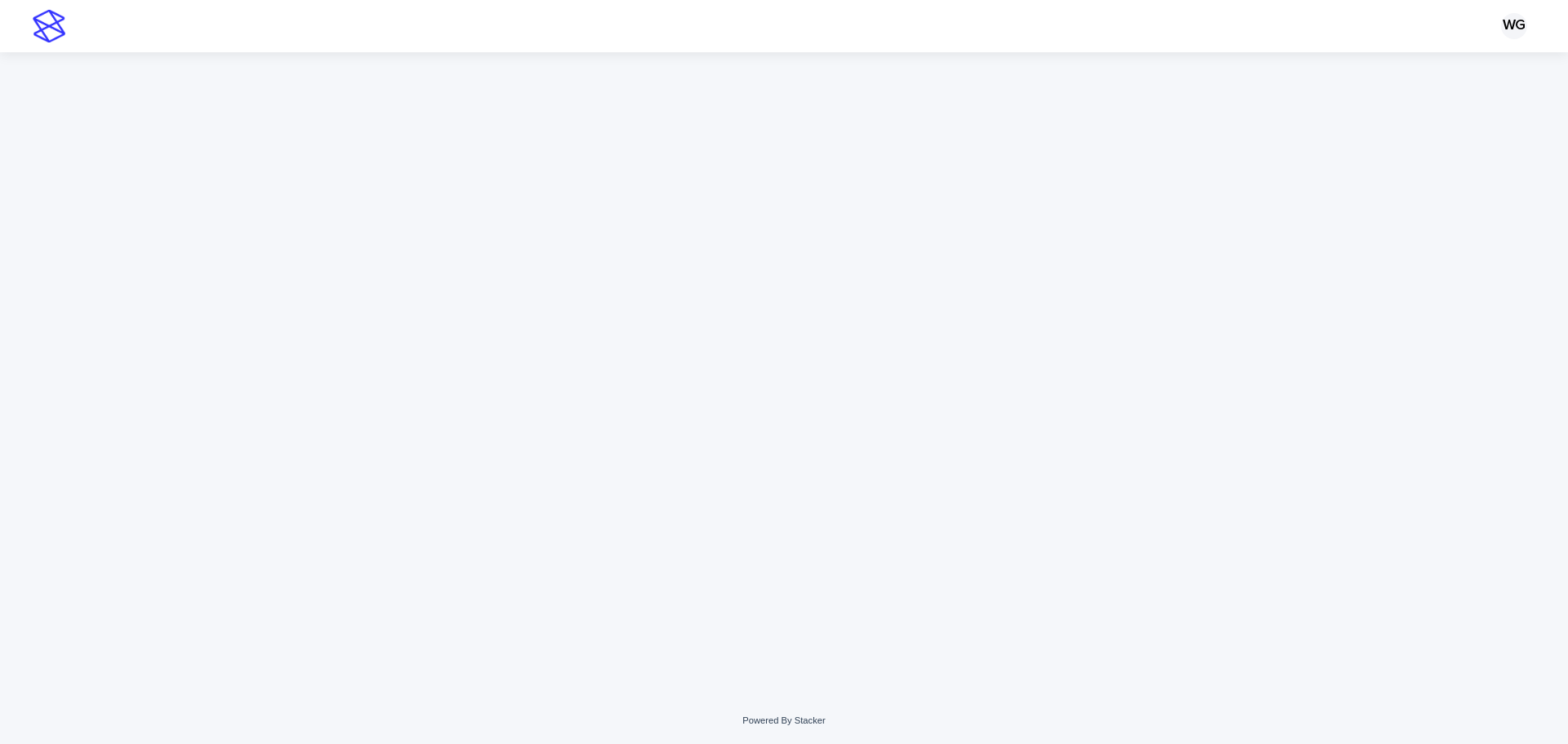 scroll, scrollTop: 0, scrollLeft: 0, axis: both 